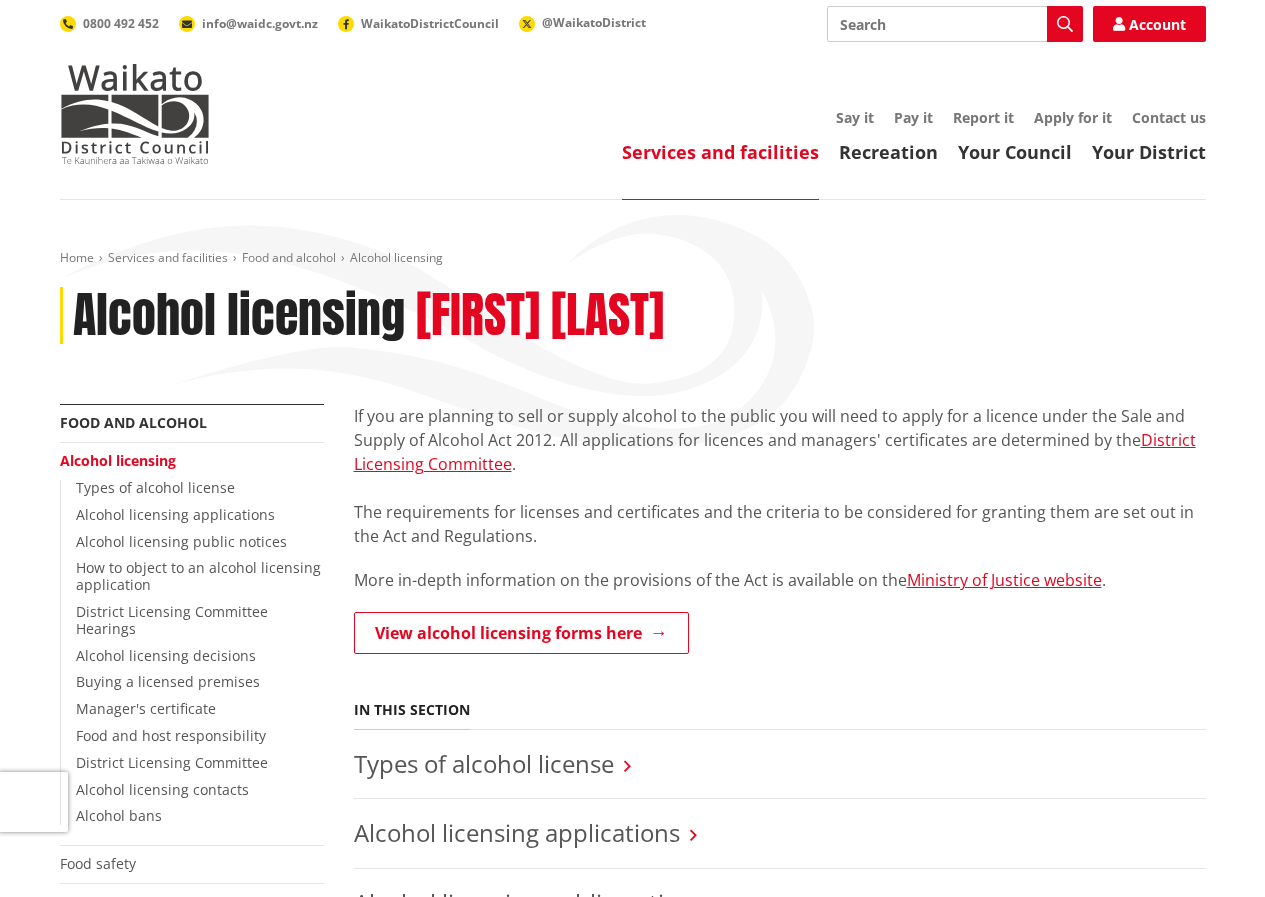 scroll, scrollTop: 0, scrollLeft: 0, axis: both 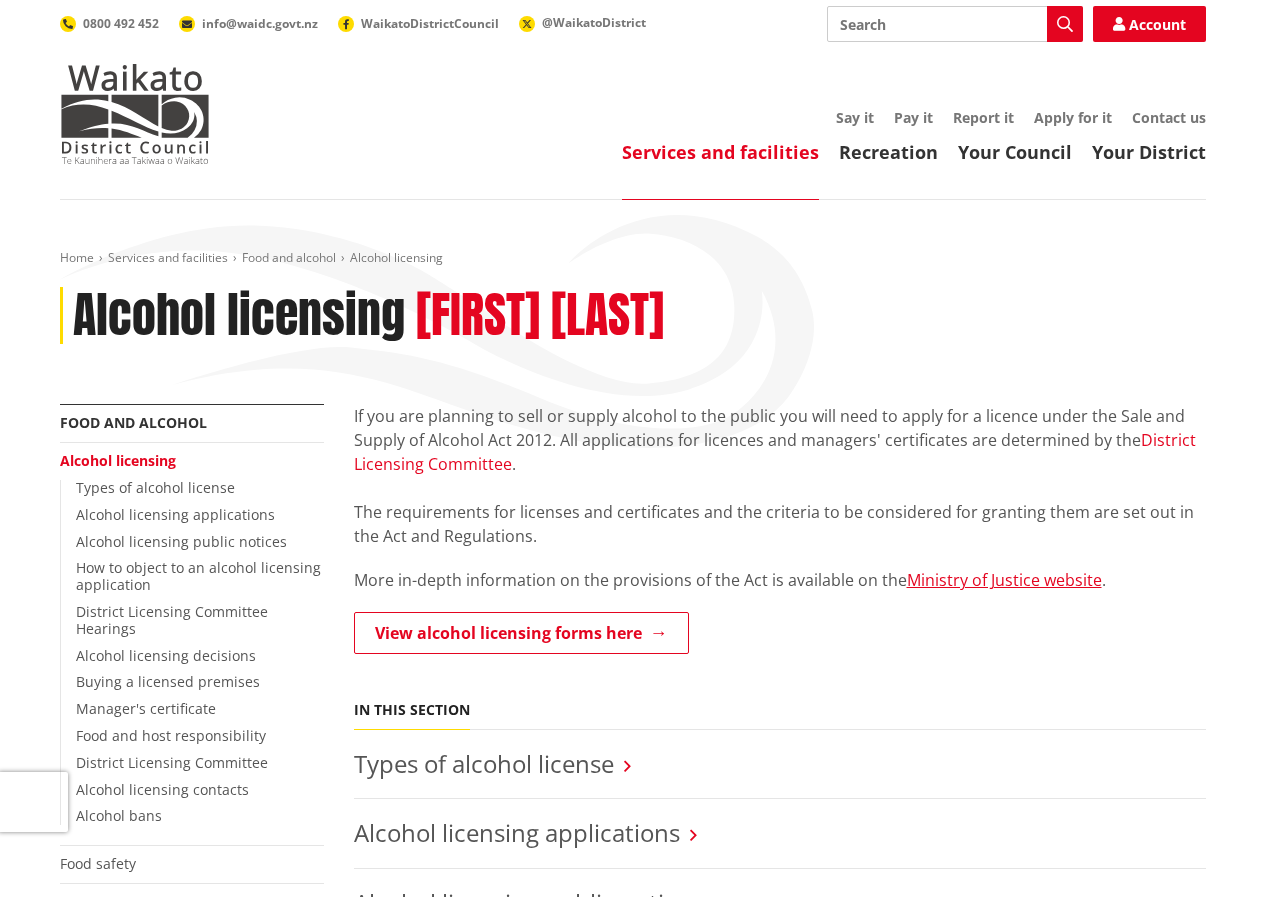 click on "District Licensing Committee" at bounding box center (775, 452) 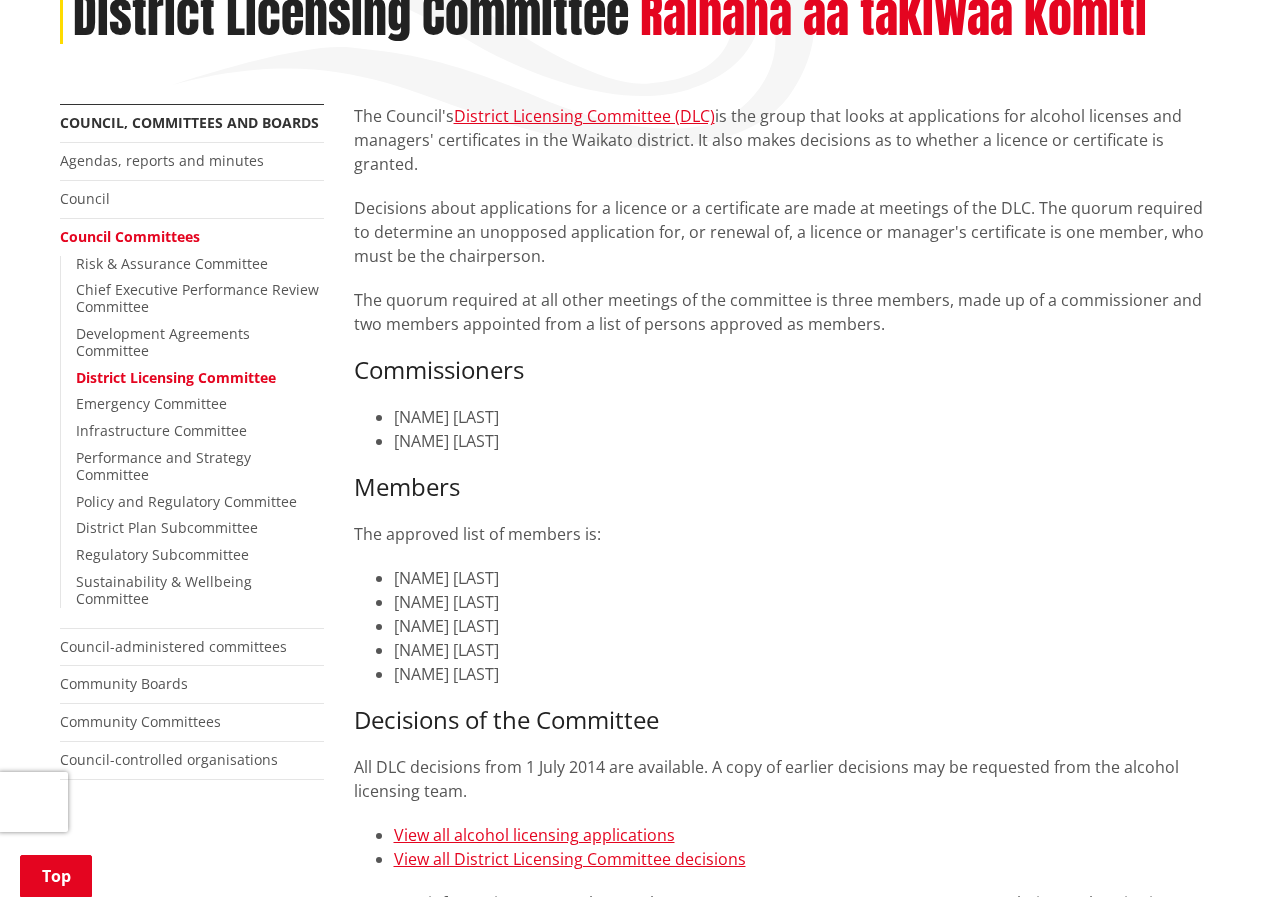 scroll, scrollTop: 700, scrollLeft: 0, axis: vertical 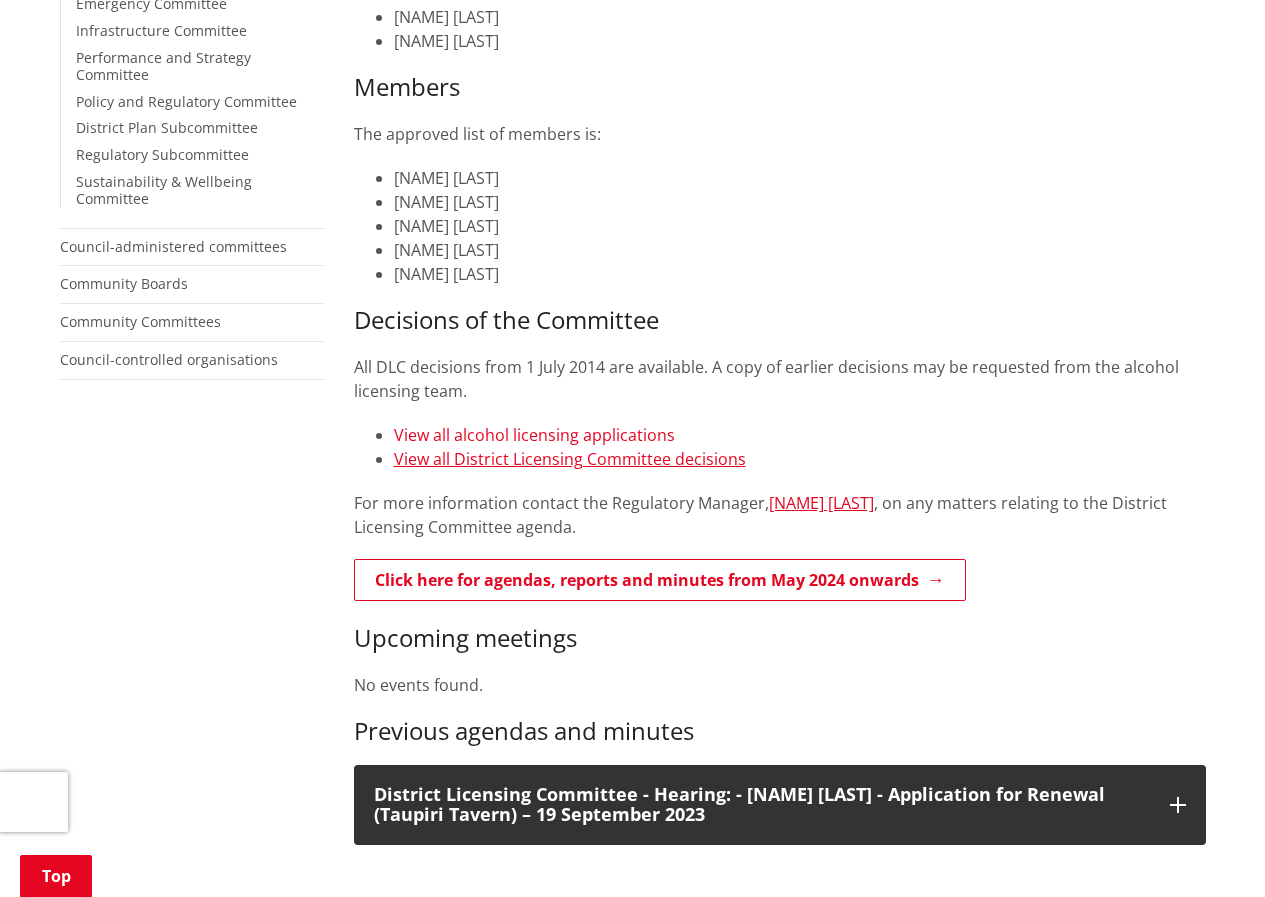 click on "View all alcohol licensing applications" at bounding box center [534, 435] 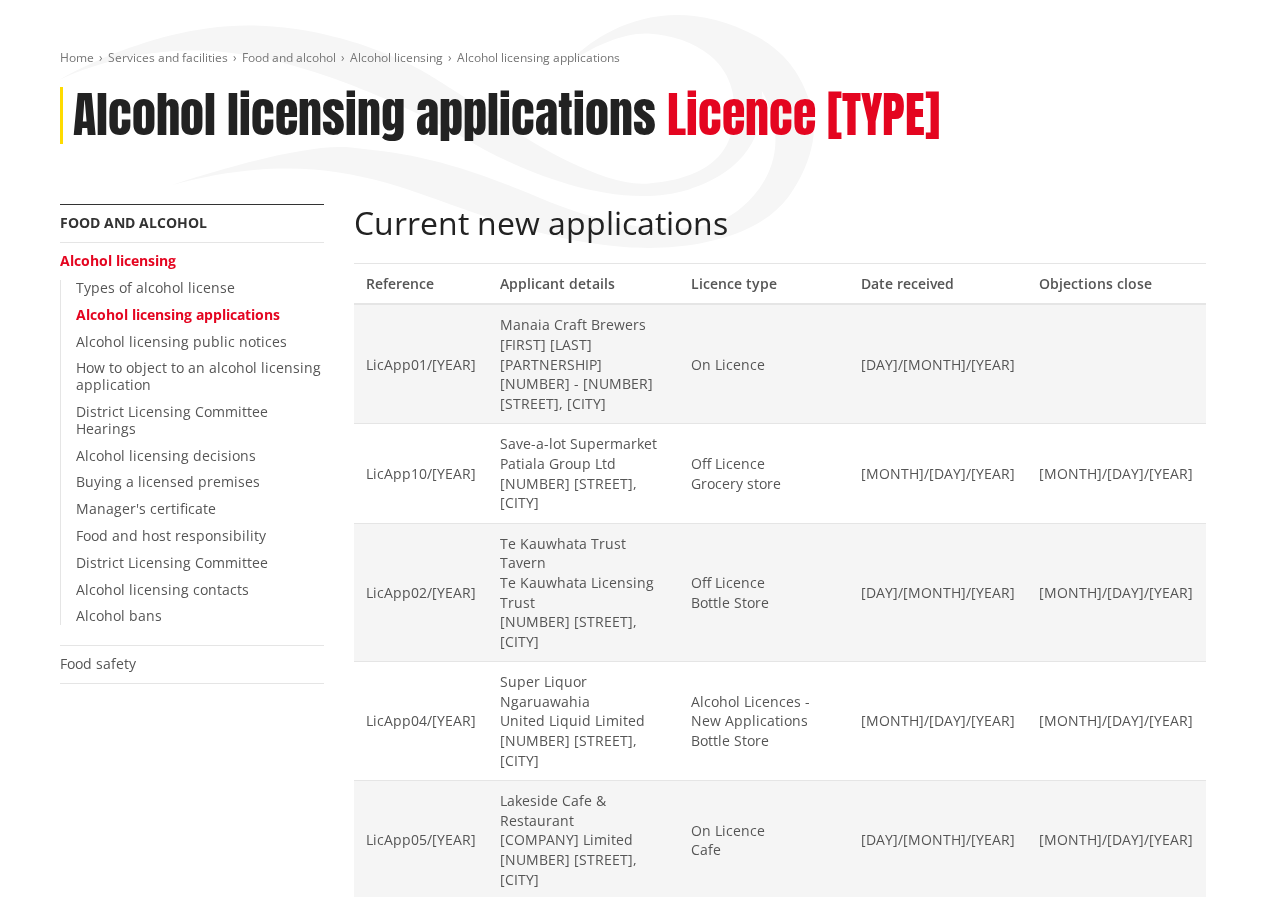 scroll, scrollTop: 0, scrollLeft: 0, axis: both 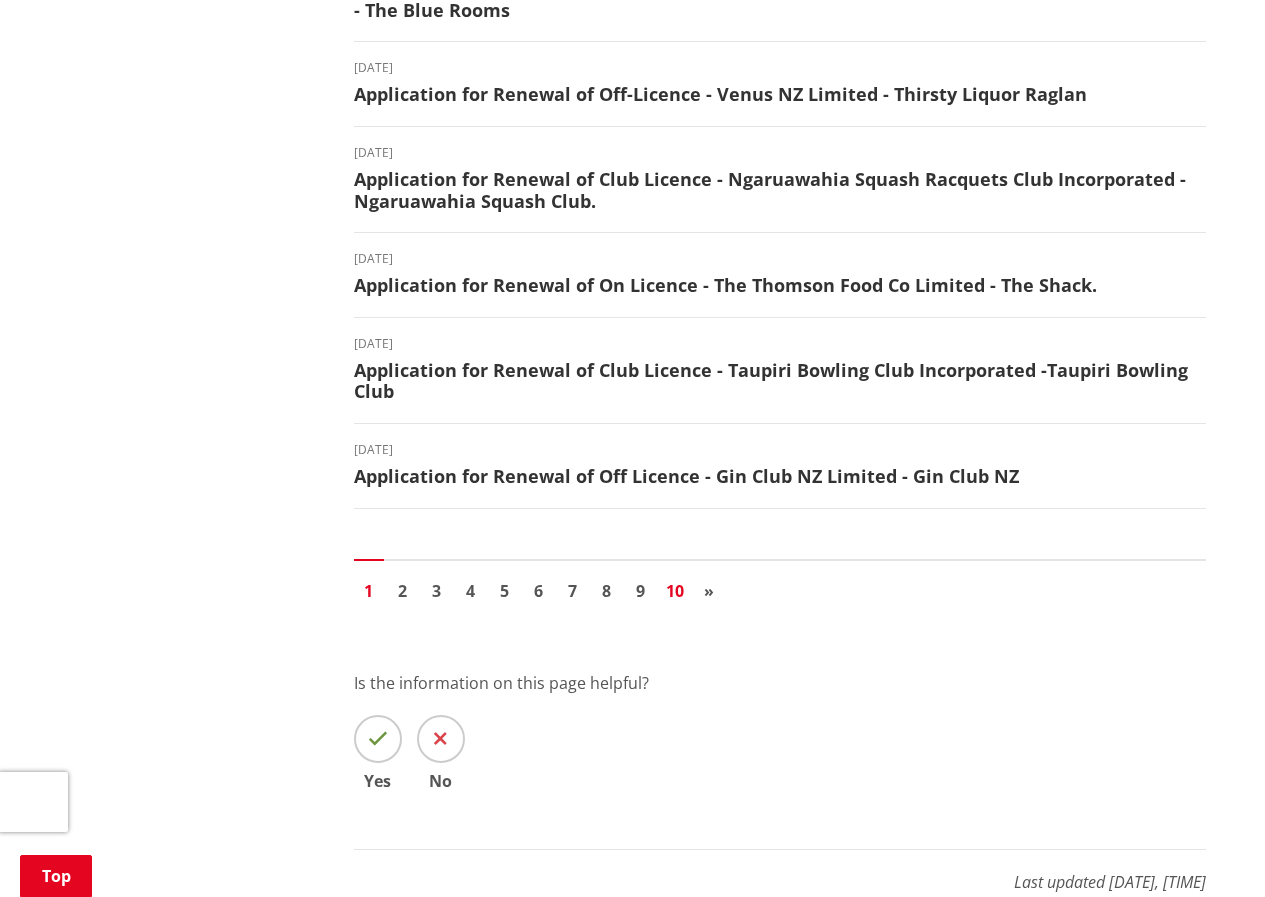 click on "10" at bounding box center [675, 591] 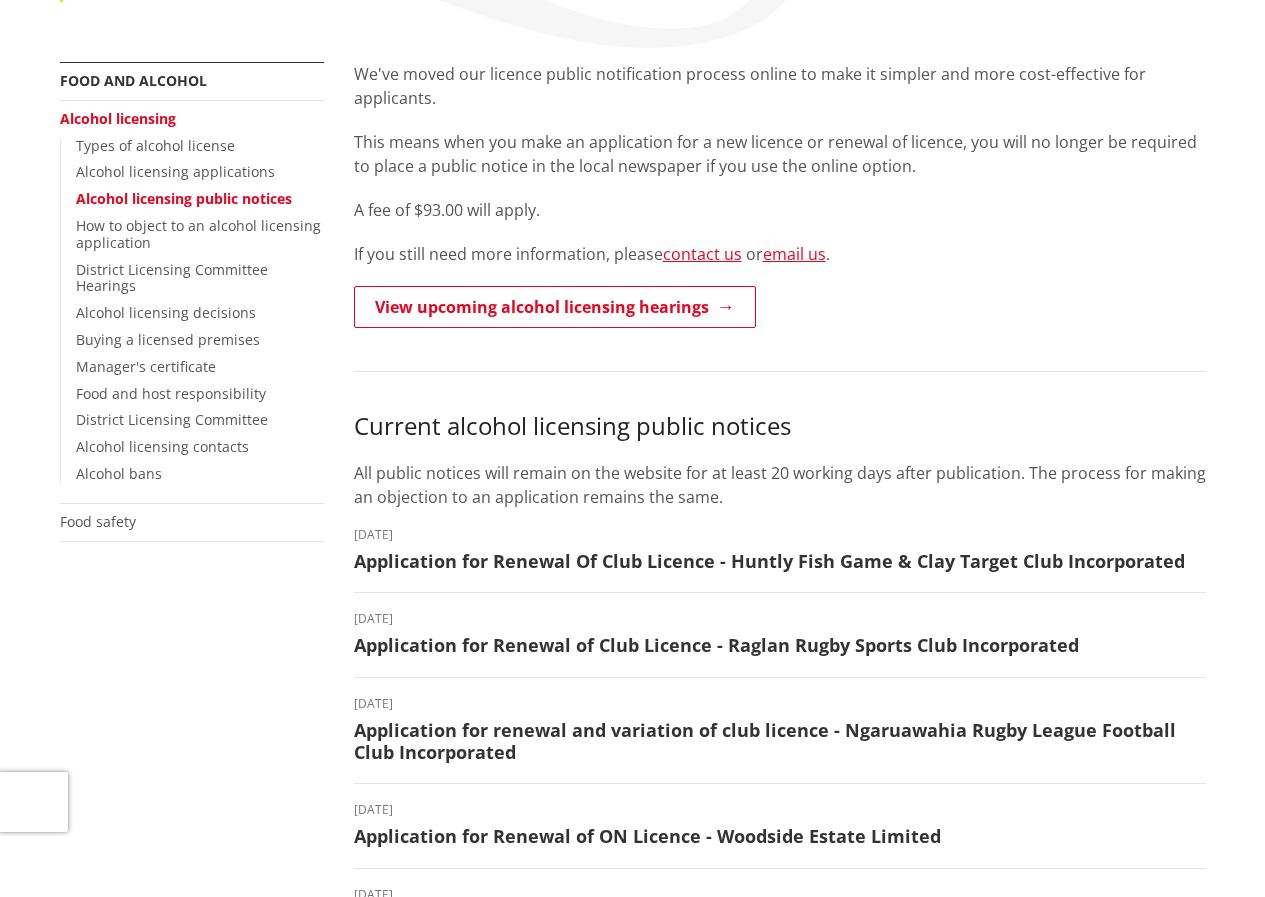 scroll, scrollTop: 0, scrollLeft: 0, axis: both 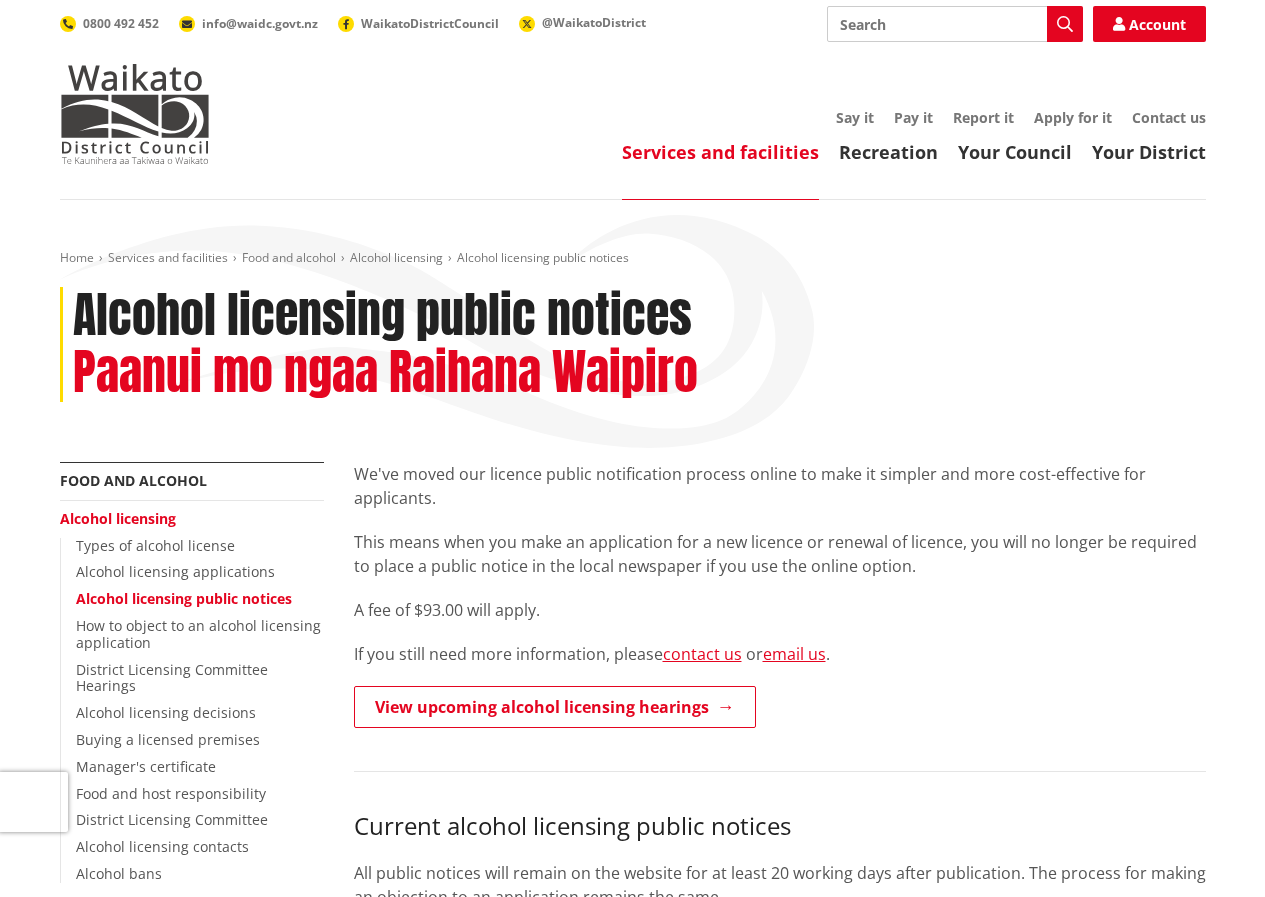 click on "Search" at bounding box center [955, 24] 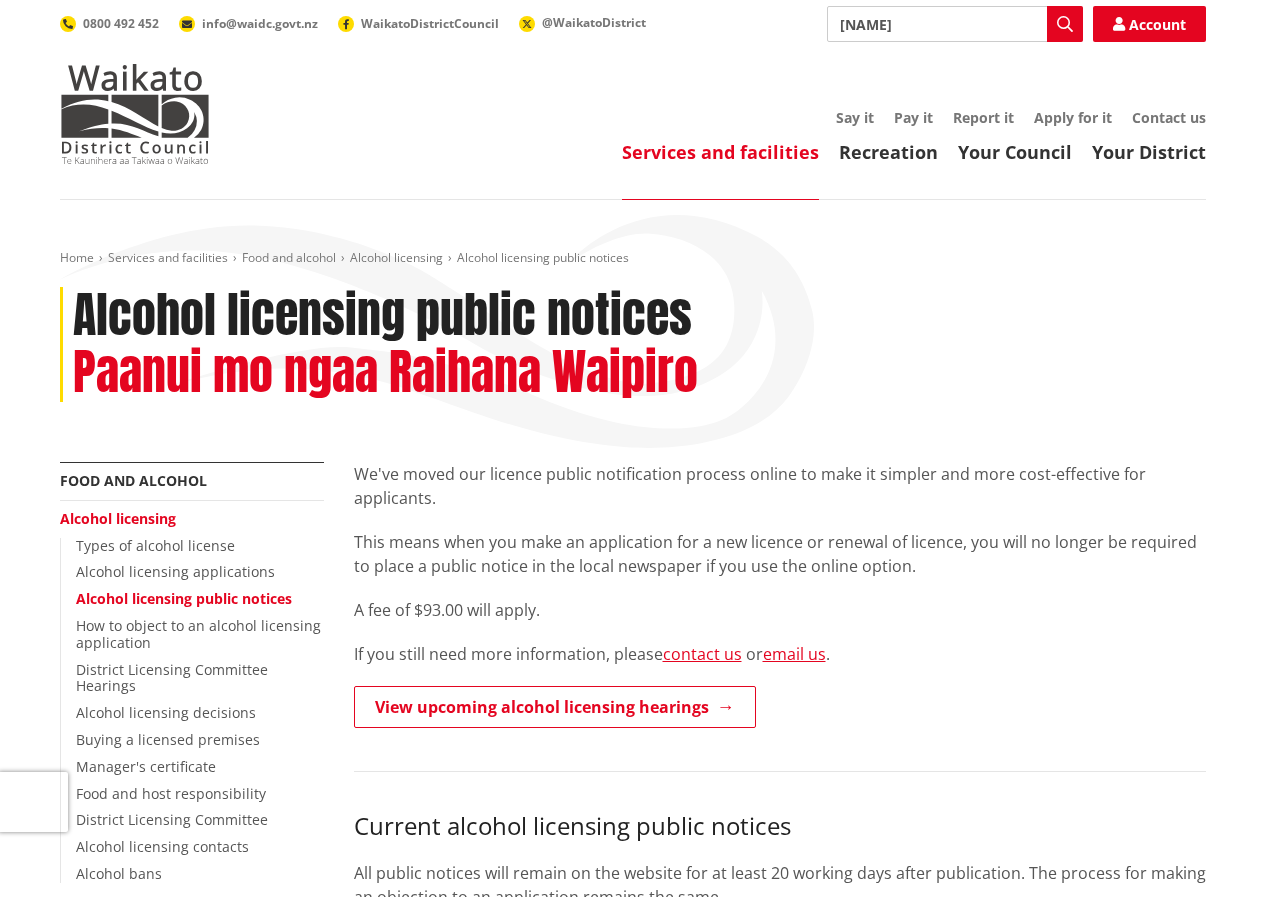 type on "Matangi Hillcrest Sports Club" 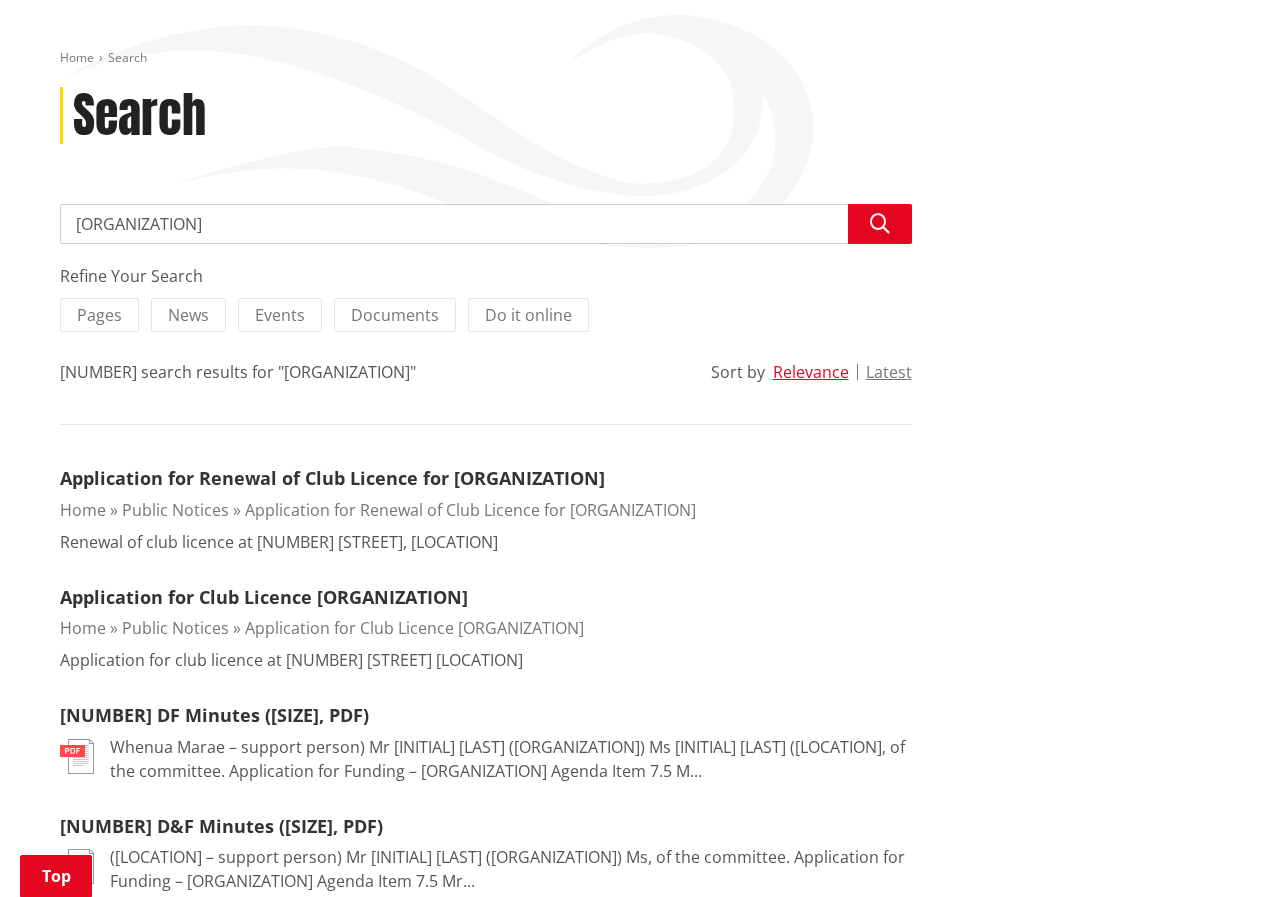 scroll, scrollTop: 400, scrollLeft: 0, axis: vertical 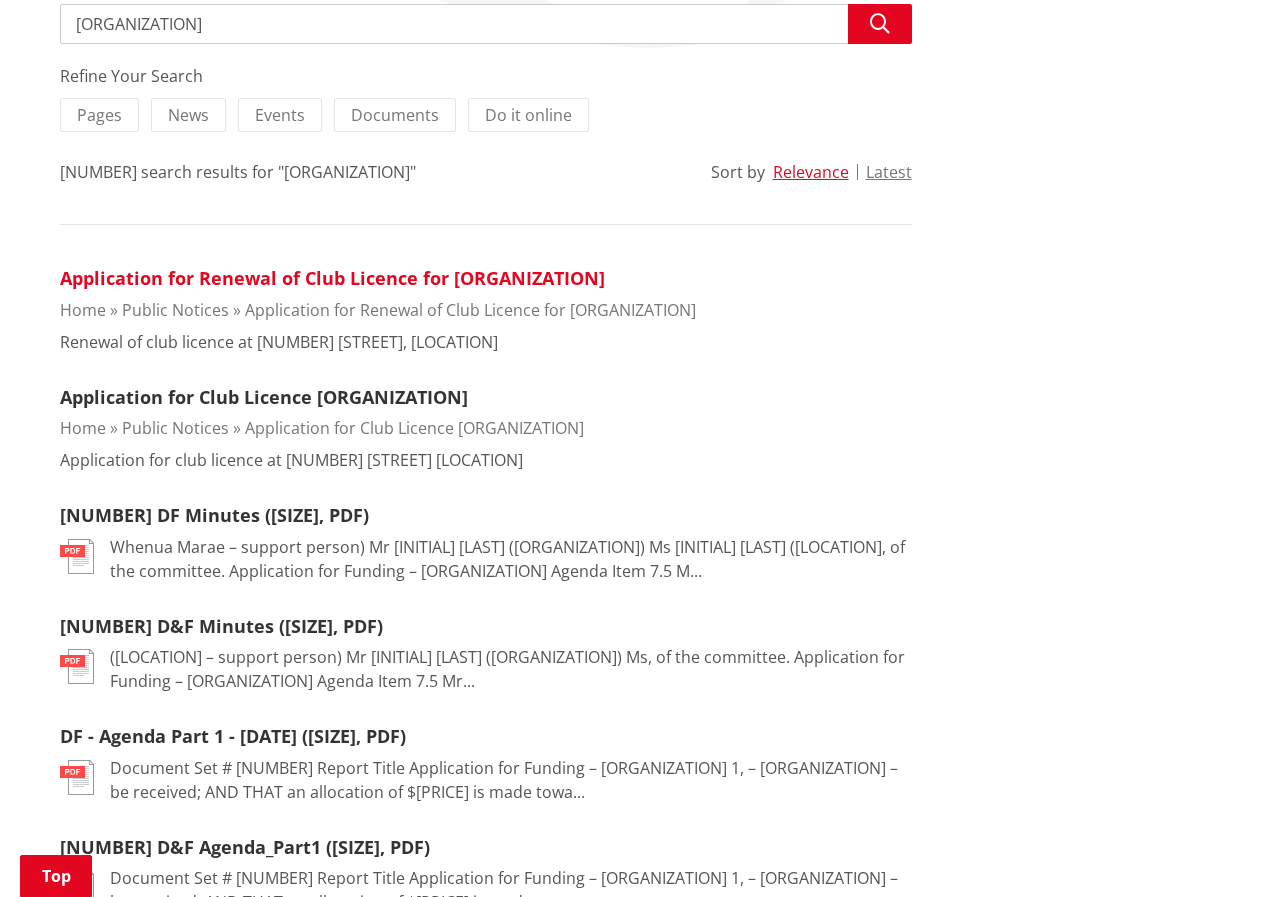 click on "Application for Renewal of Club Licence for Matangi Hillcrest Sports Club Incorporated" at bounding box center (332, 278) 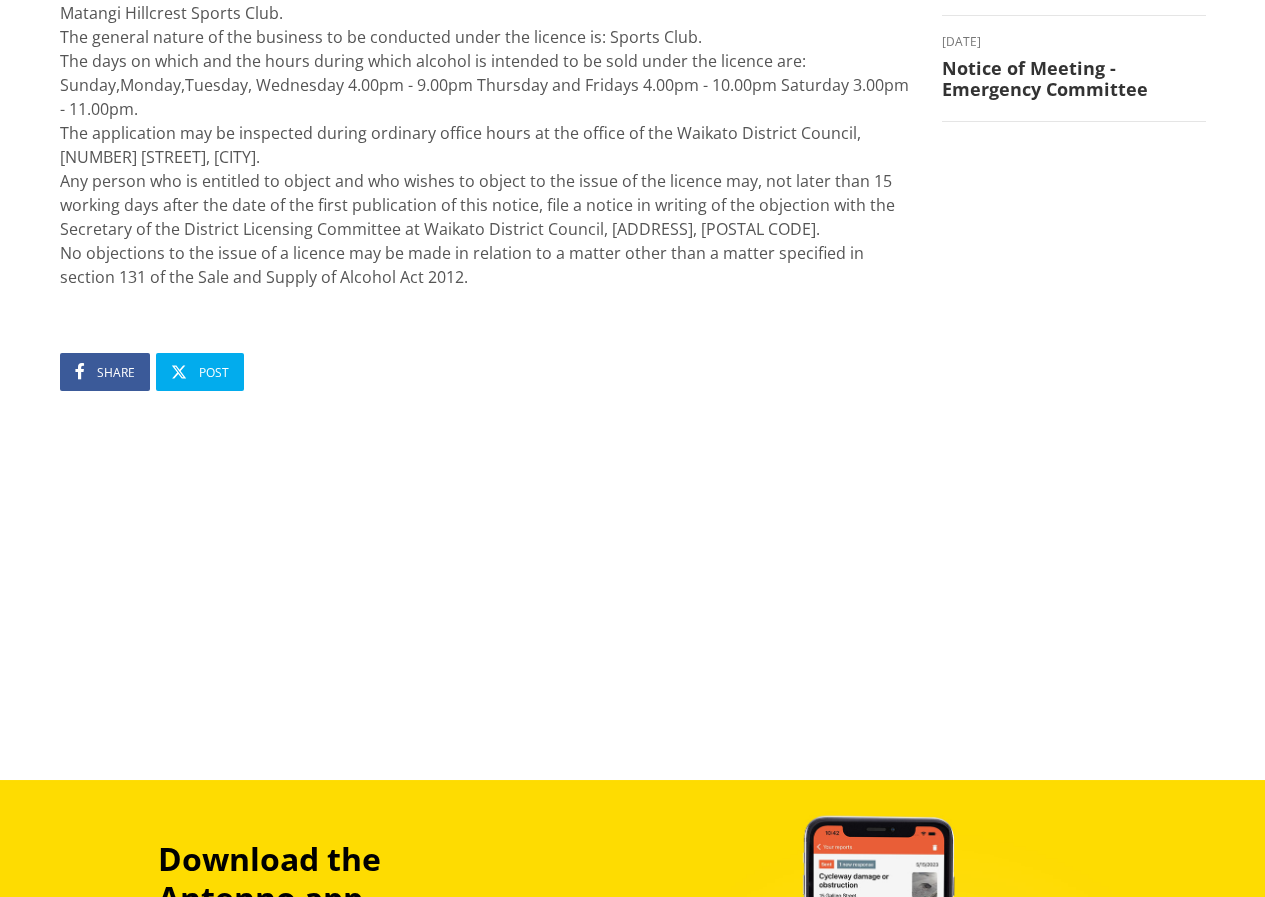 scroll, scrollTop: 0, scrollLeft: 0, axis: both 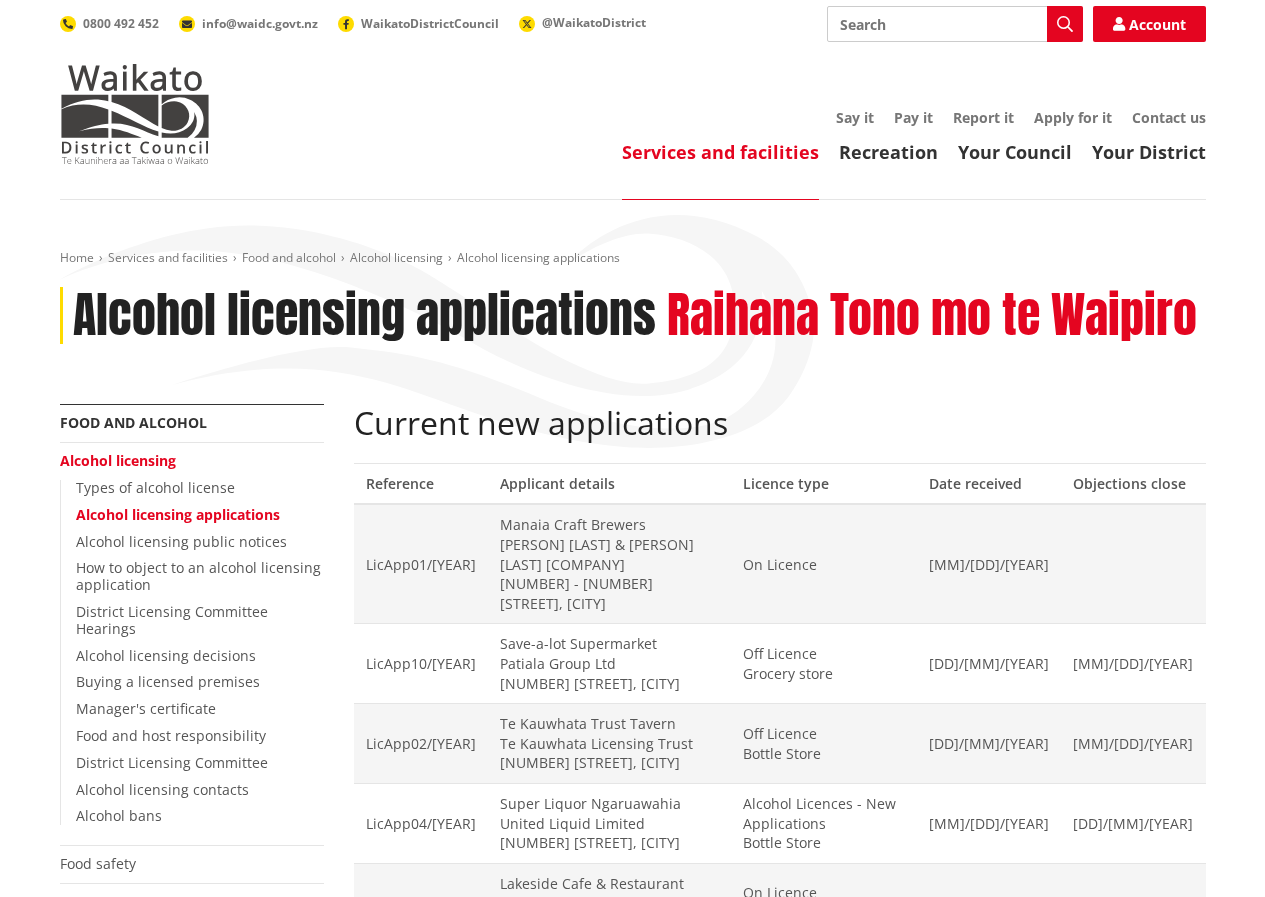 click on "Search" at bounding box center [955, 24] 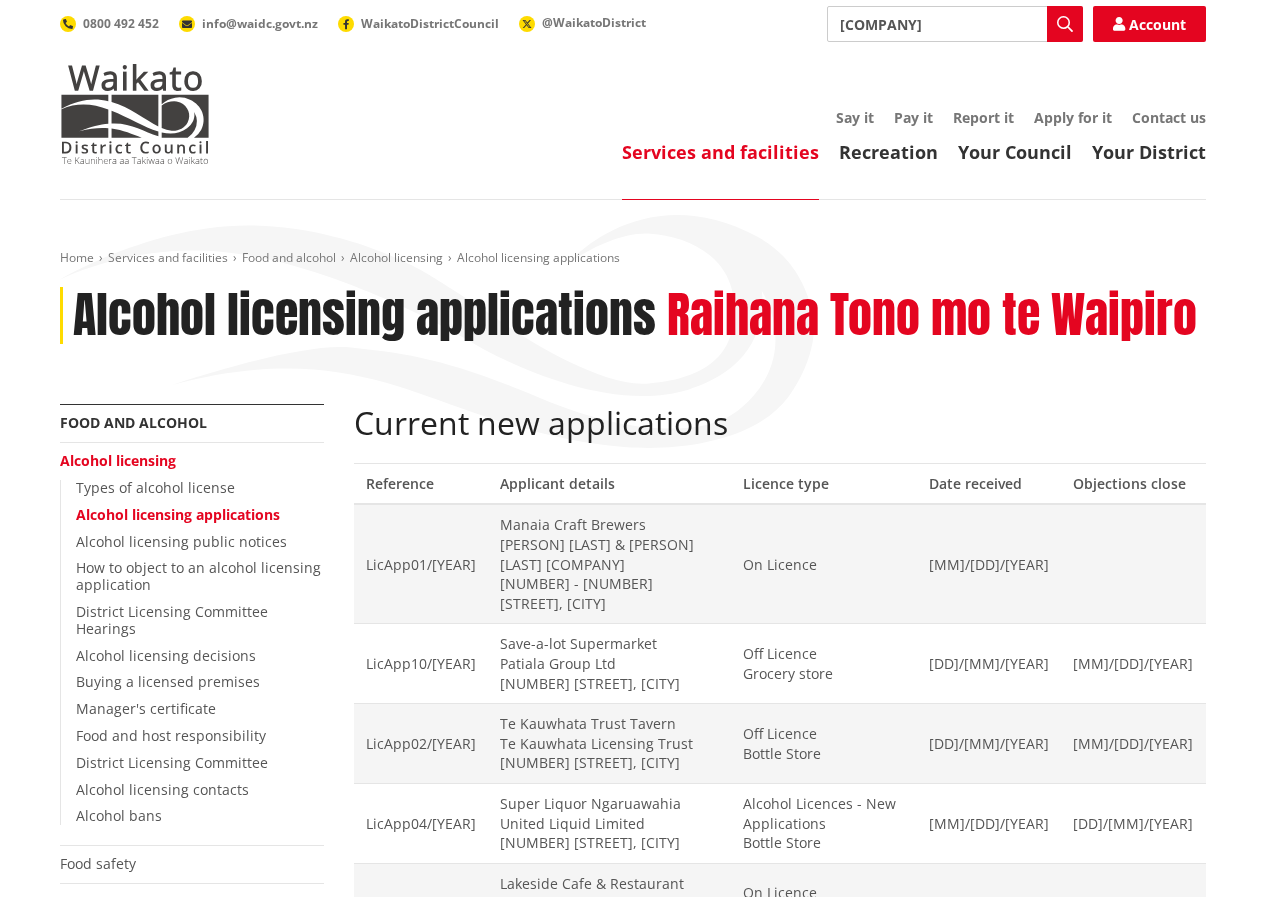 type on "Matangi Hillcrest Sports Club" 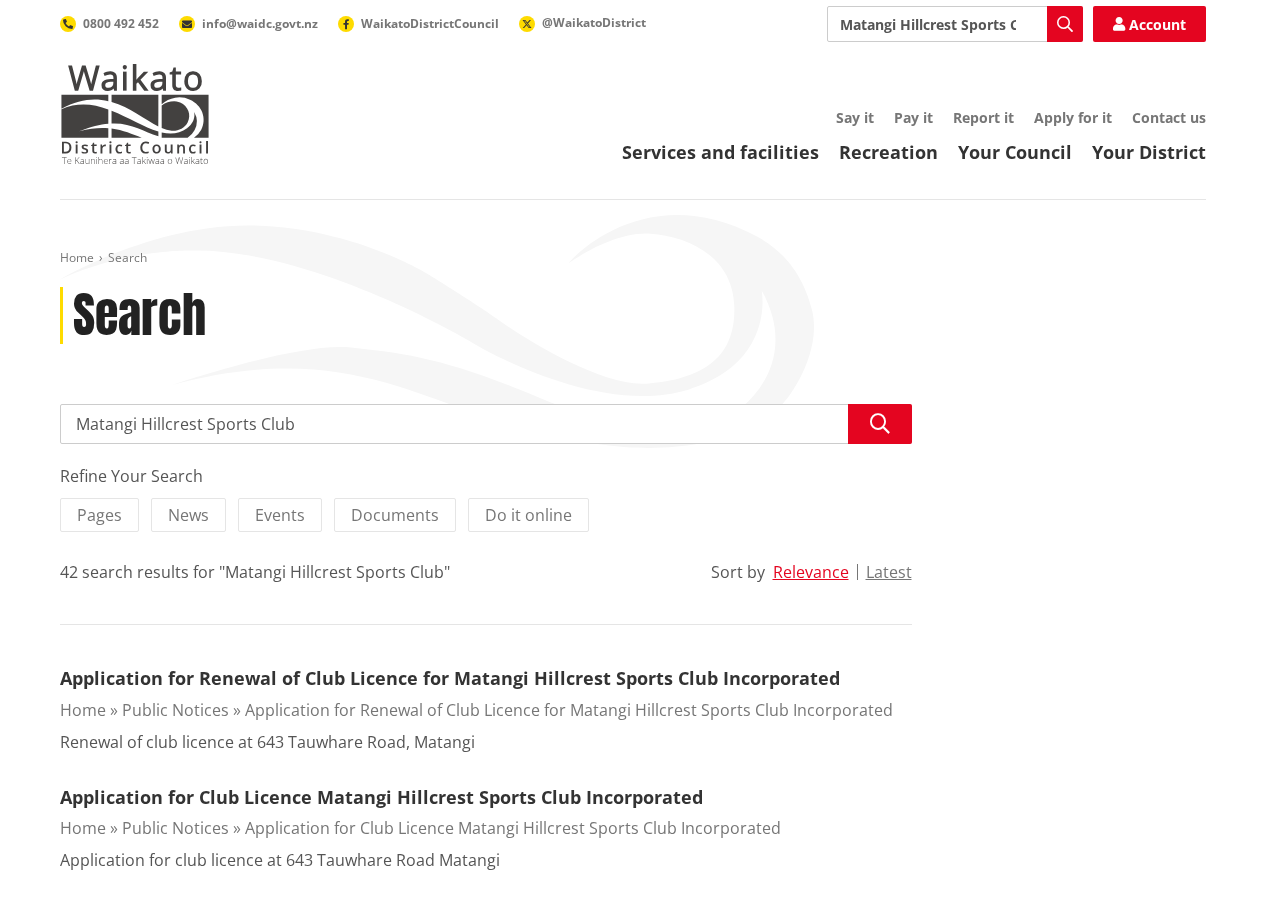 scroll, scrollTop: 300, scrollLeft: 0, axis: vertical 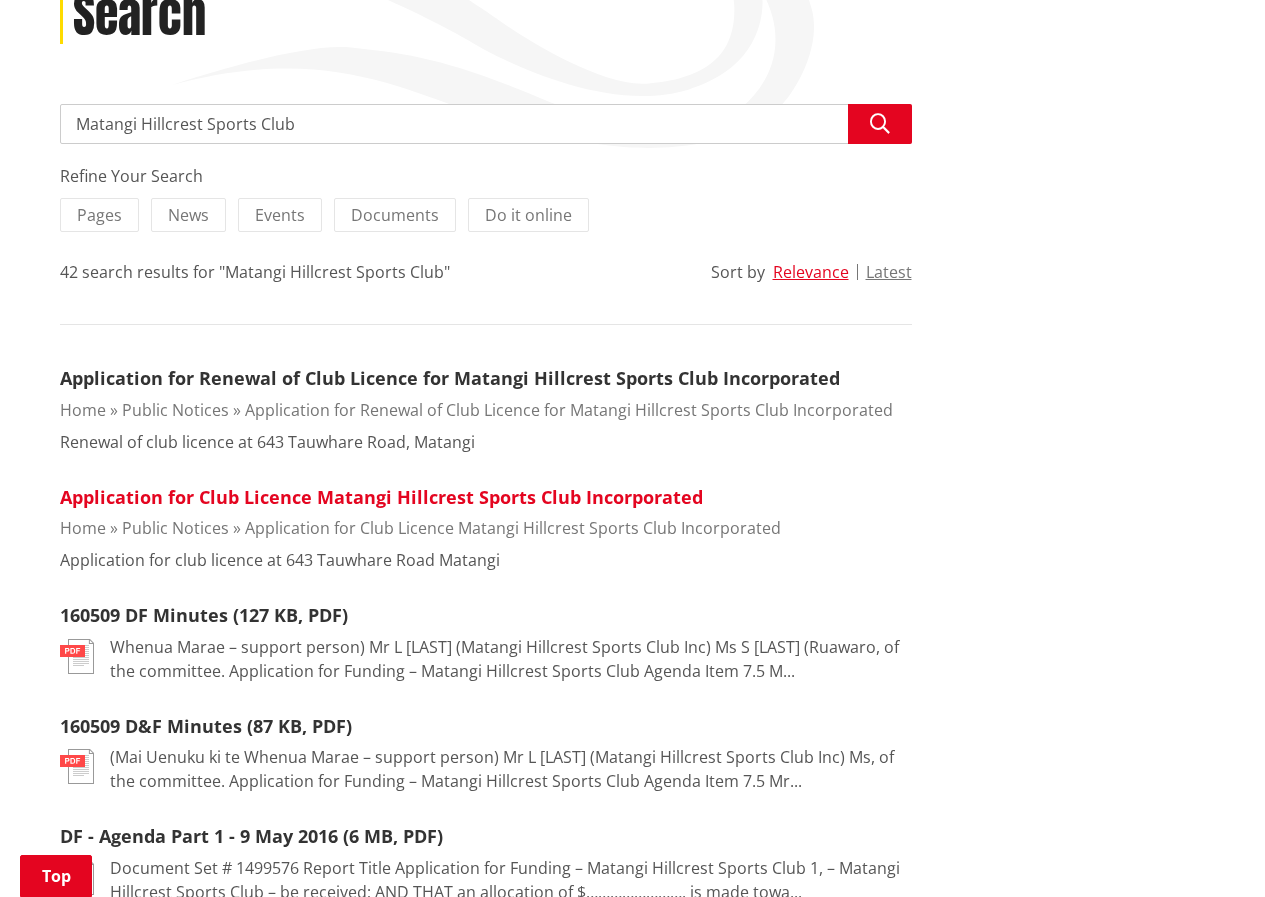 click on "Application for Club Licence Matangi Hillcrest Sports Club Incorporated" at bounding box center (381, 497) 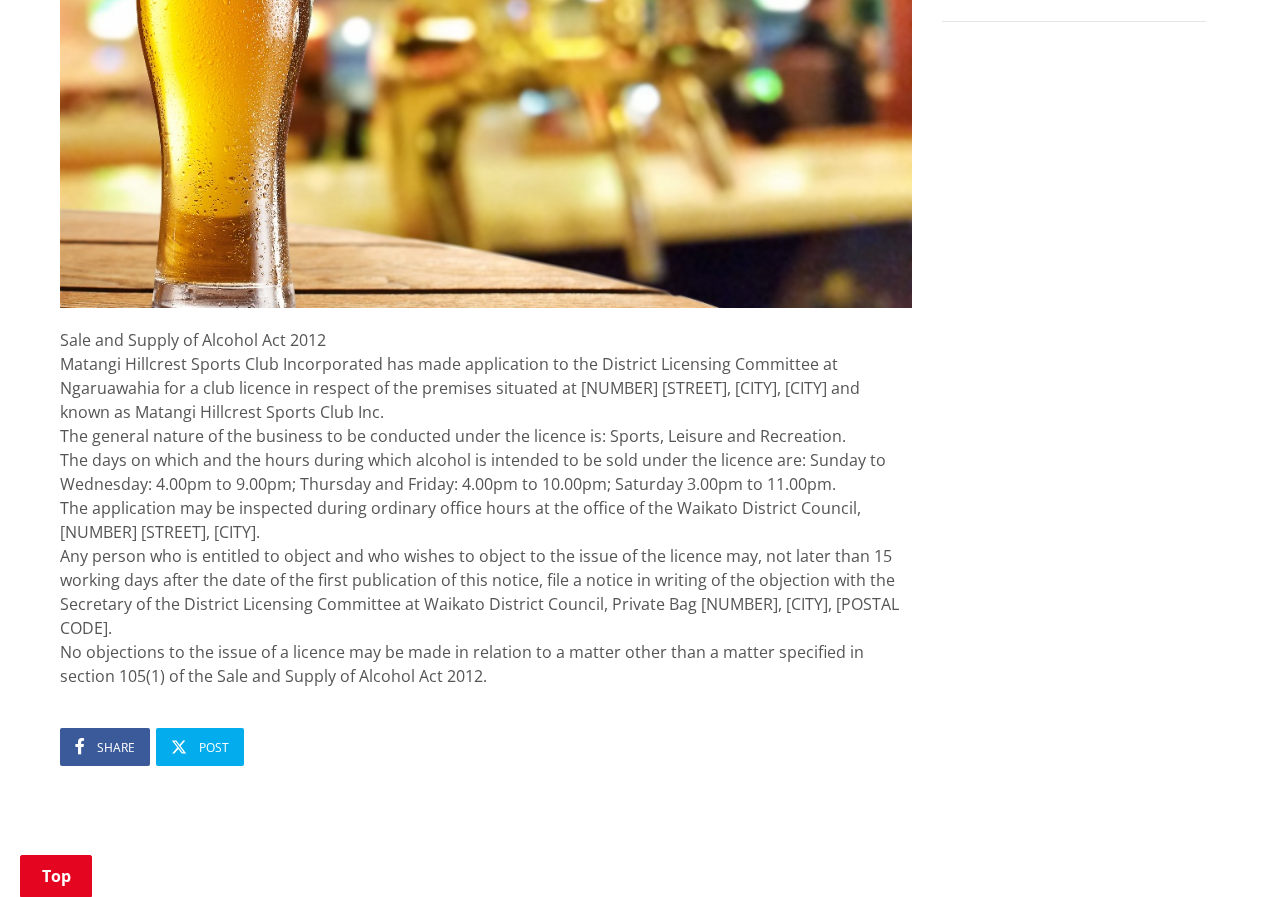 scroll, scrollTop: 0, scrollLeft: 0, axis: both 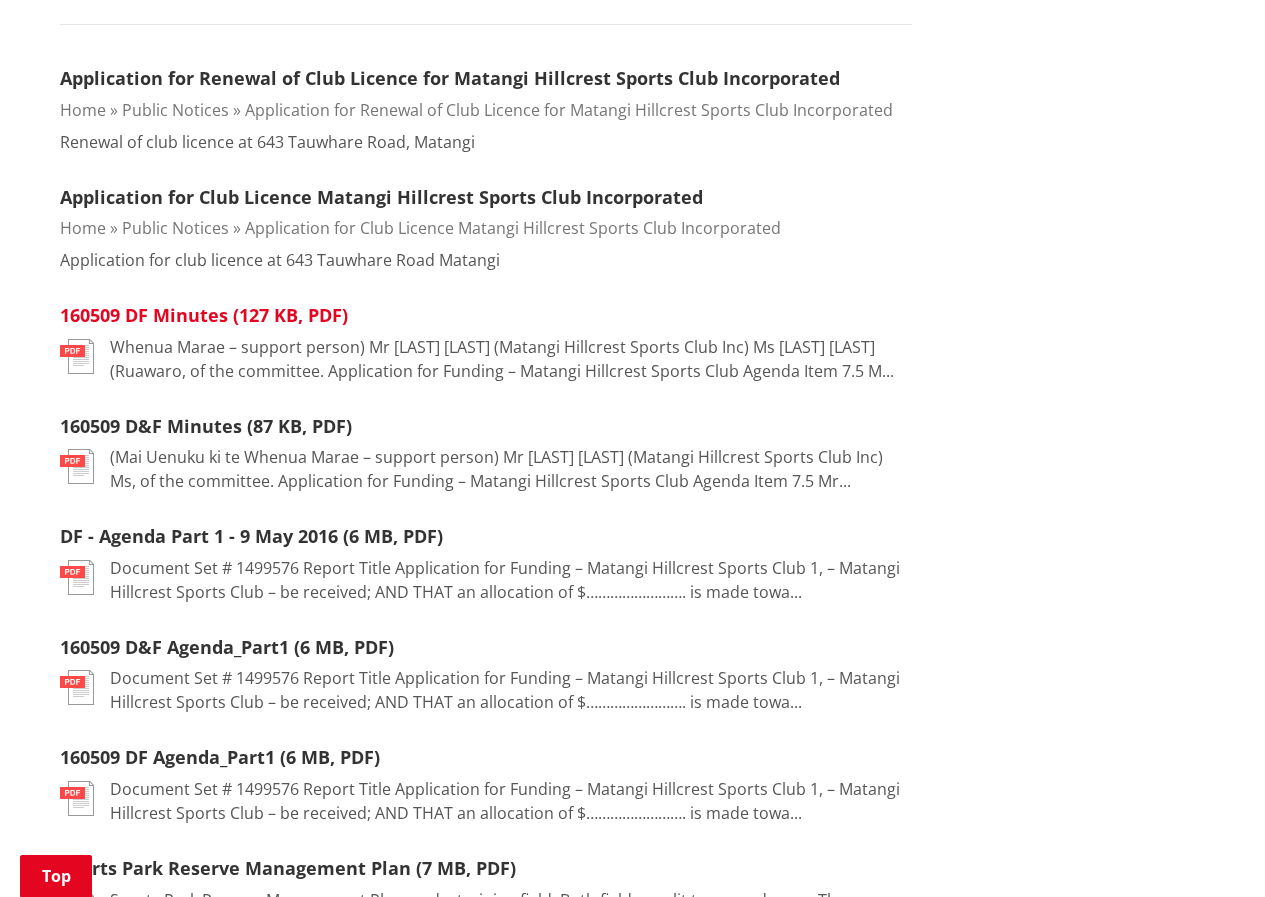 click on "160509 DF Minutes (127 KB, PDF)" at bounding box center [204, 315] 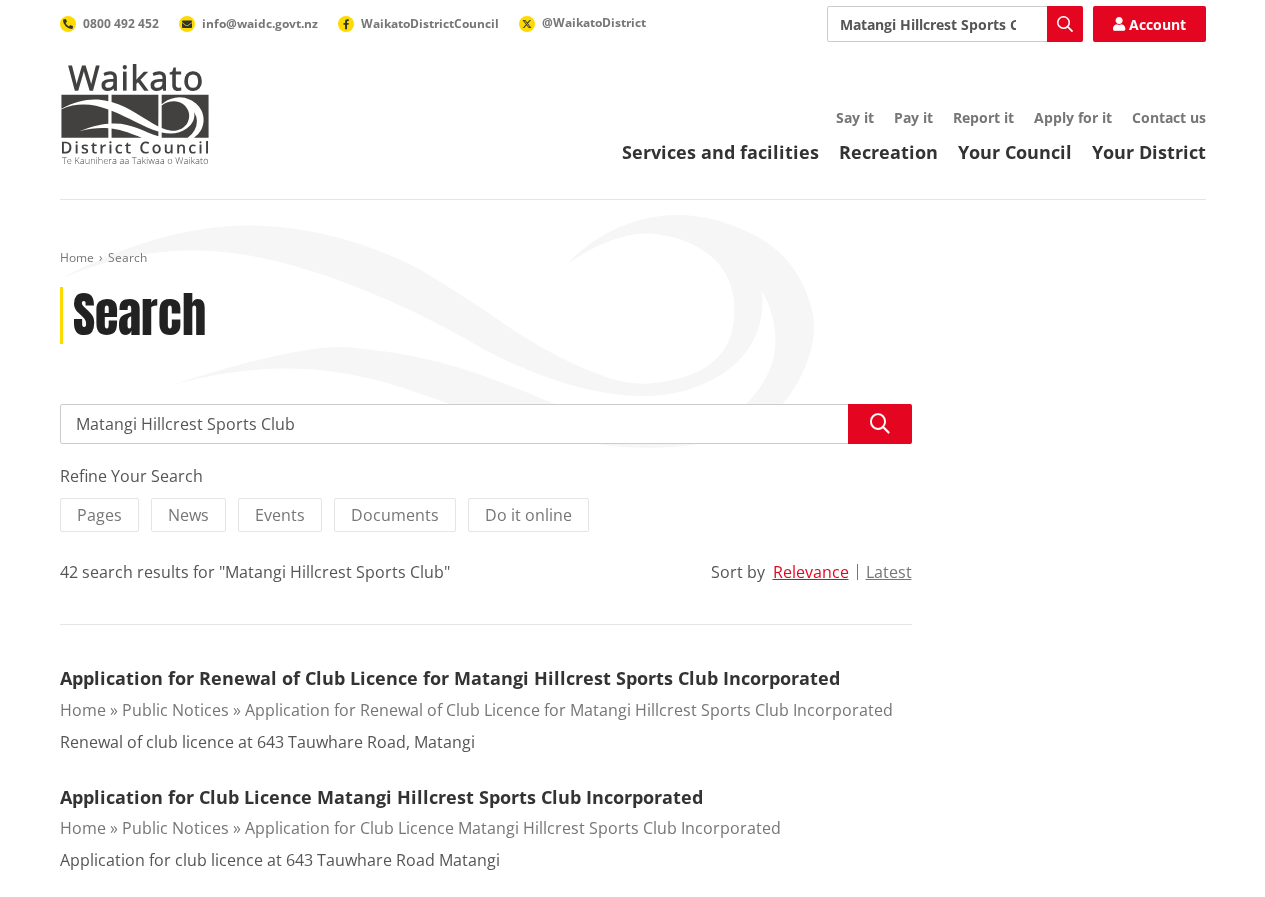 scroll, scrollTop: 600, scrollLeft: 0, axis: vertical 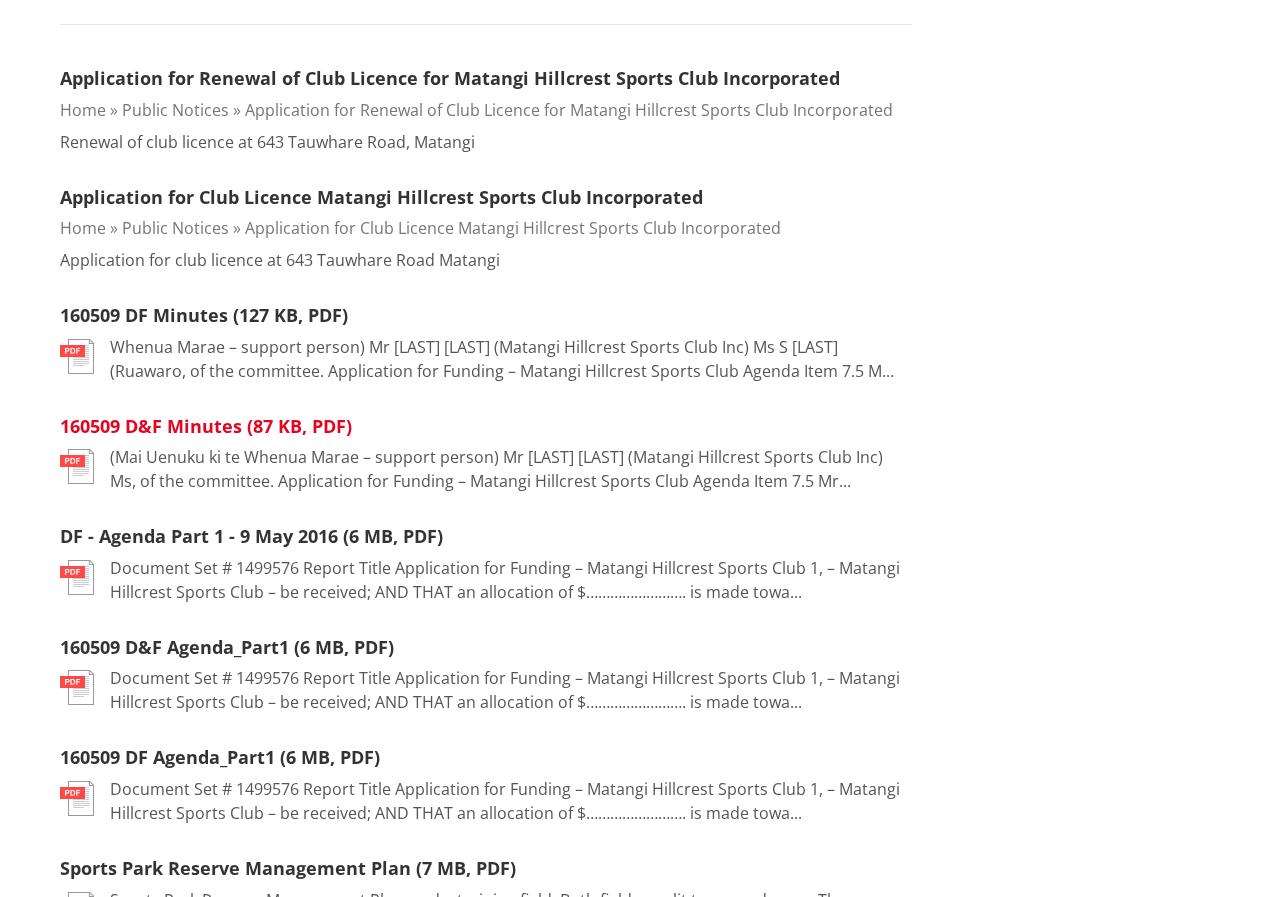 click on "160509 D&F Minutes (87 KB, PDF)" at bounding box center (206, 426) 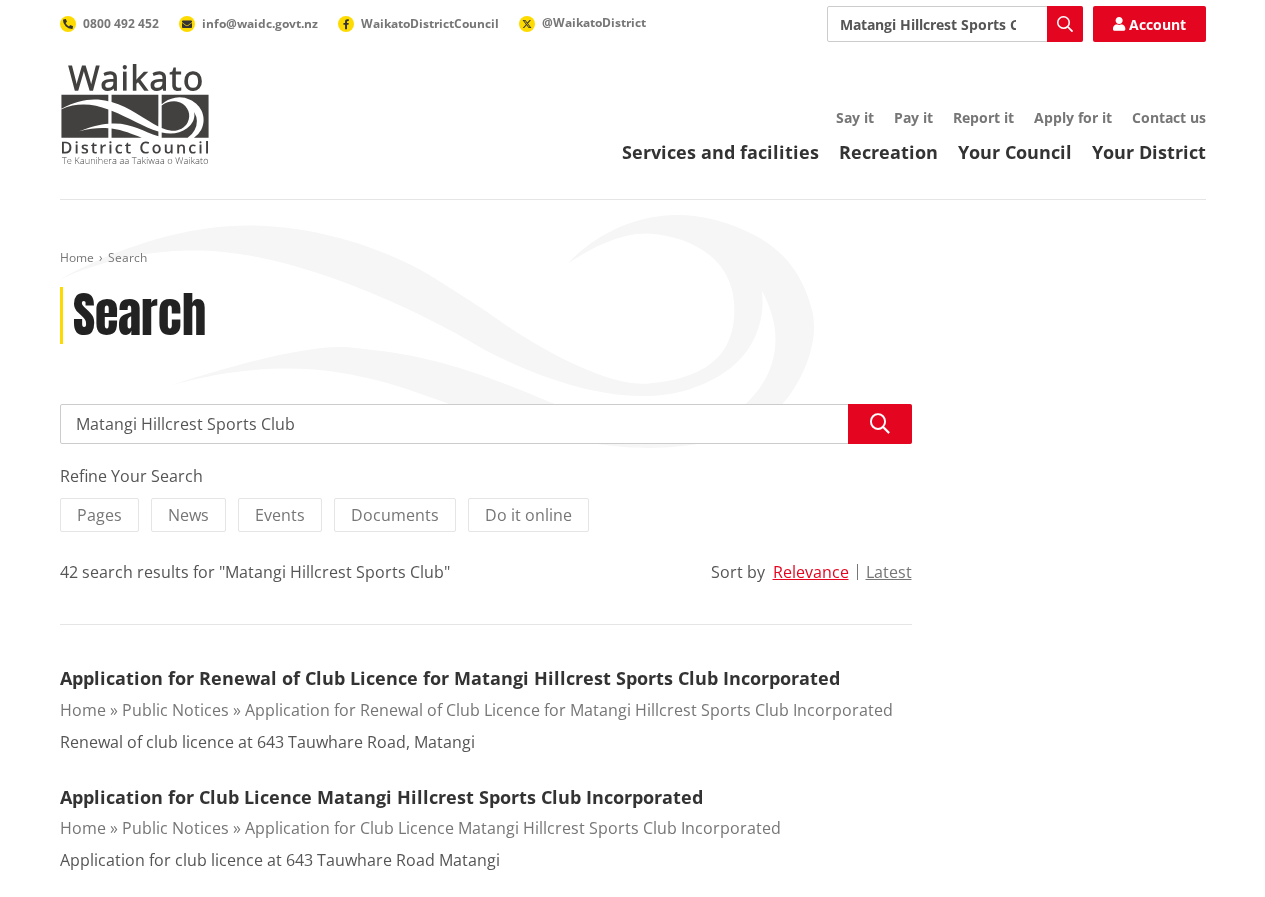 scroll, scrollTop: 600, scrollLeft: 0, axis: vertical 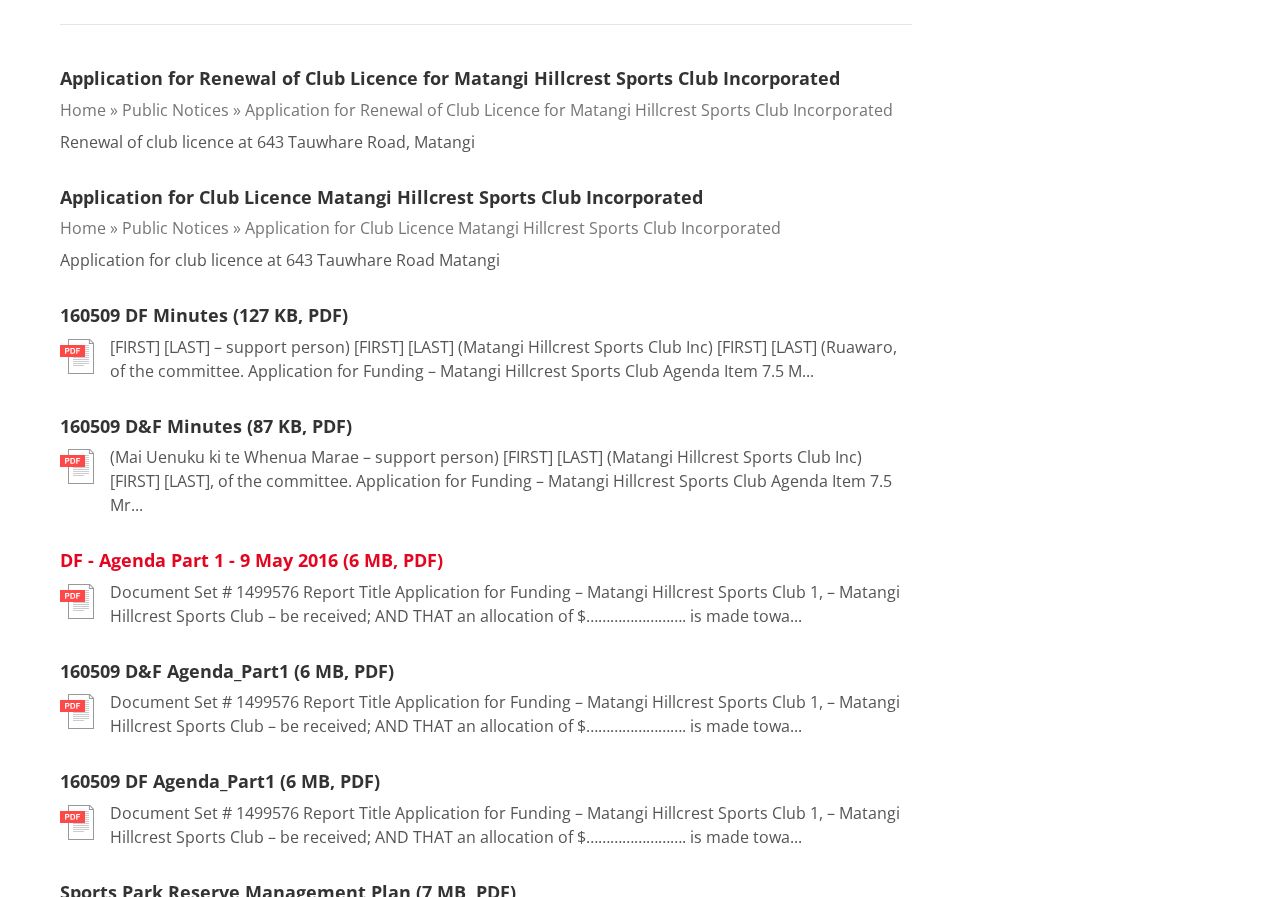 click on "DF - Agenda Part 1 - 9 May 2016 (6 MB, PDF)" at bounding box center (251, 560) 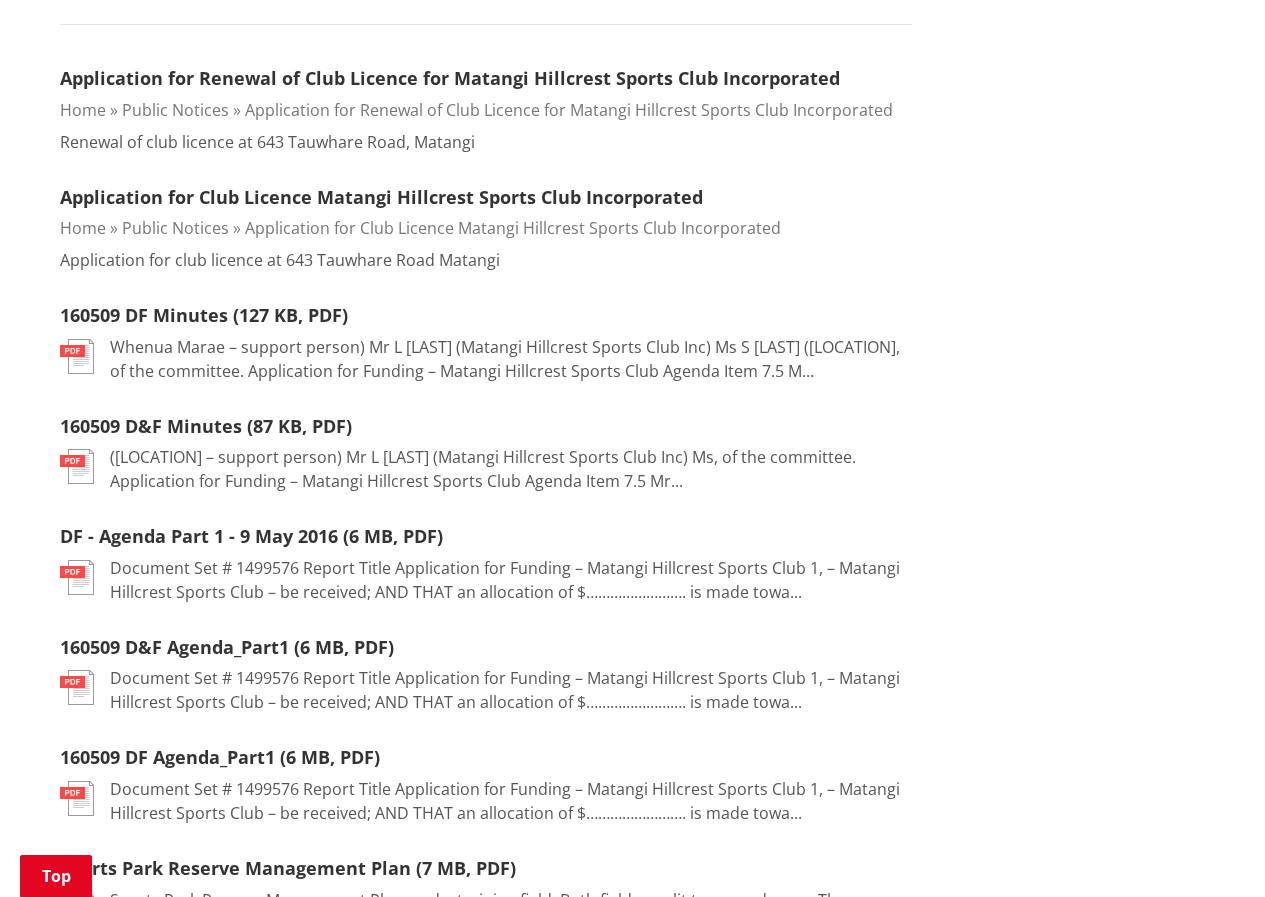 scroll, scrollTop: 800, scrollLeft: 0, axis: vertical 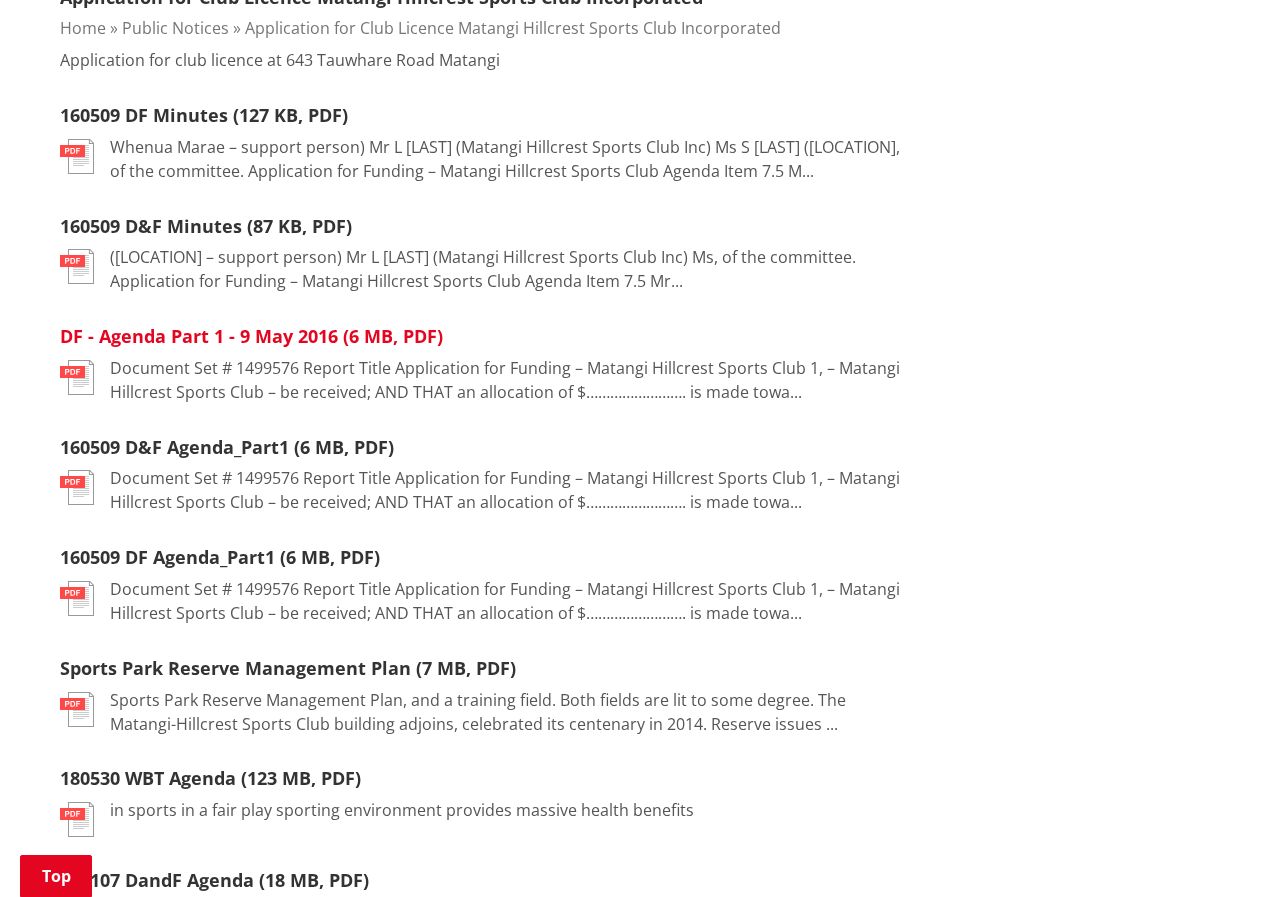 click on "DF - Agenda Part 1 - 9 May 2016 (6 MB, PDF)" at bounding box center [251, 336] 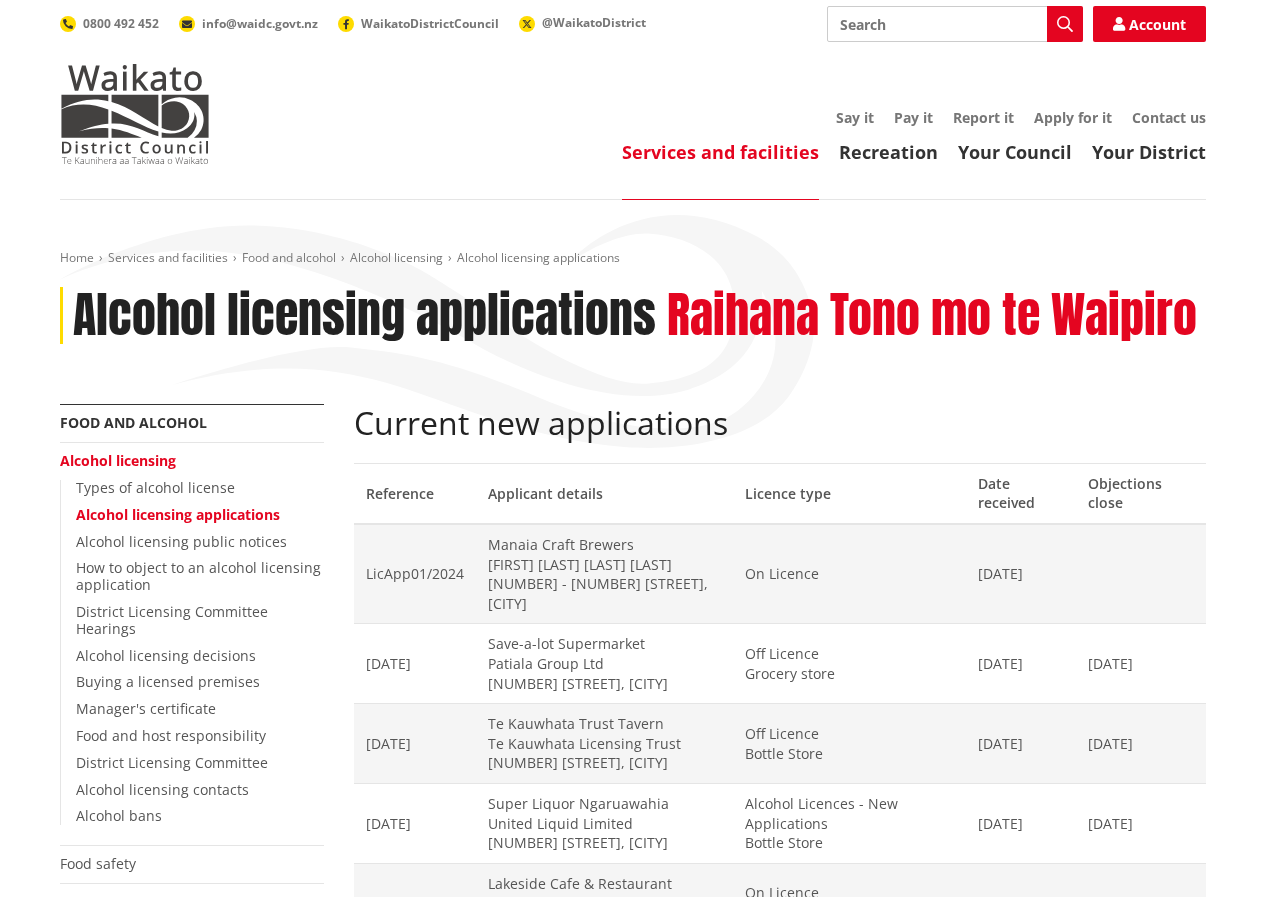scroll, scrollTop: 0, scrollLeft: 0, axis: both 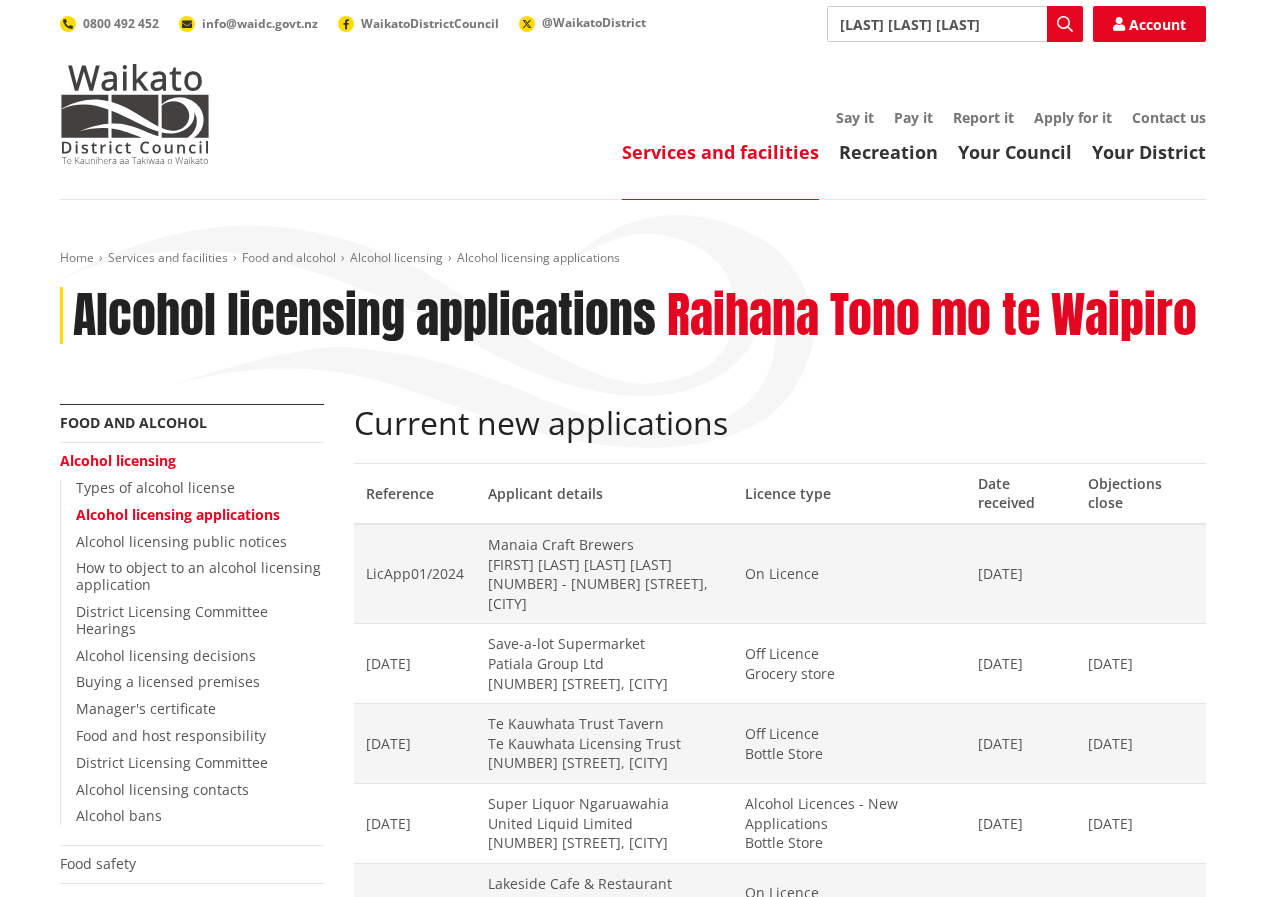type on "Matangi Hillcrest Sports Club" 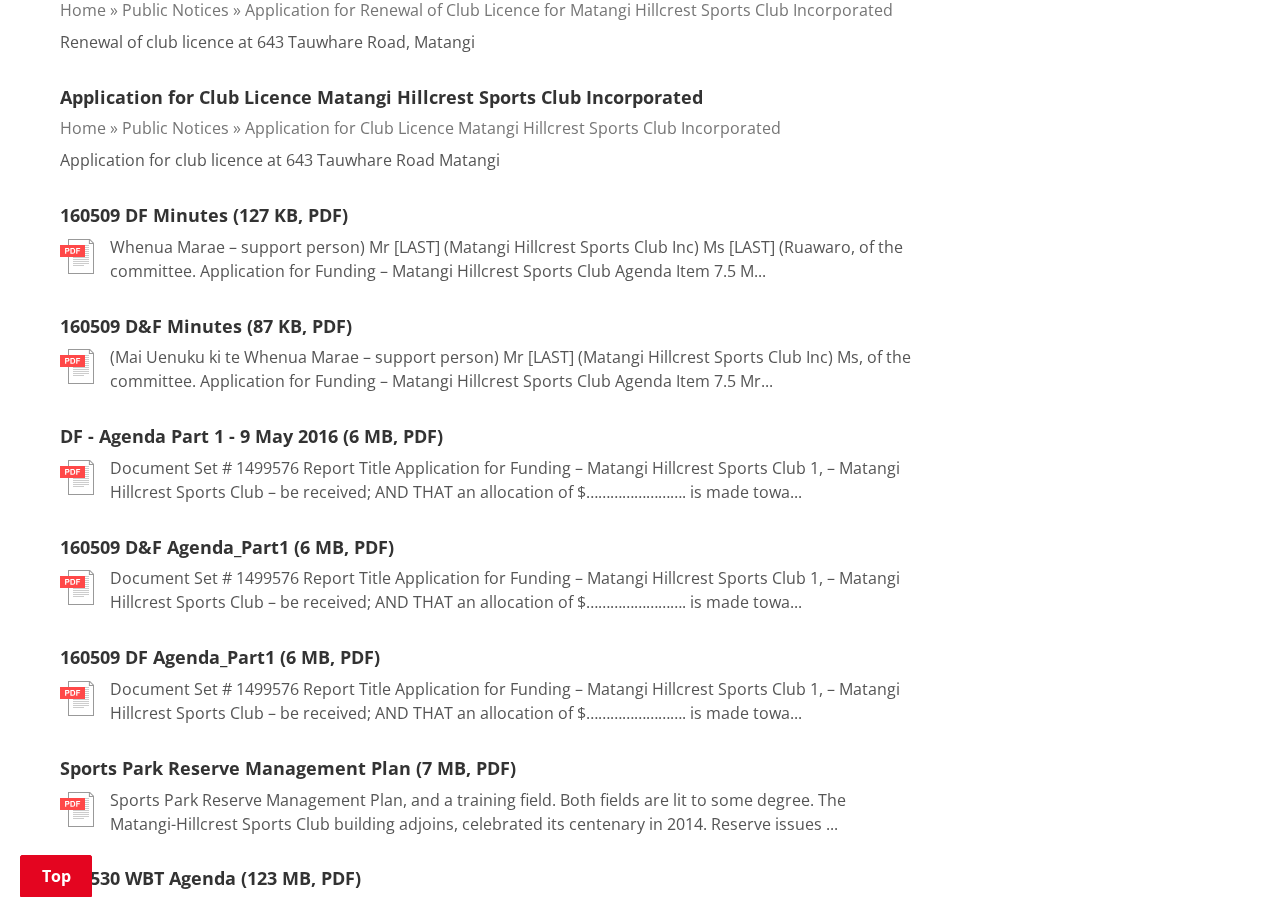 scroll, scrollTop: 900, scrollLeft: 0, axis: vertical 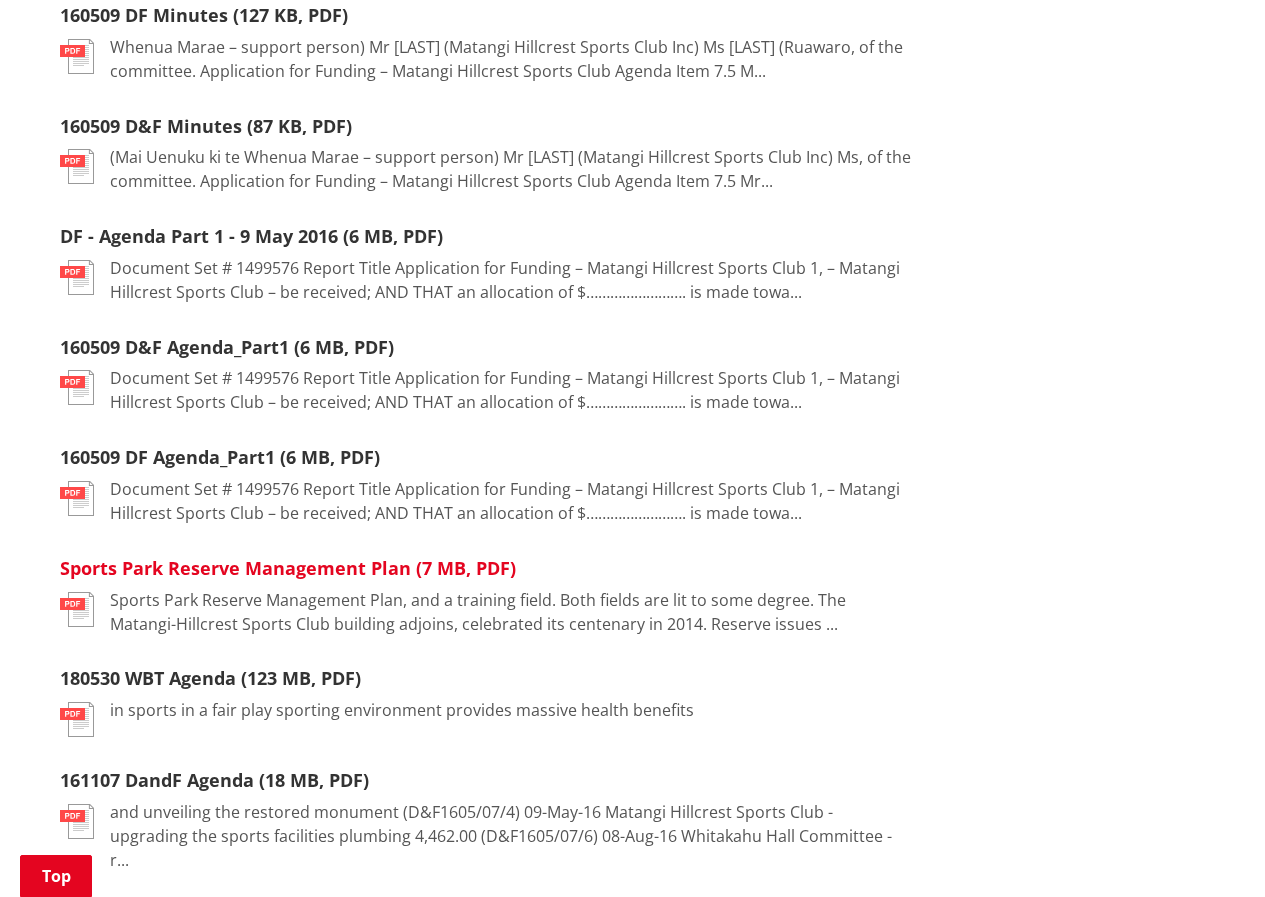 click on "Sports Park Reserve Management Plan (7 MB, PDF)" at bounding box center (288, 568) 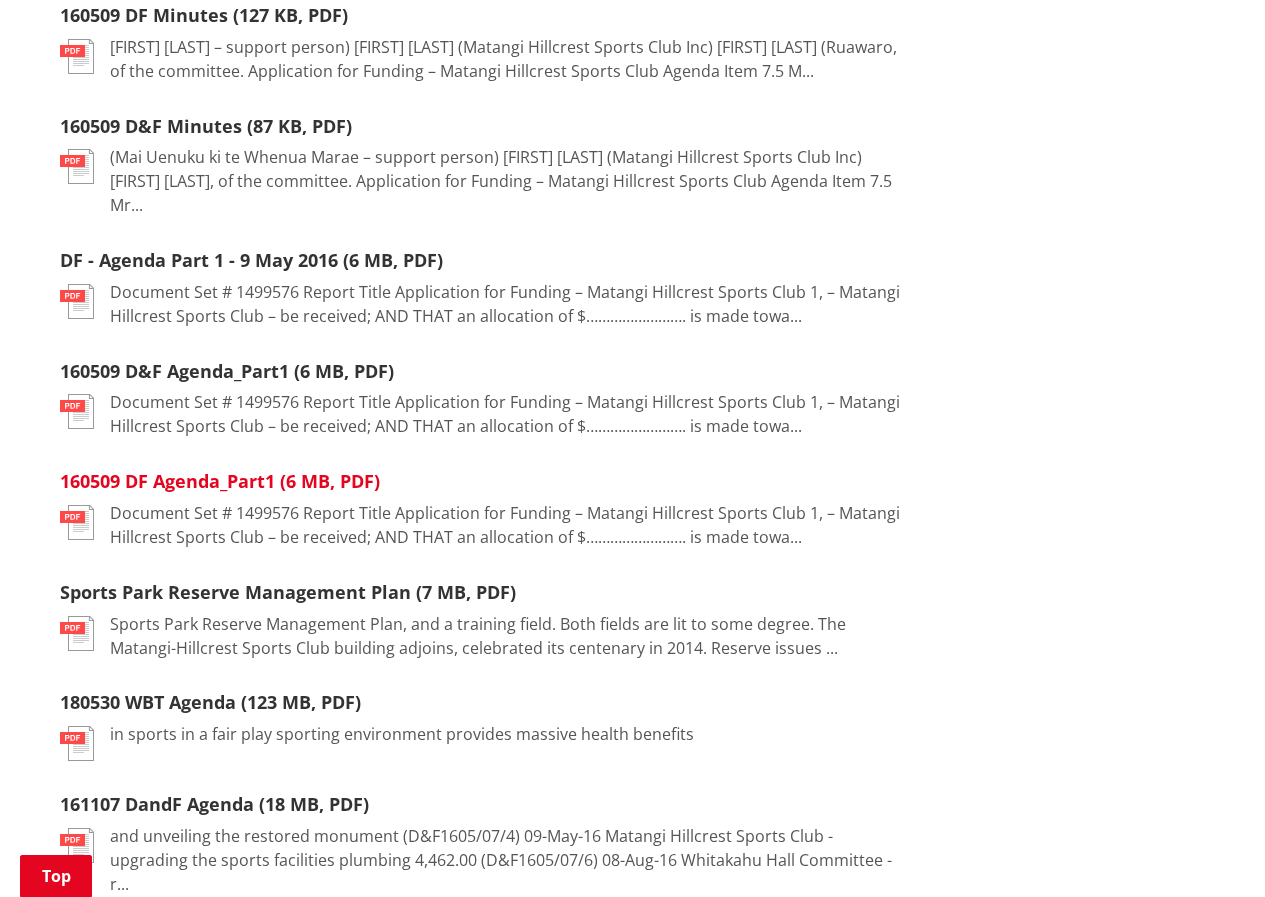 scroll, scrollTop: 1100, scrollLeft: 0, axis: vertical 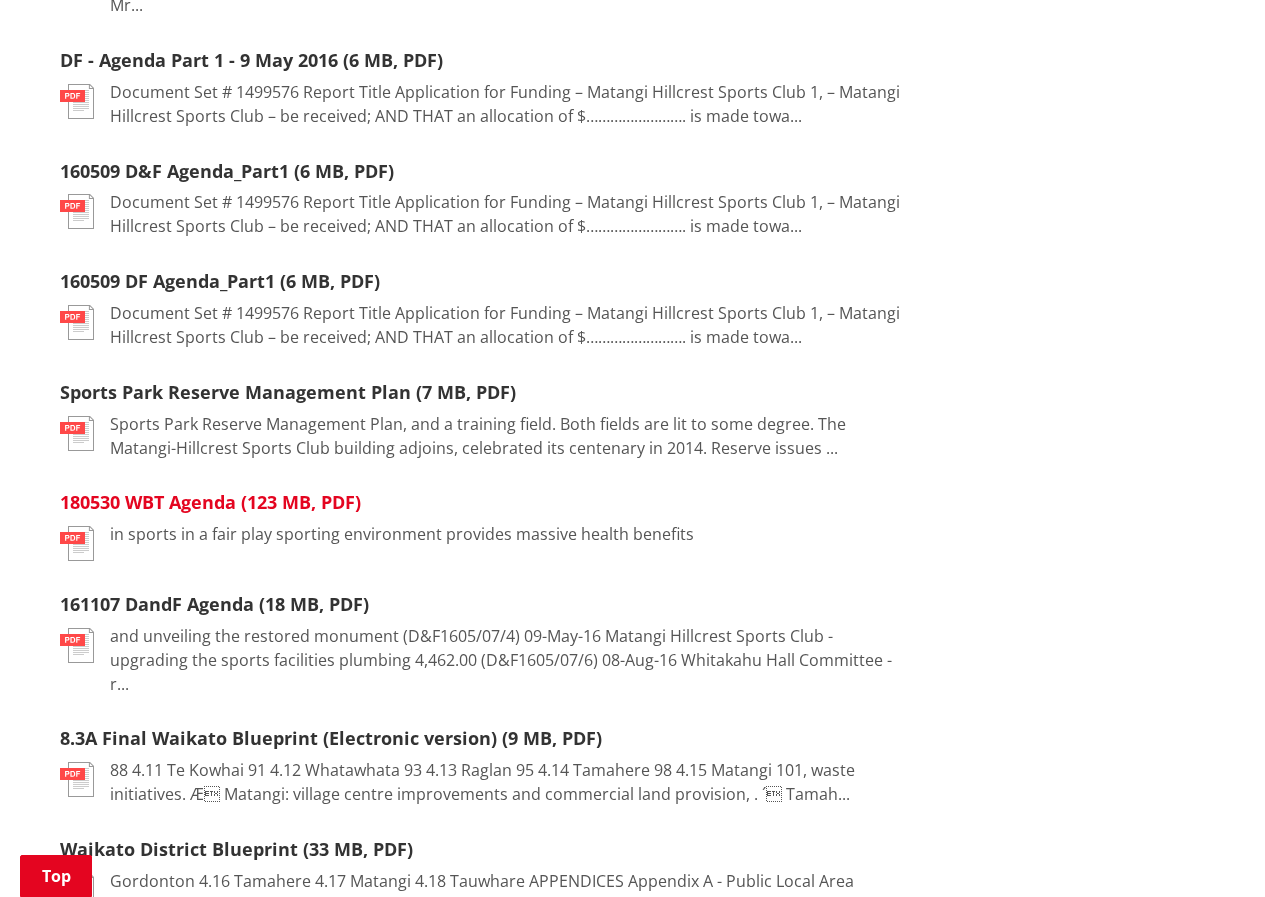 click on "180530 WBT Agenda (123 MB, PDF)" at bounding box center [210, 502] 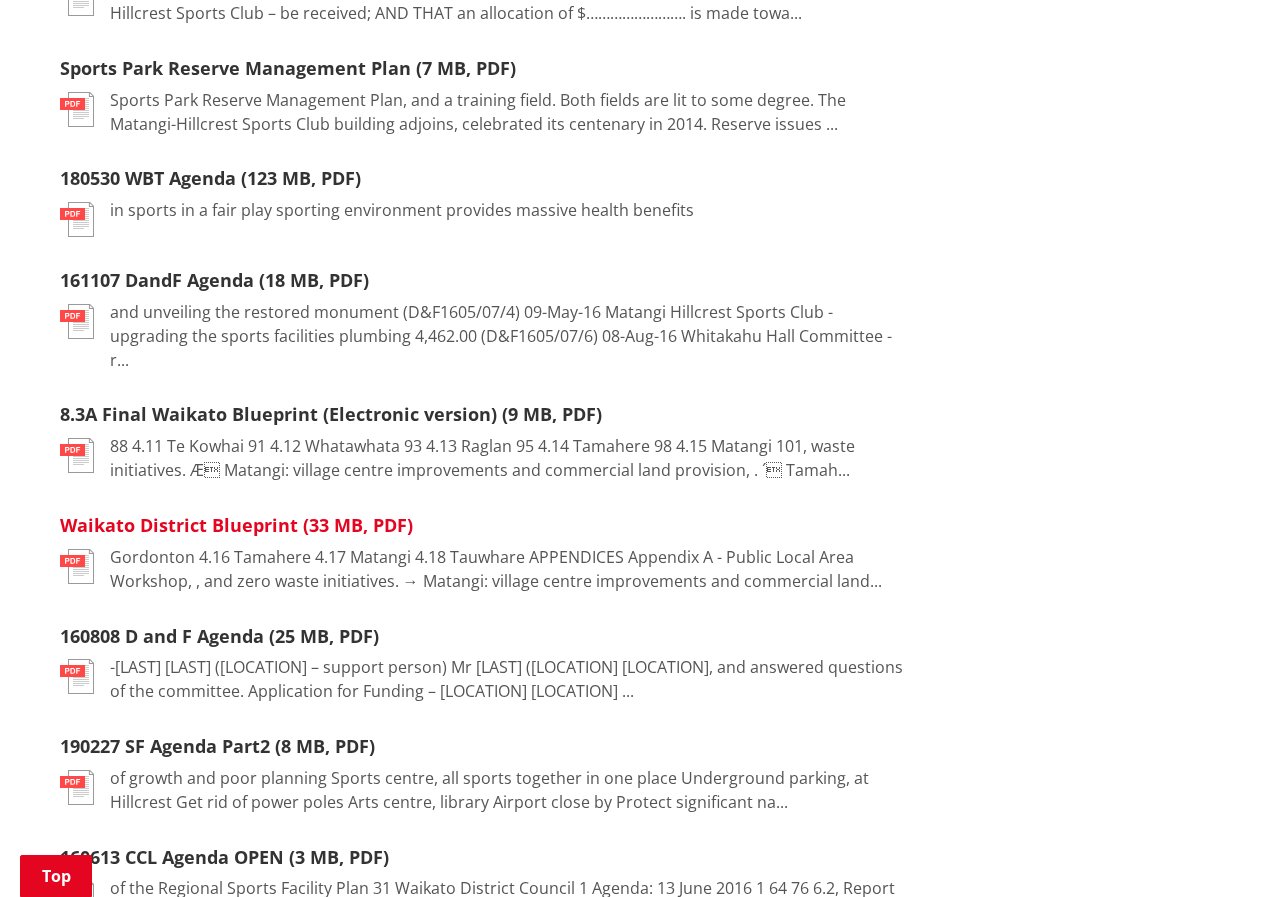 scroll, scrollTop: 1600, scrollLeft: 0, axis: vertical 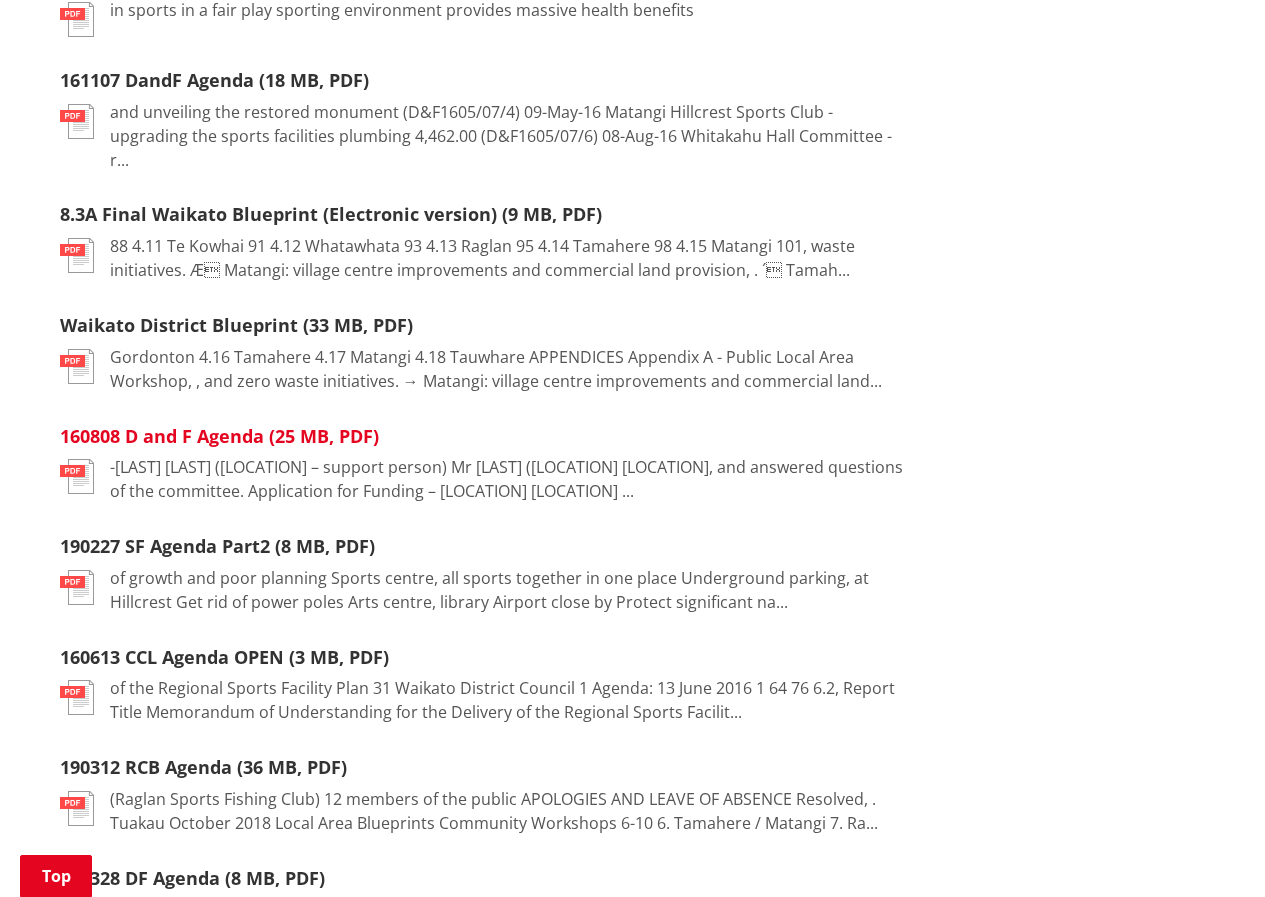 click on "160808 D and F Agenda (25 MB, PDF)" at bounding box center (219, 436) 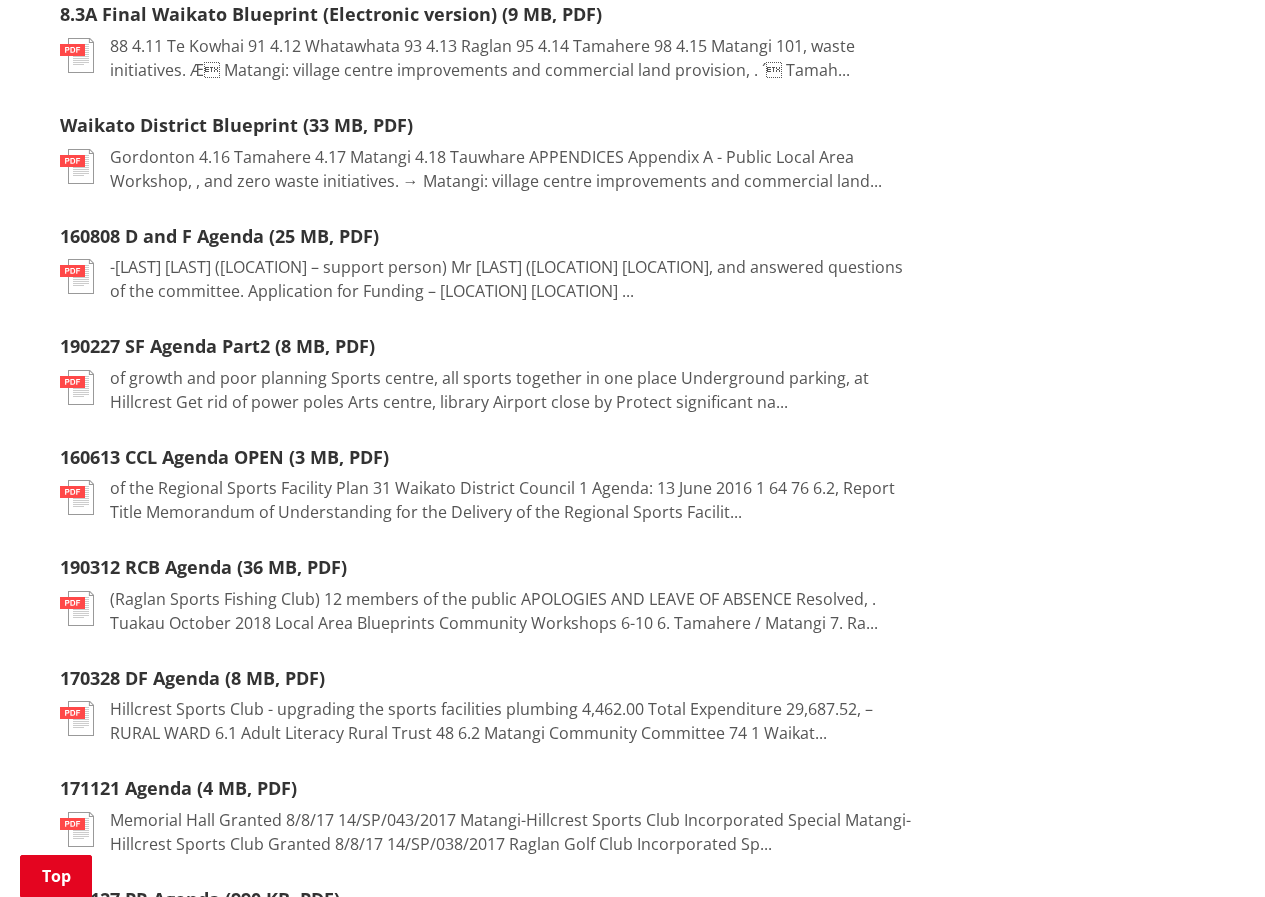 scroll, scrollTop: 2000, scrollLeft: 0, axis: vertical 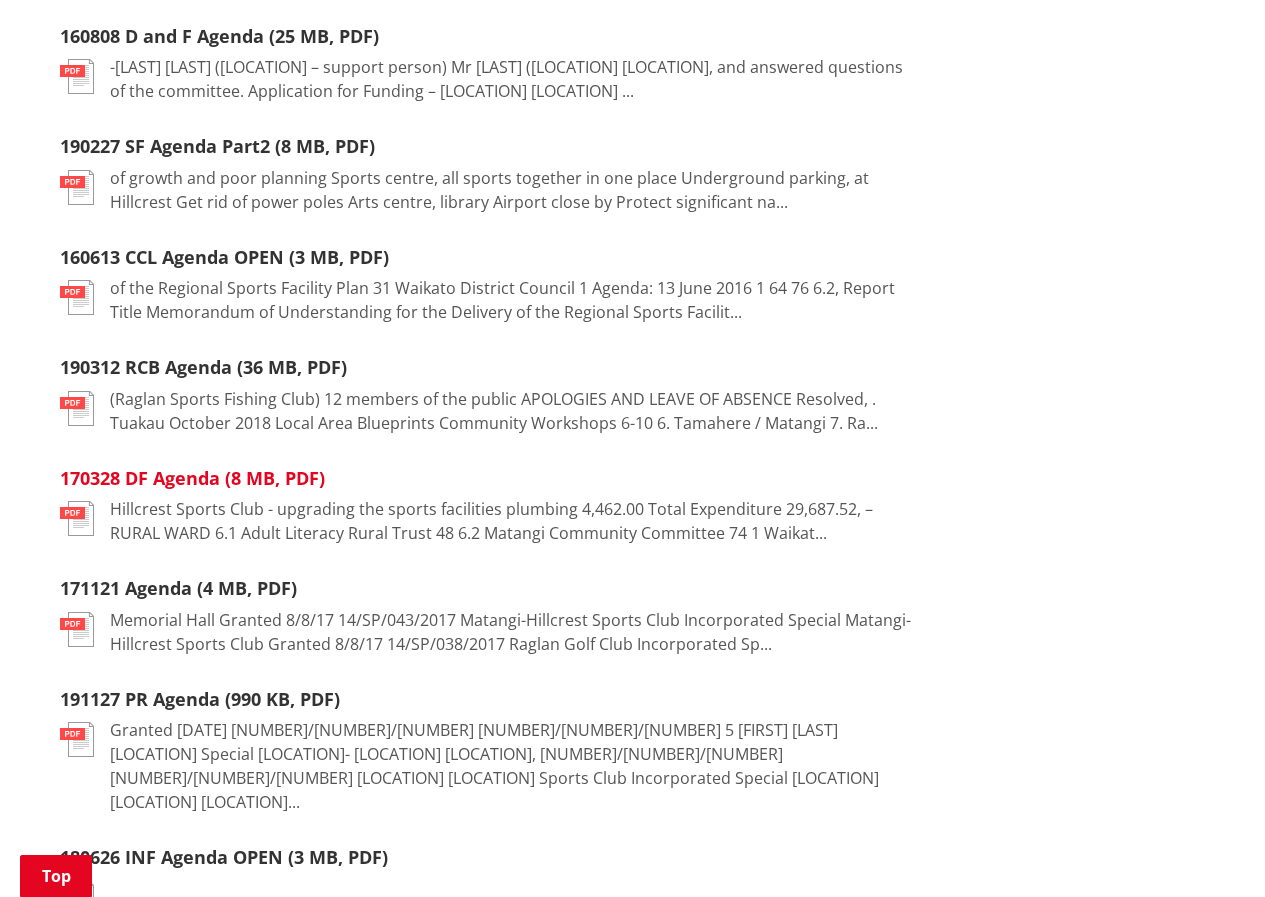 click on "170328 DF Agenda (8 MB, PDF)" at bounding box center [192, 478] 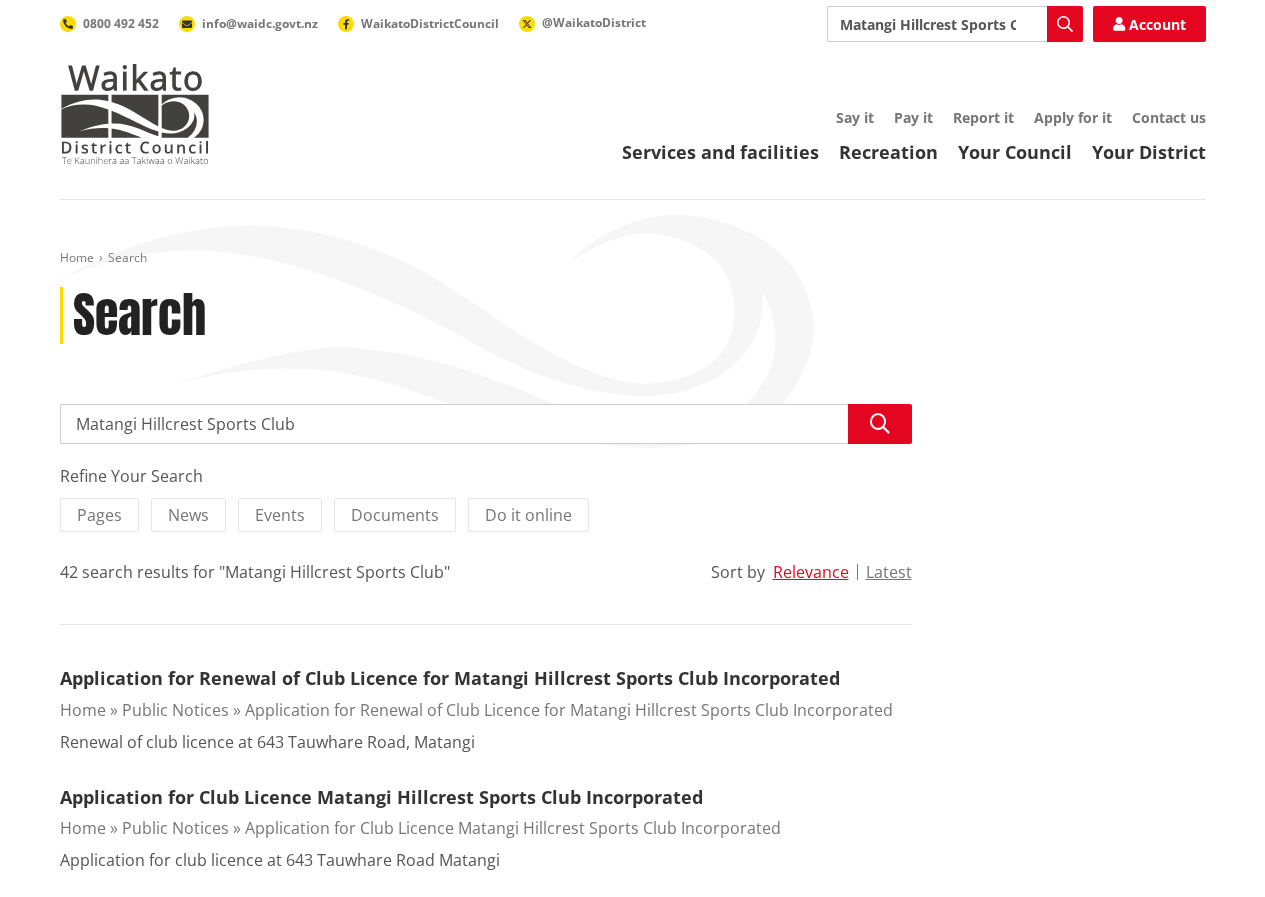 scroll, scrollTop: 2000, scrollLeft: 0, axis: vertical 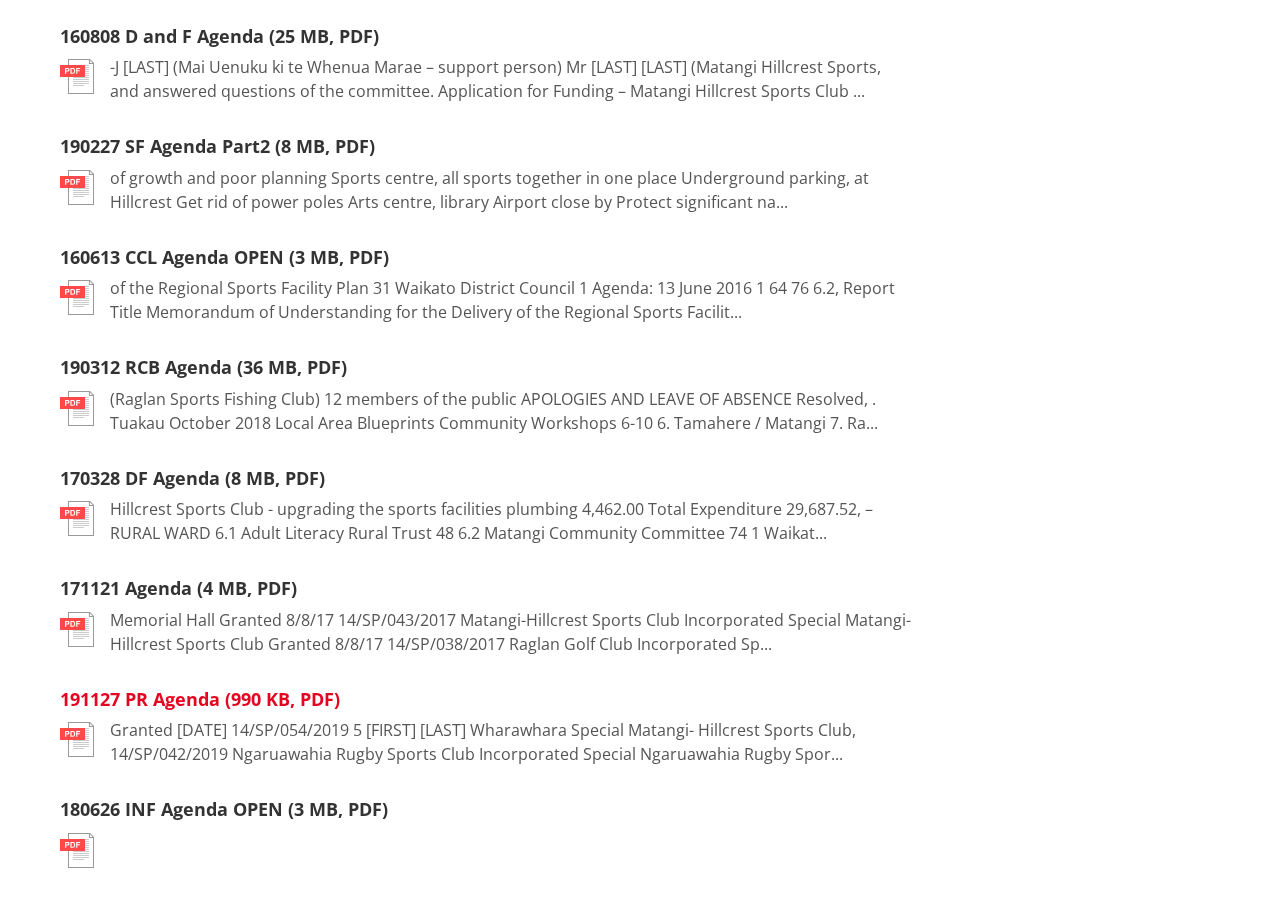click on "191127 PR Agenda (990 KB, PDF)" at bounding box center (200, 699) 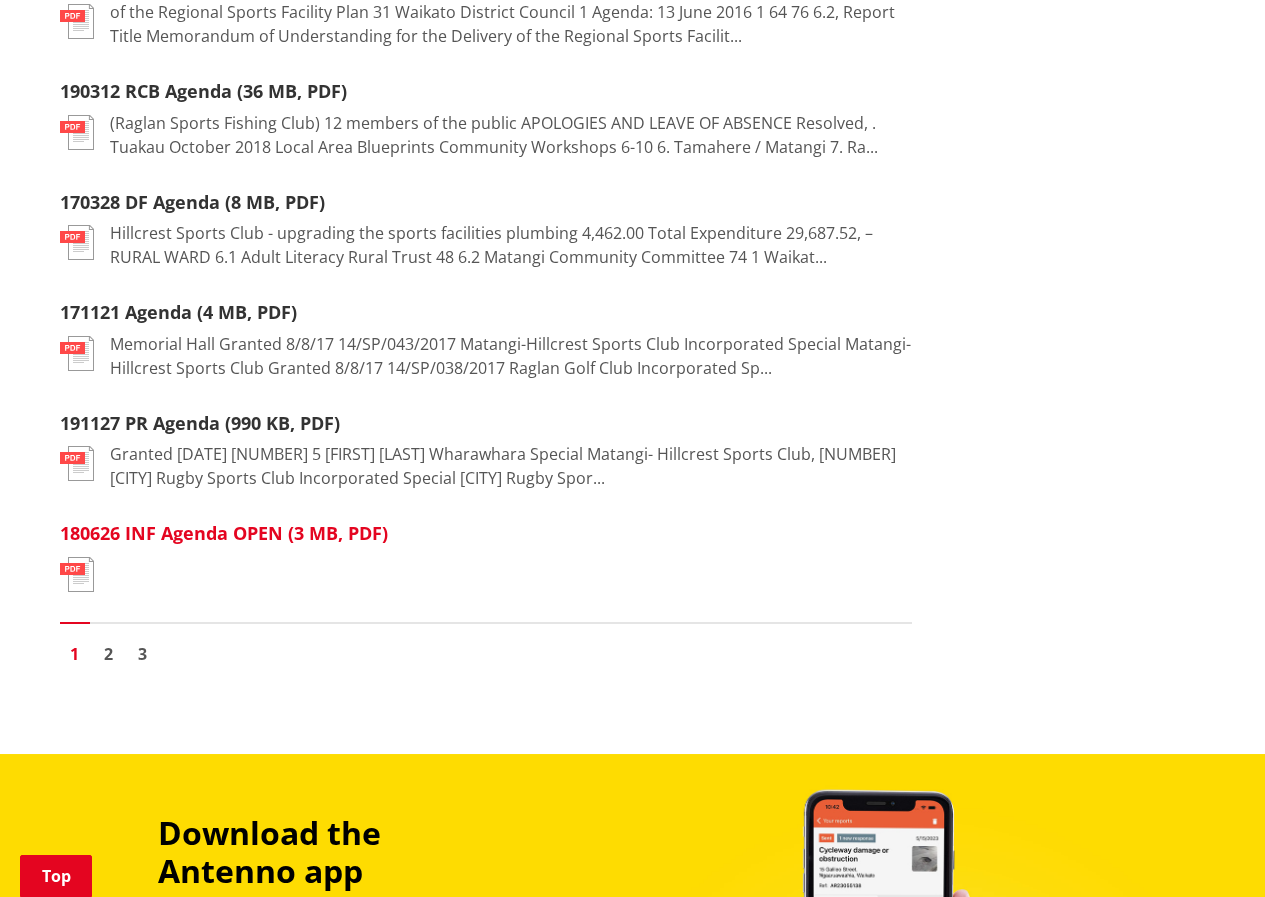 scroll, scrollTop: 2400, scrollLeft: 0, axis: vertical 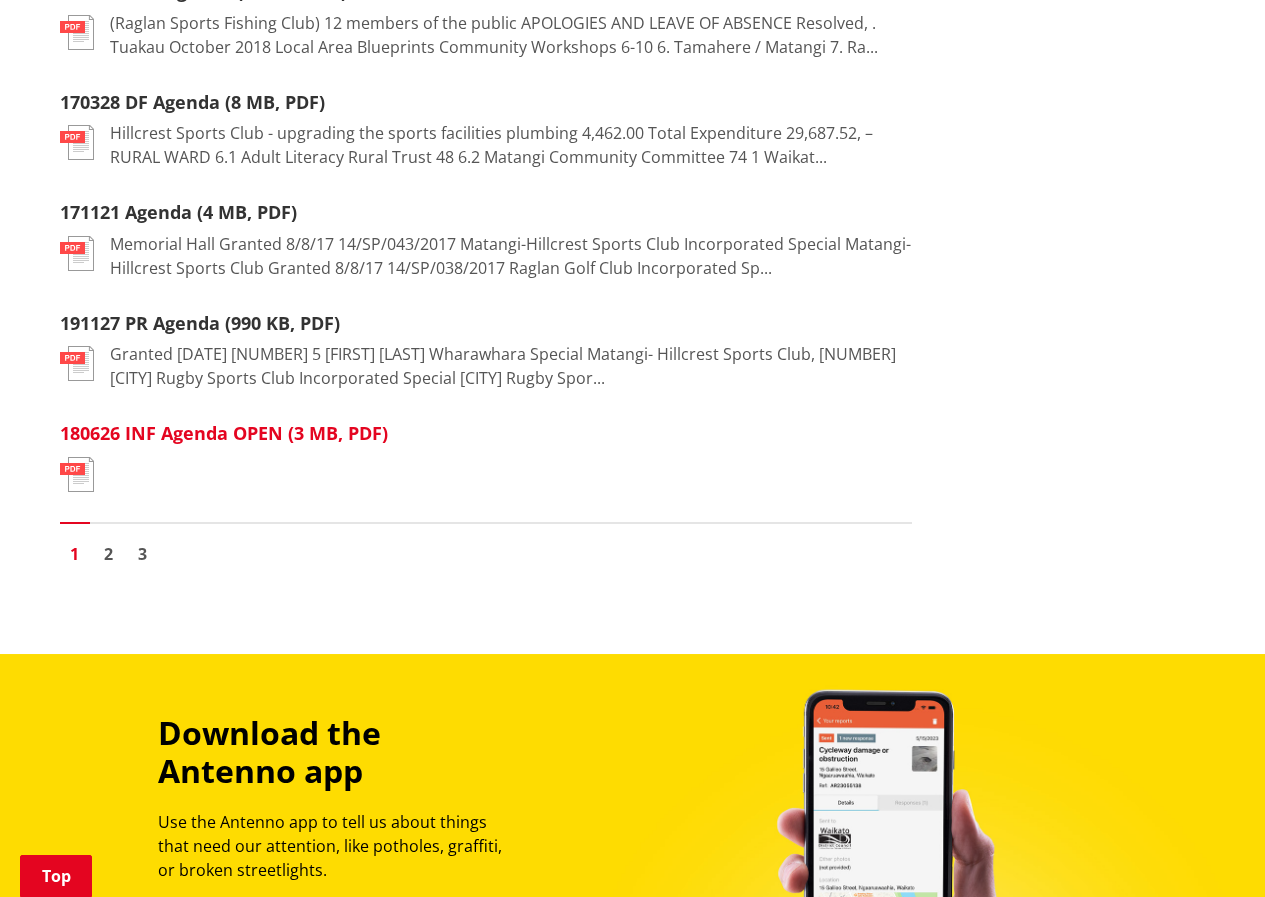click on "180626 INF Agenda OPEN (3 MB, PDF)" at bounding box center [224, 433] 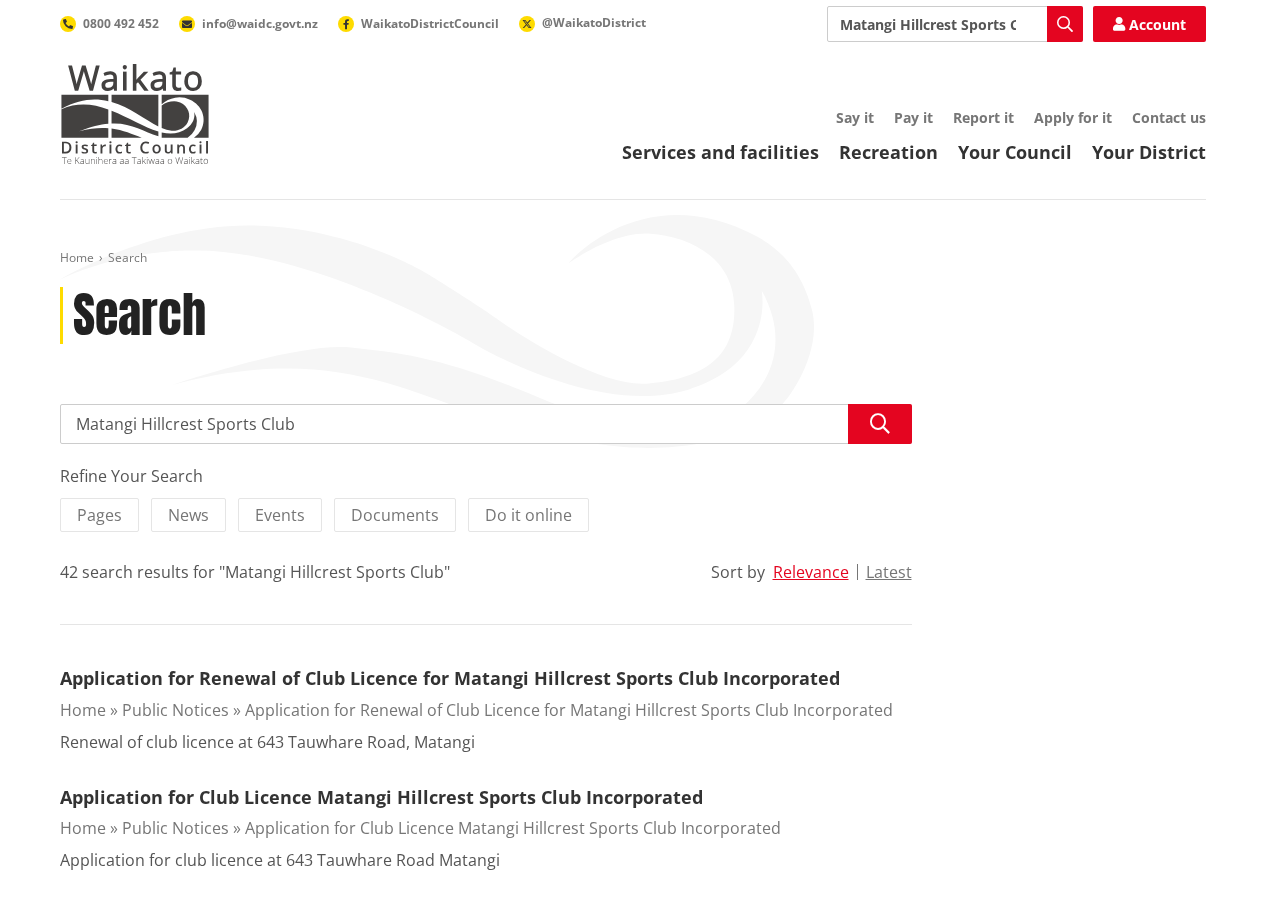 scroll, scrollTop: 2400, scrollLeft: 0, axis: vertical 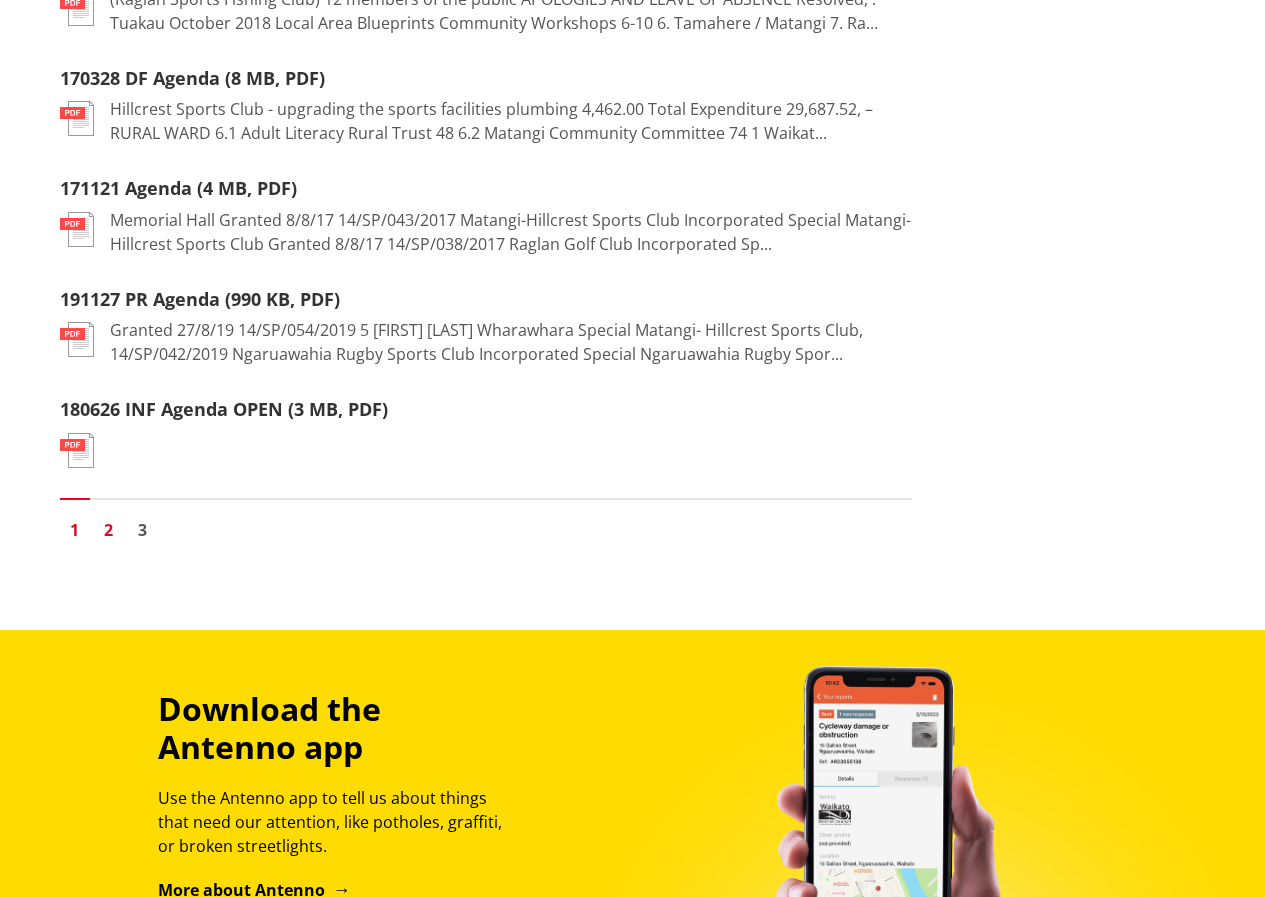 click on "2" at bounding box center [109, 530] 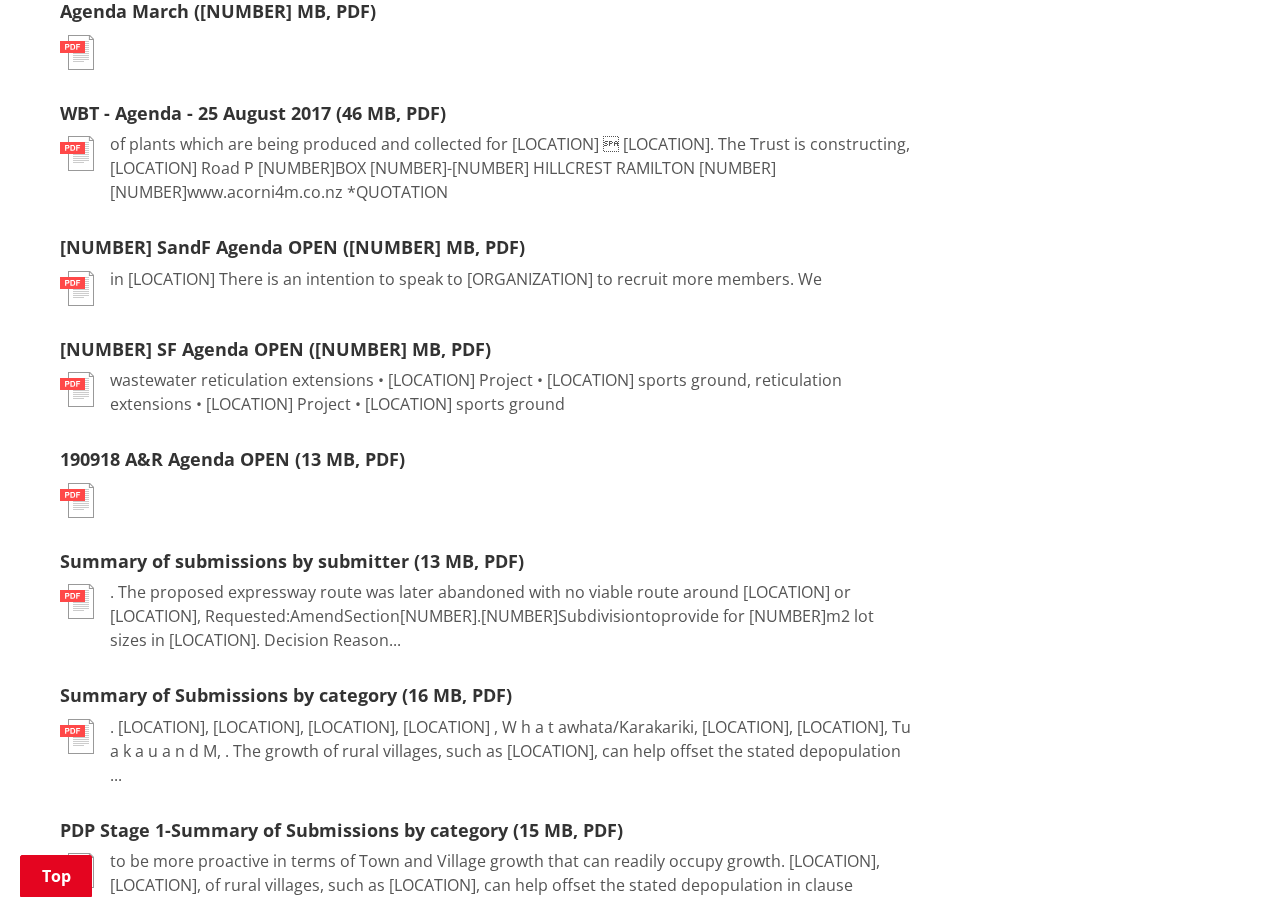 scroll, scrollTop: 2100, scrollLeft: 0, axis: vertical 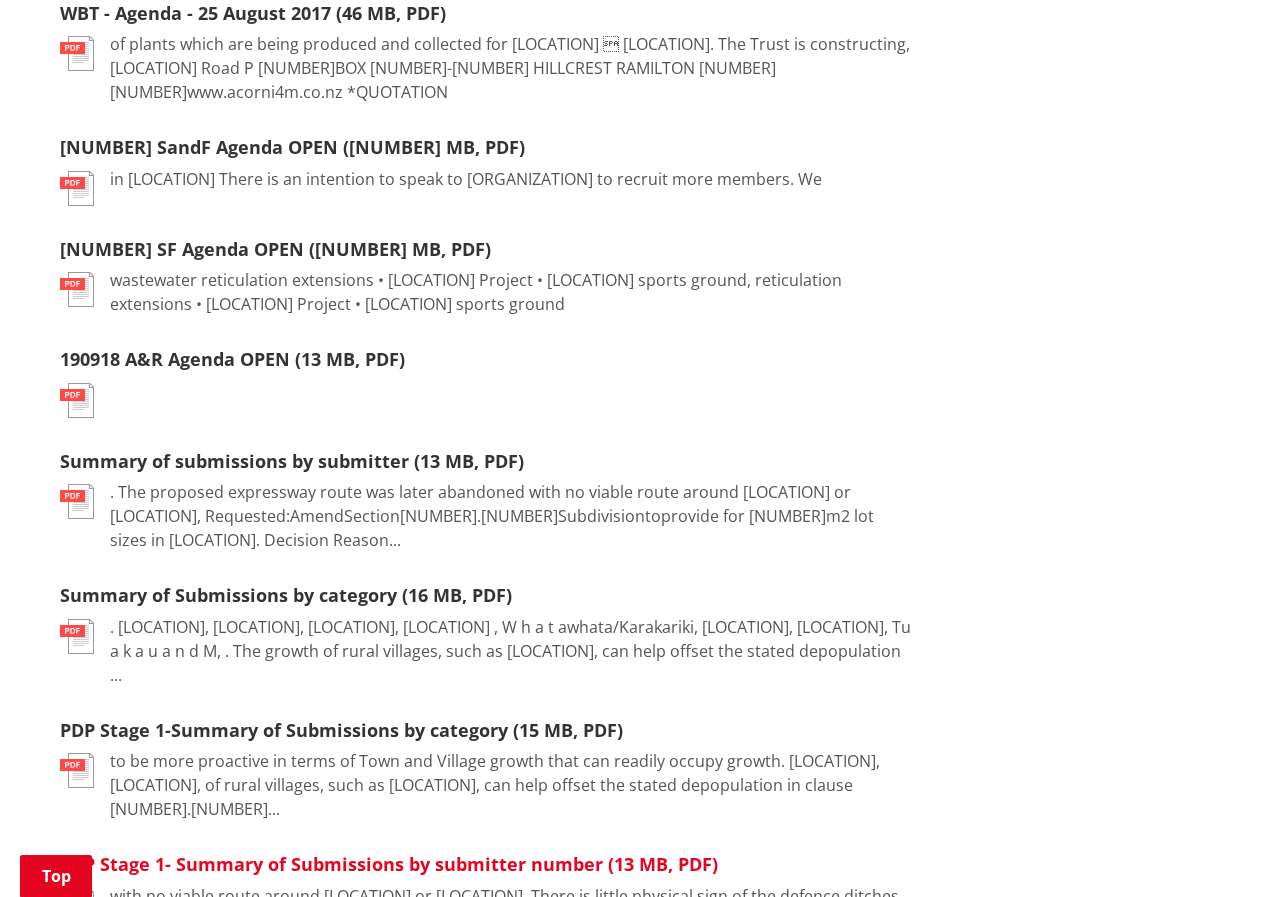 click on "PDP Stage 1- Summary of Submissions by submitter number (13 MB, PDF)" at bounding box center [389, 864] 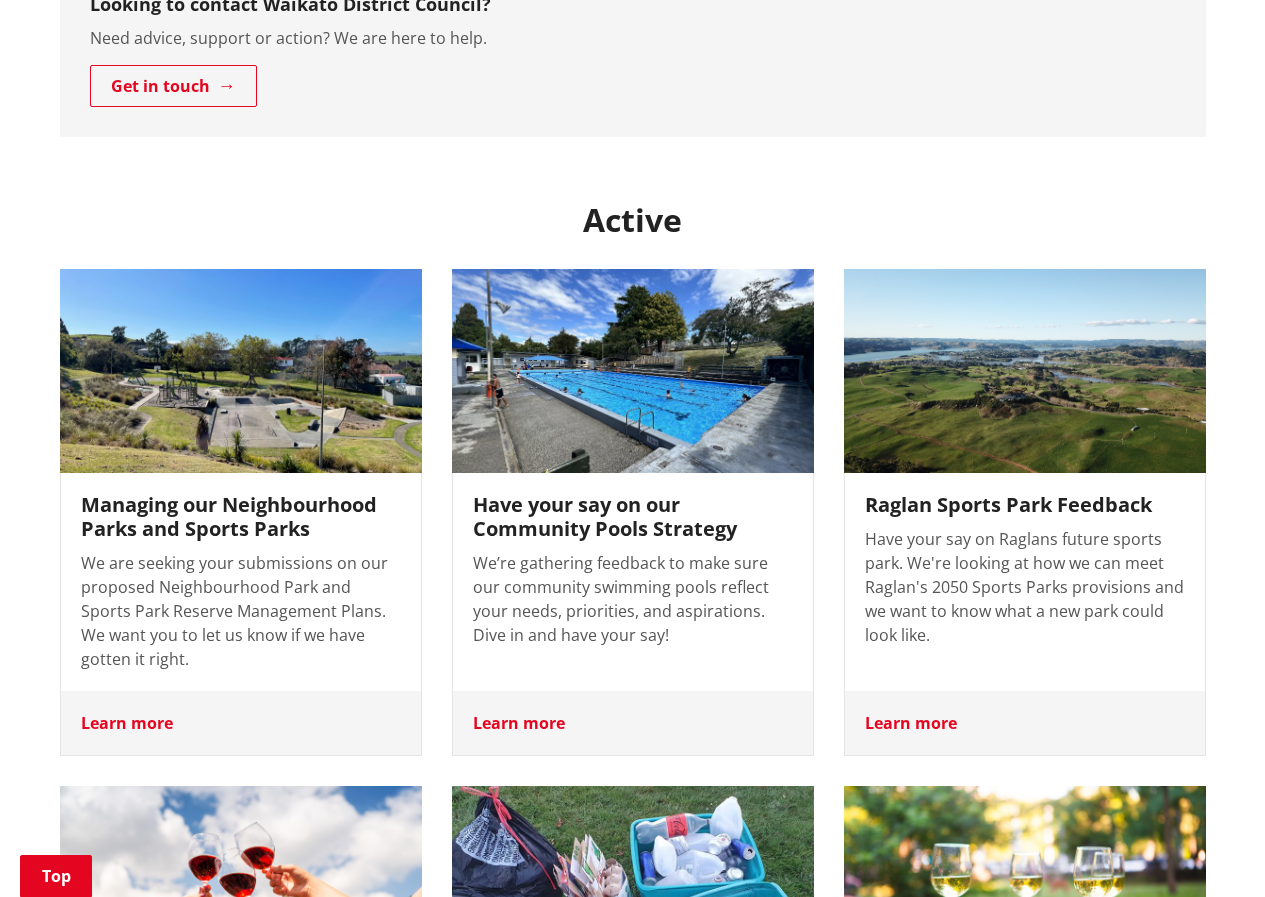 scroll, scrollTop: 1100, scrollLeft: 0, axis: vertical 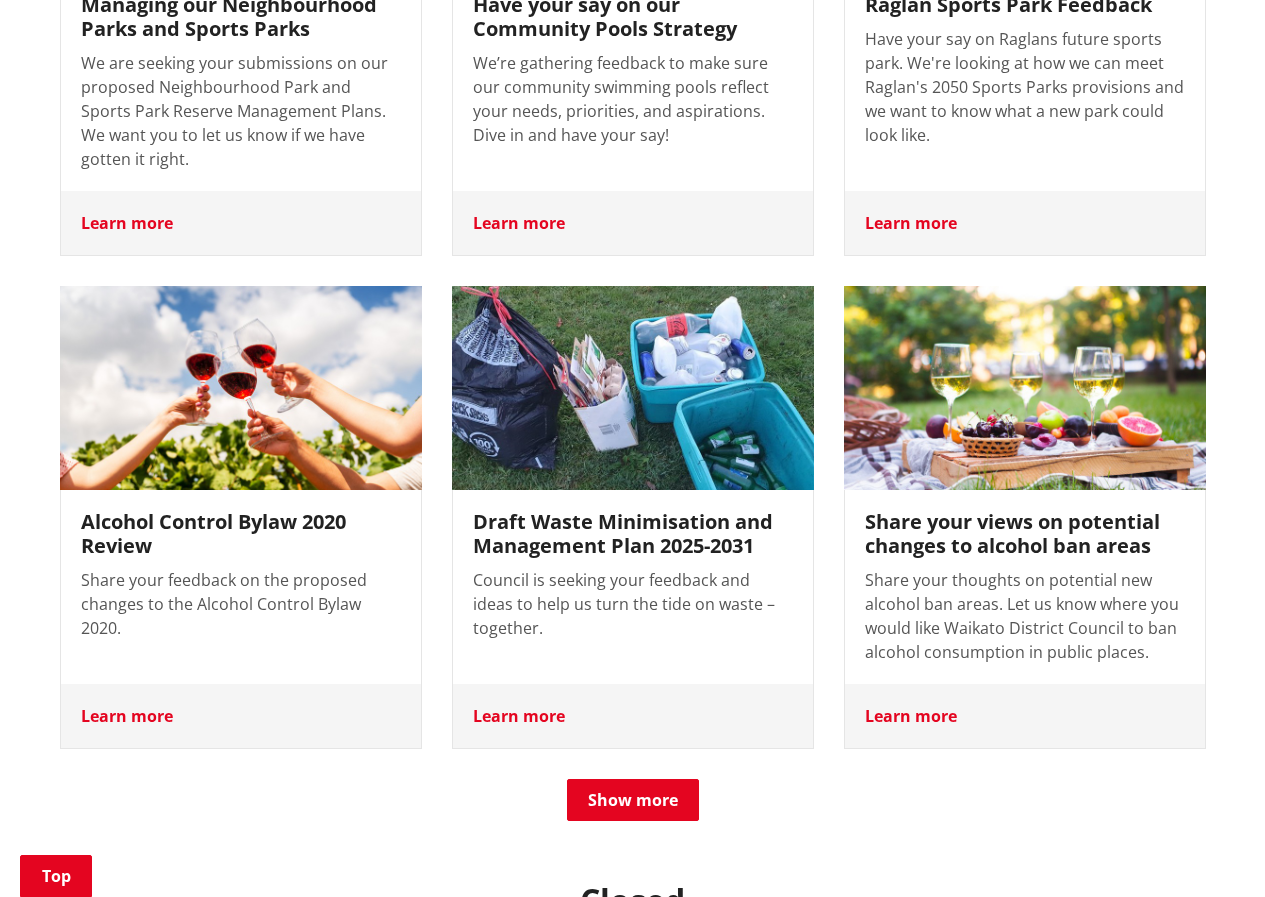 click on "Learn more" at bounding box center [241, 716] 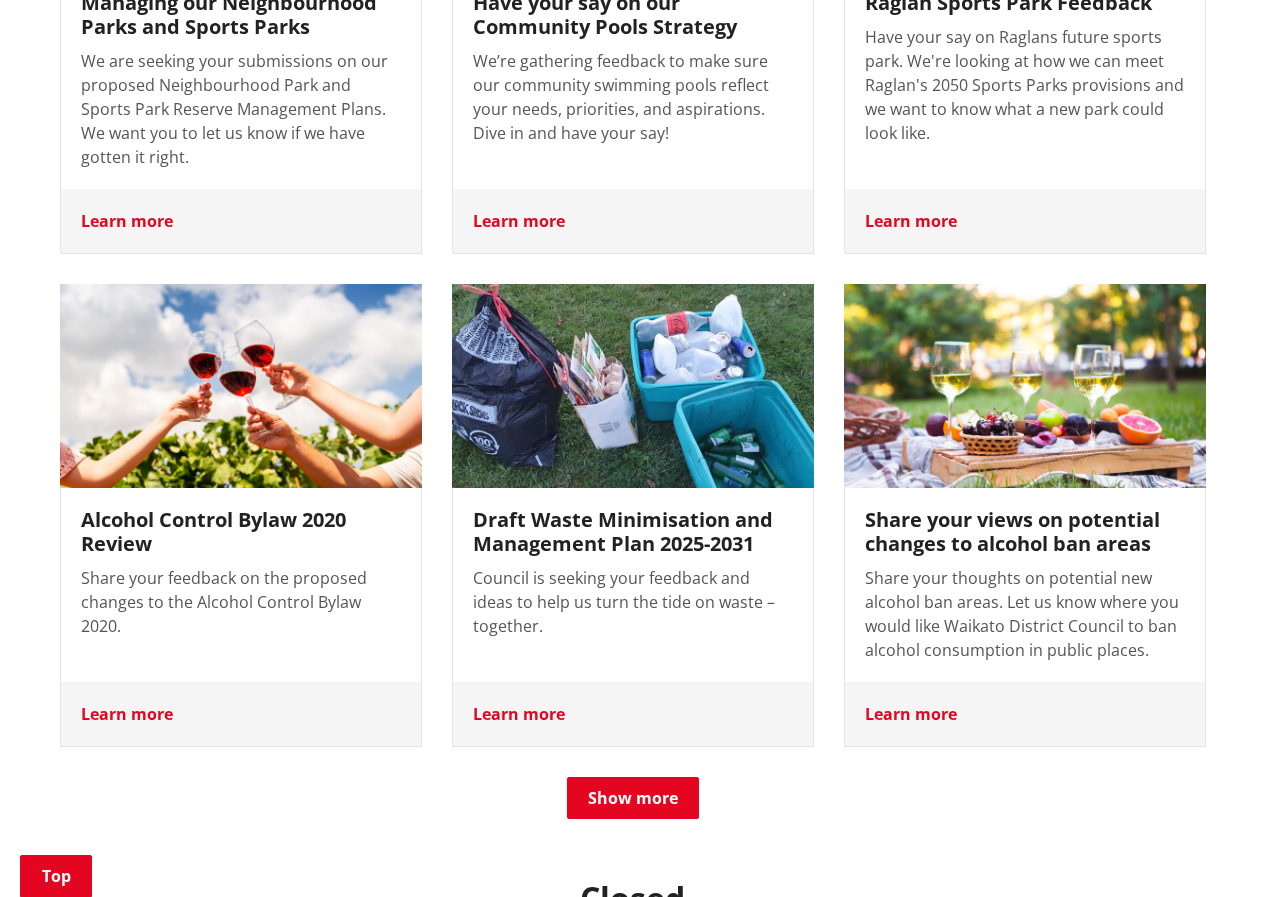 scroll, scrollTop: 702, scrollLeft: 0, axis: vertical 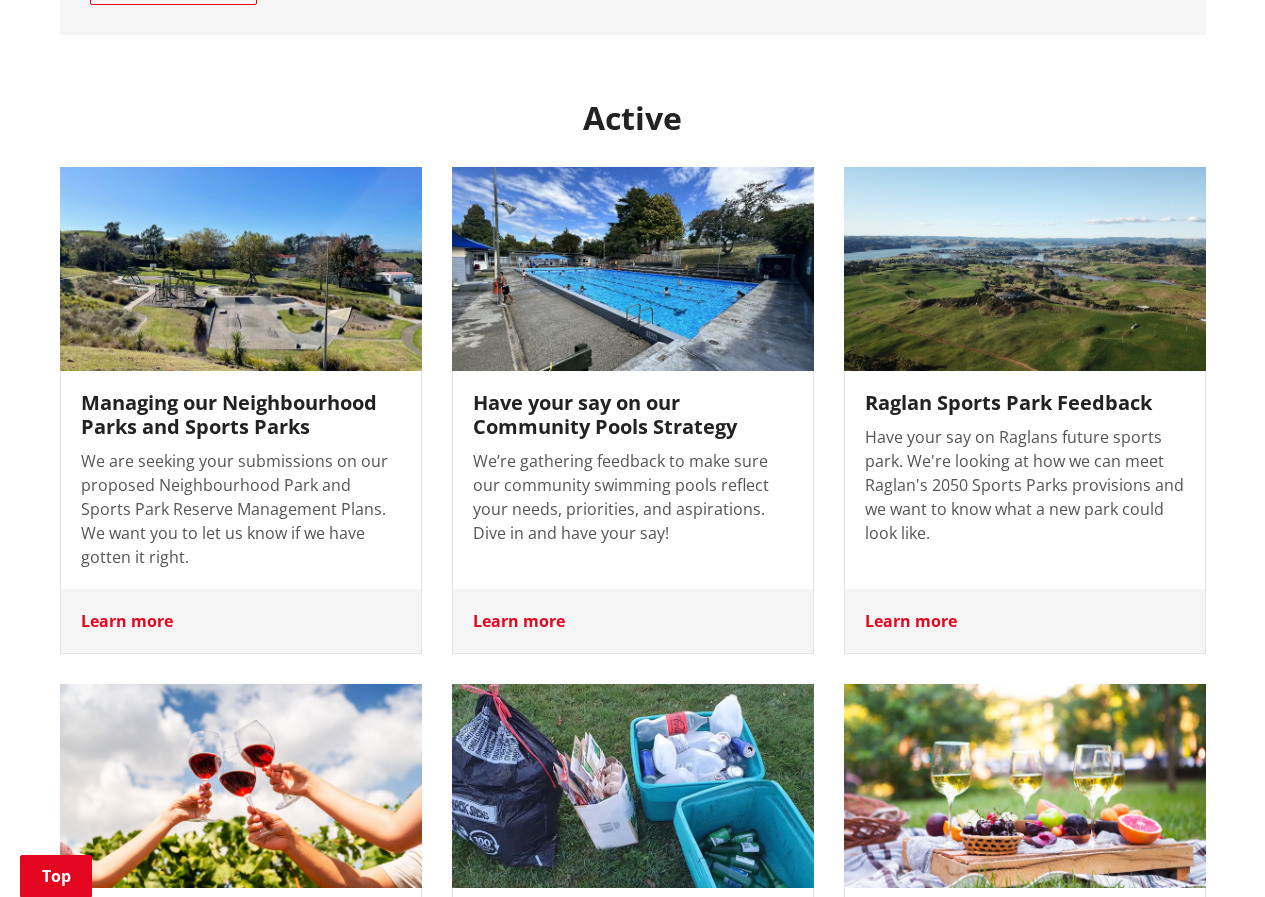 click on "Learn more" at bounding box center (241, 621) 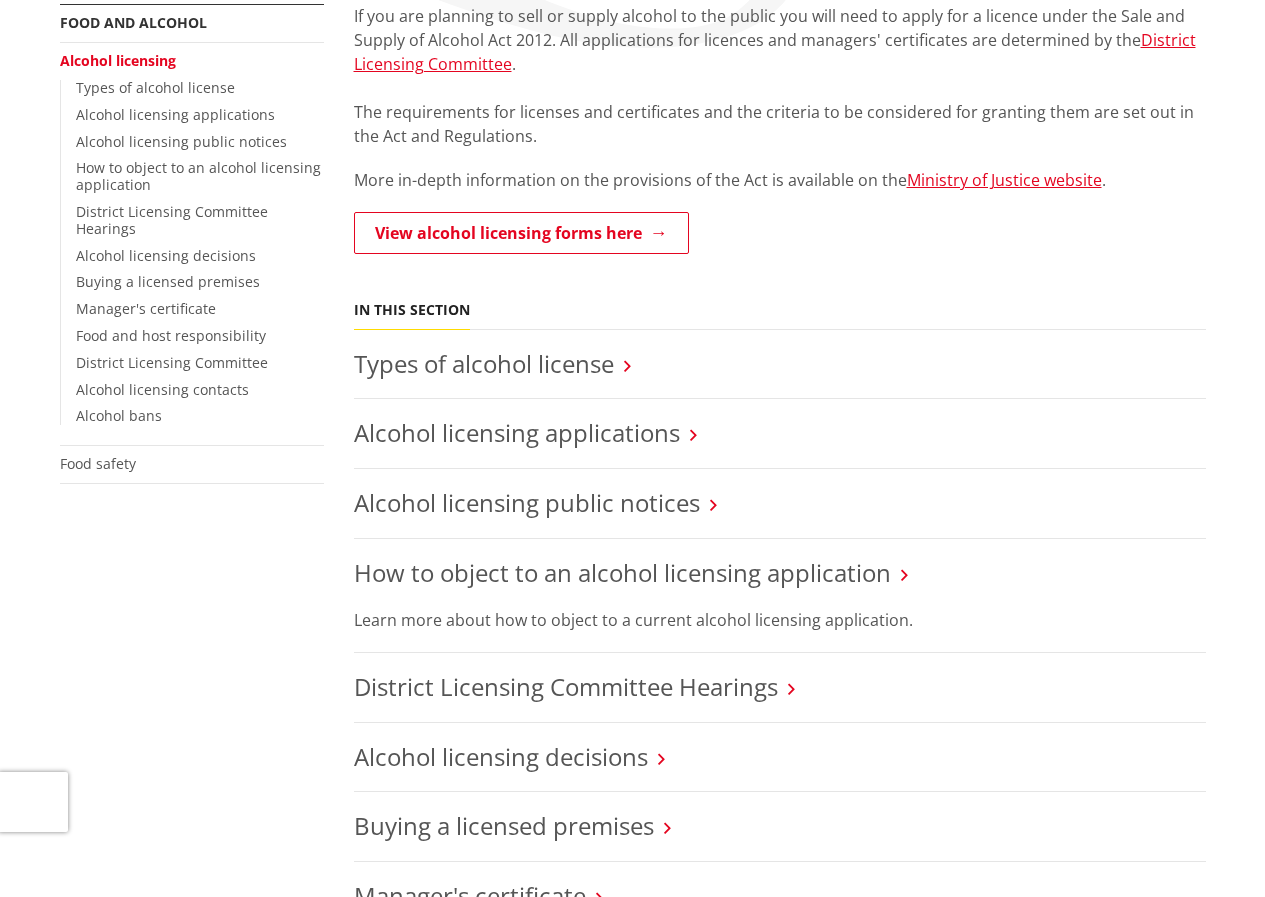scroll, scrollTop: 100, scrollLeft: 0, axis: vertical 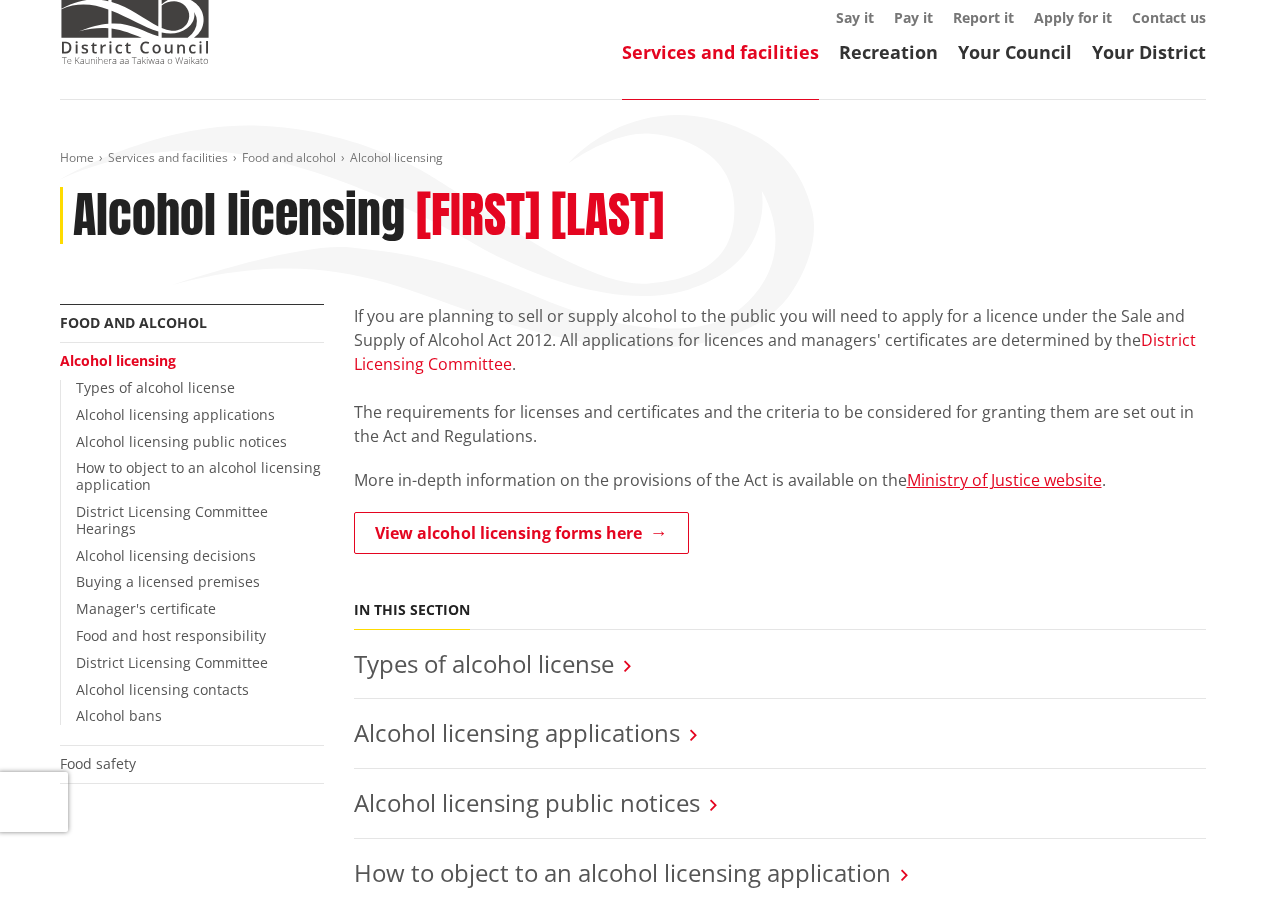 click on "District Licensing Committee" at bounding box center [775, 352] 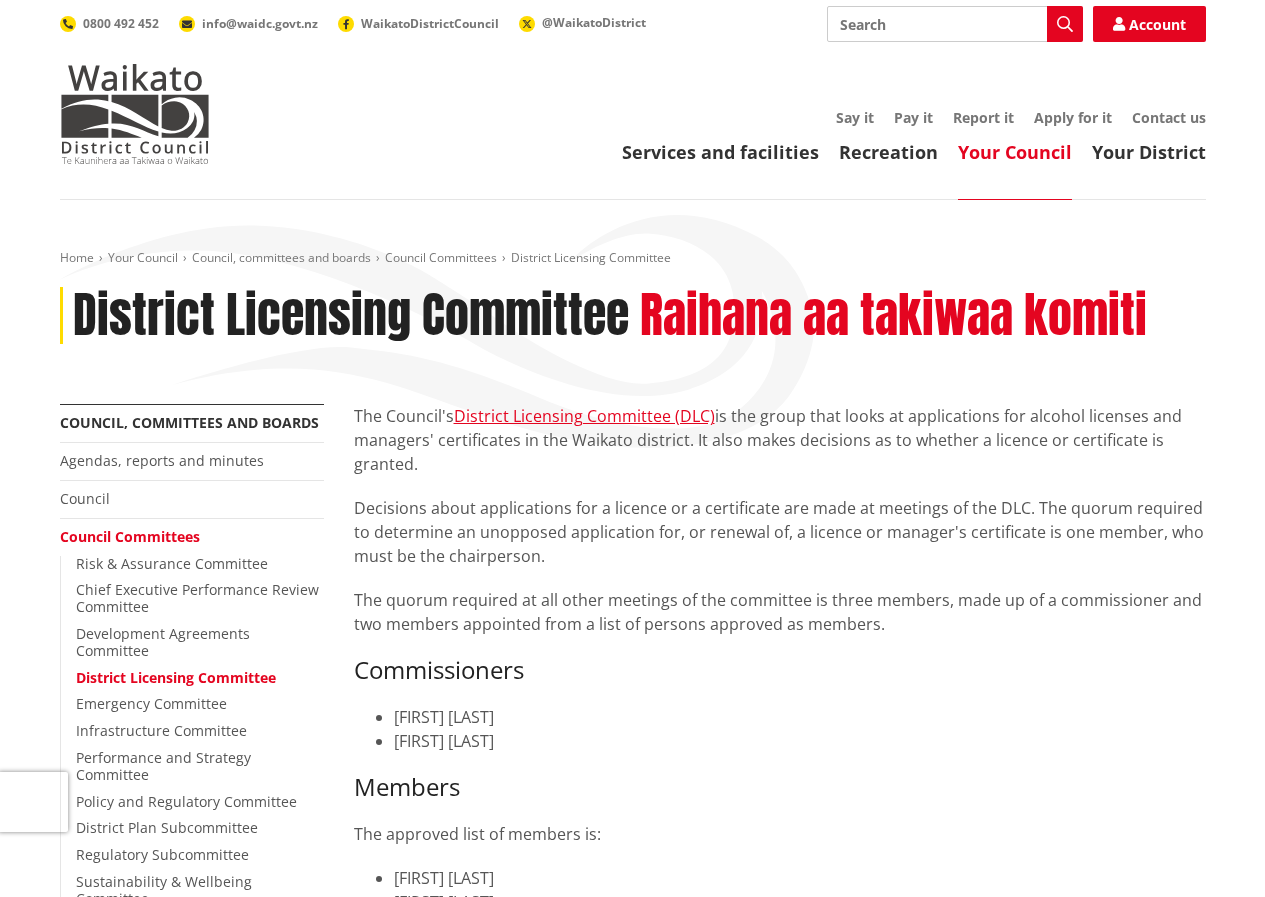 scroll, scrollTop: 600, scrollLeft: 0, axis: vertical 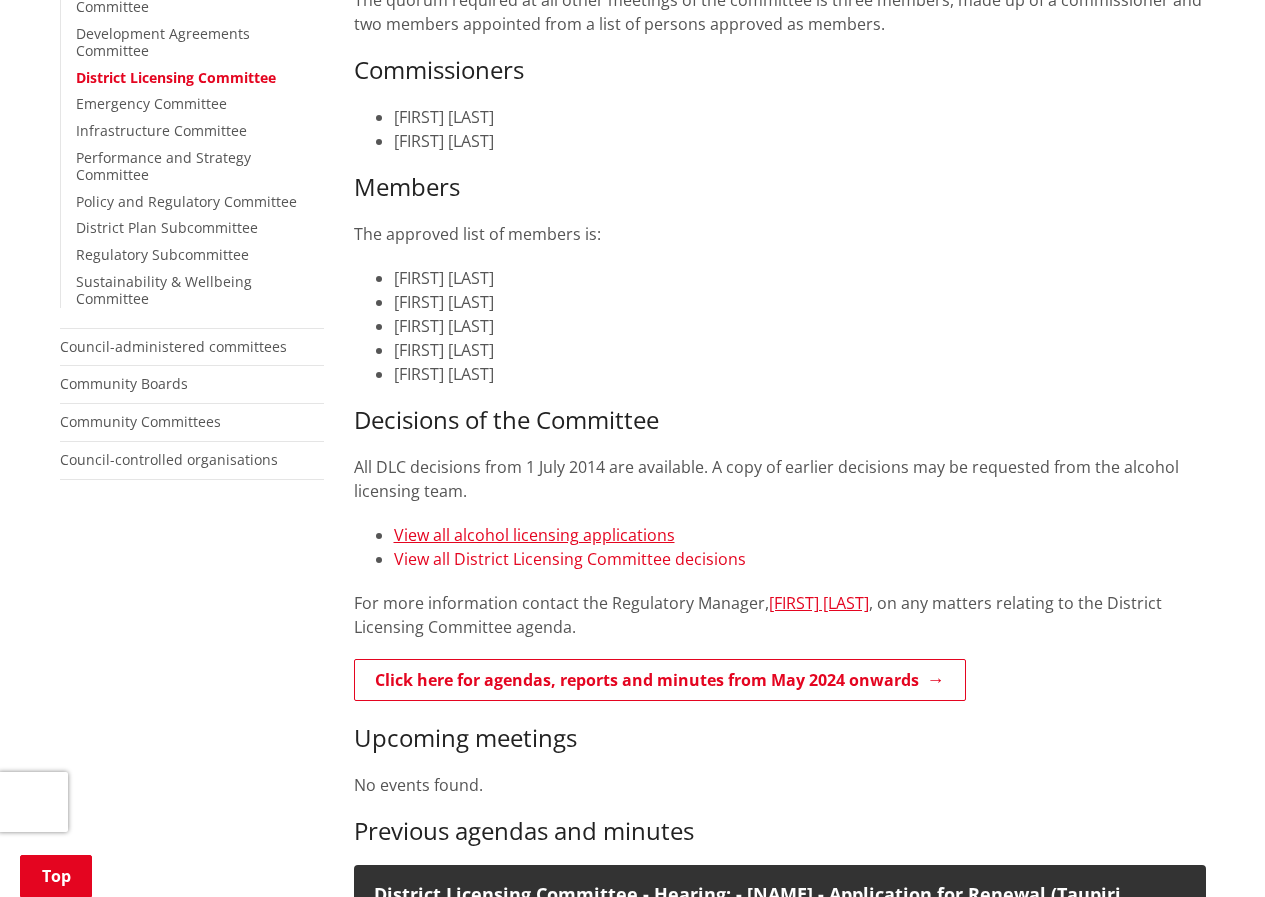 click on "View all District Licensing Committee decisions" at bounding box center (570, 559) 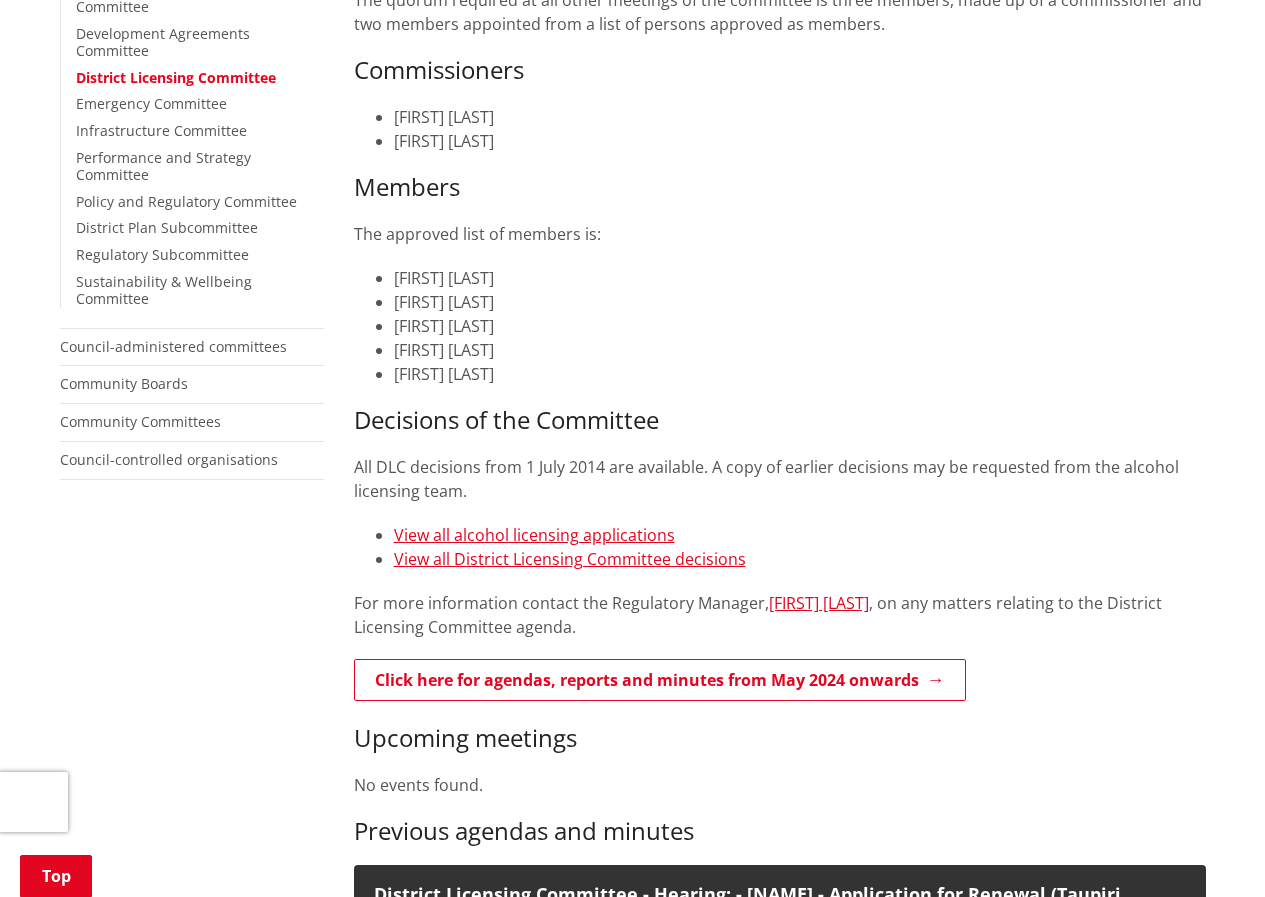 scroll, scrollTop: 900, scrollLeft: 0, axis: vertical 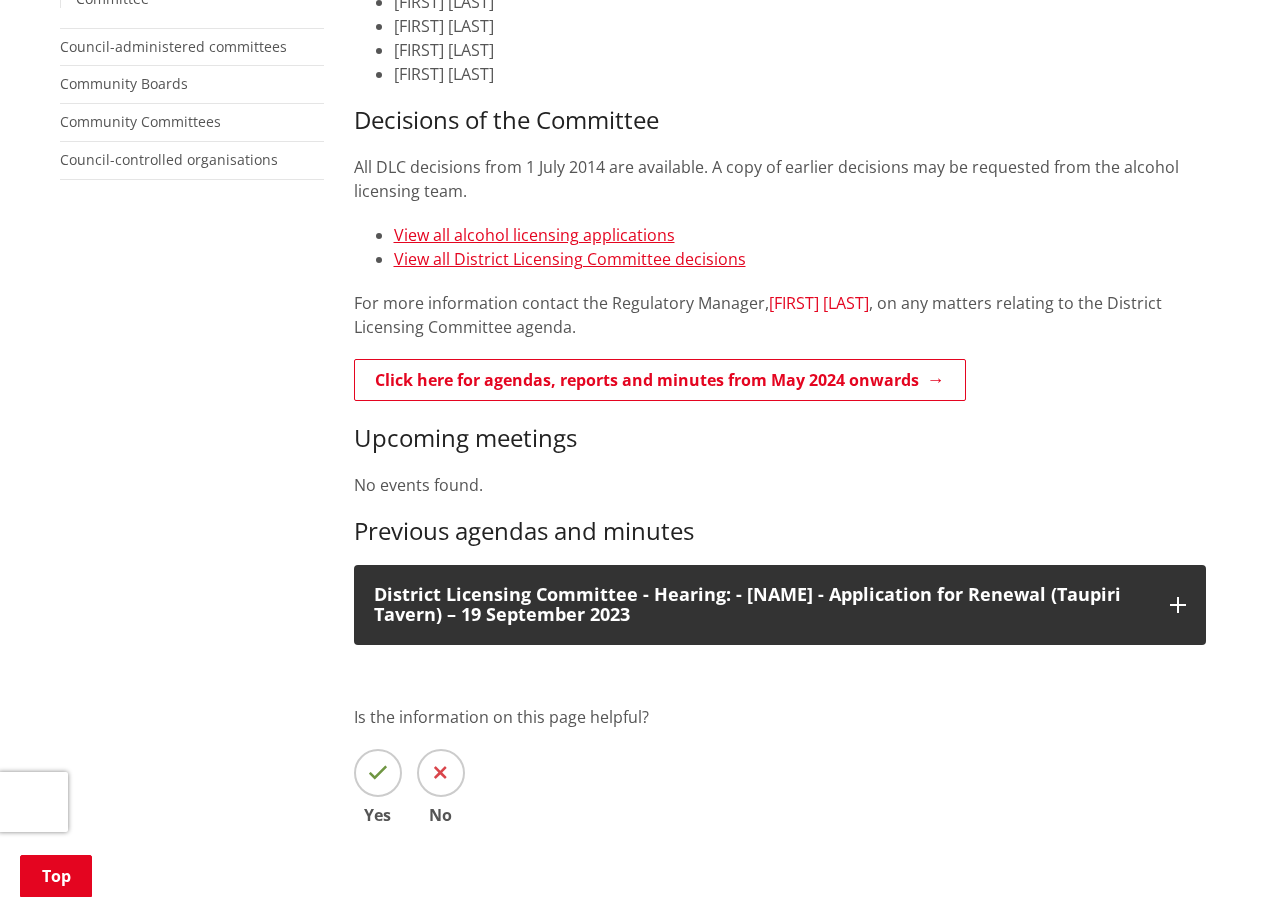 click on "Rochelle Deane" at bounding box center [819, 303] 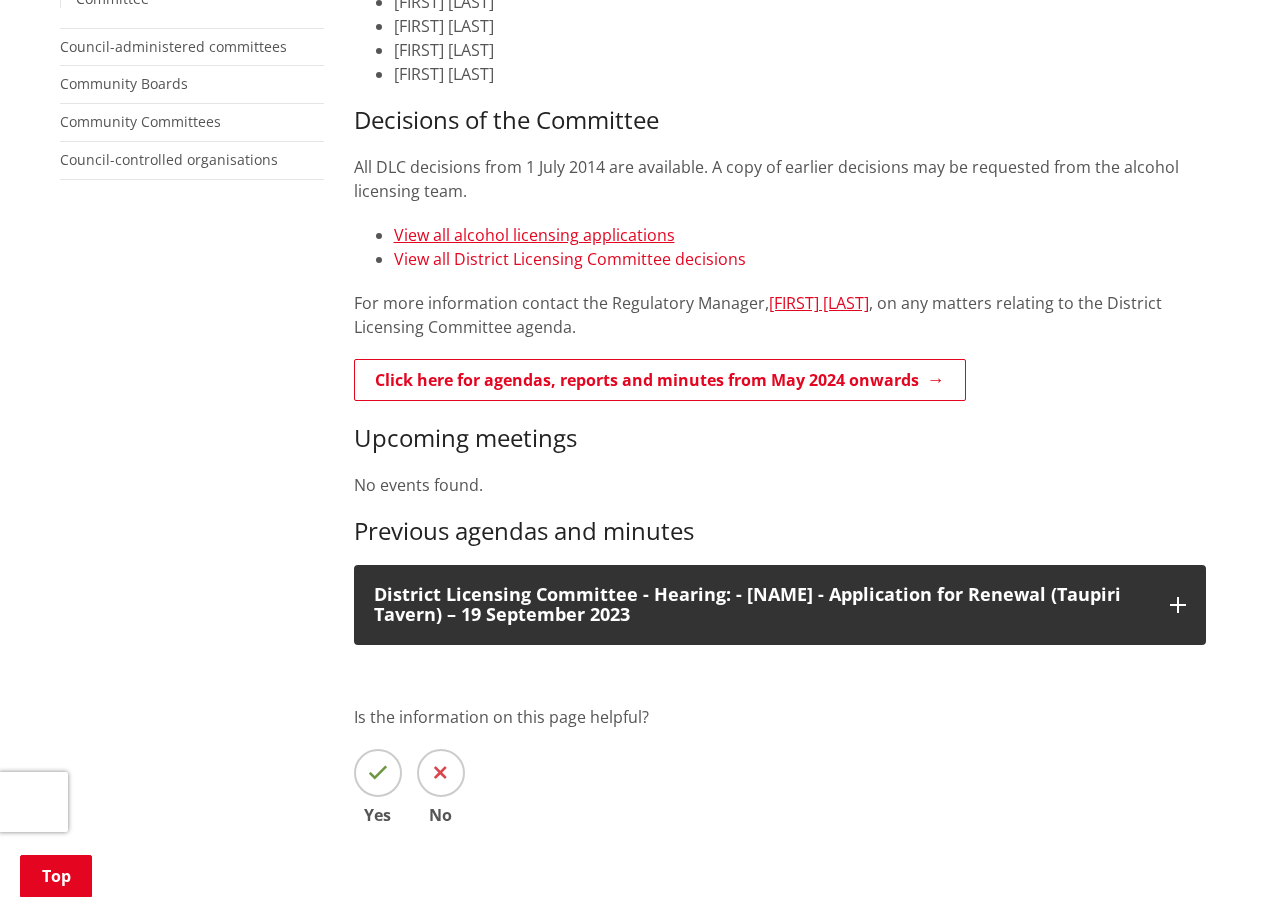 click on "View all District Licensing Committee decisions" at bounding box center [570, 259] 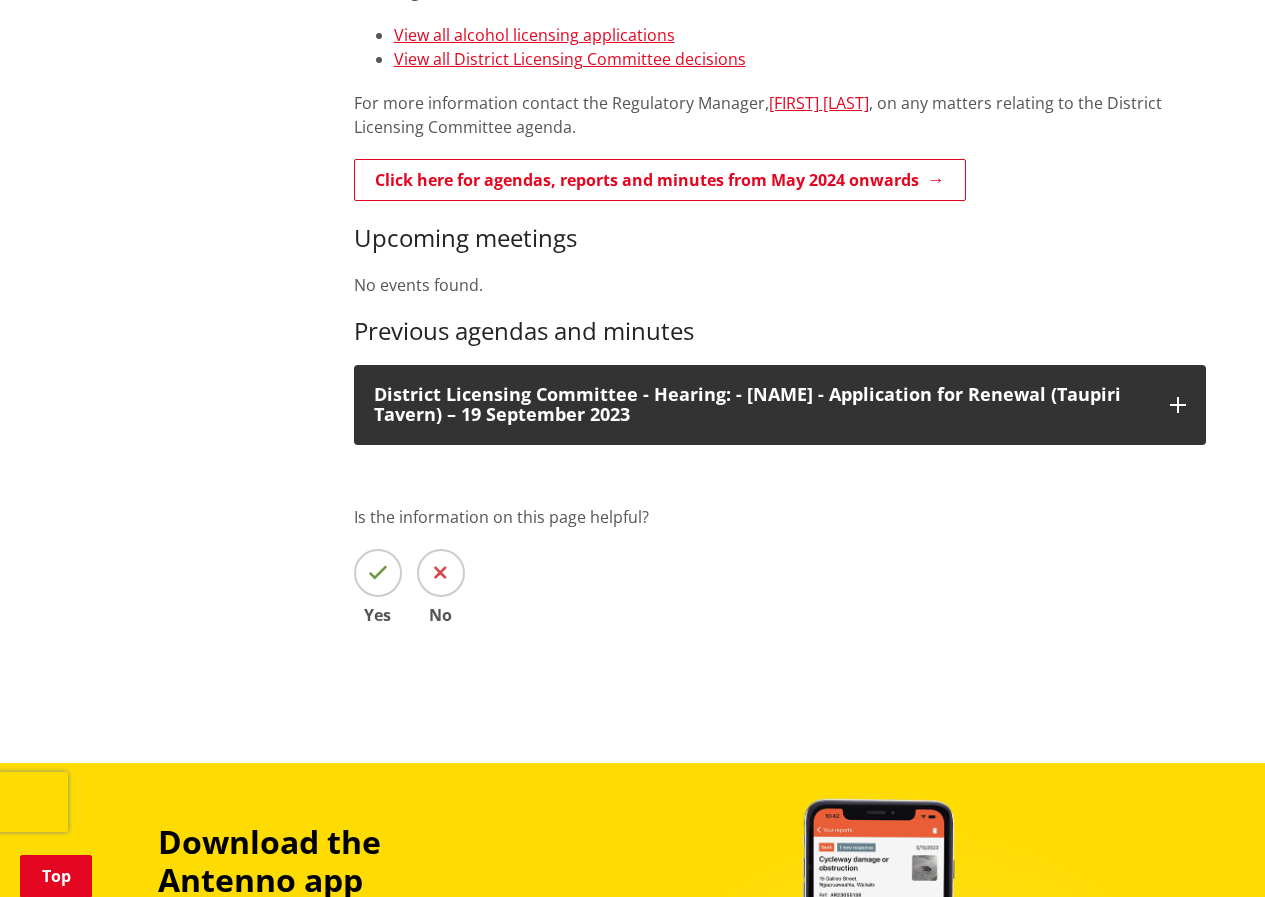 scroll, scrollTop: 800, scrollLeft: 0, axis: vertical 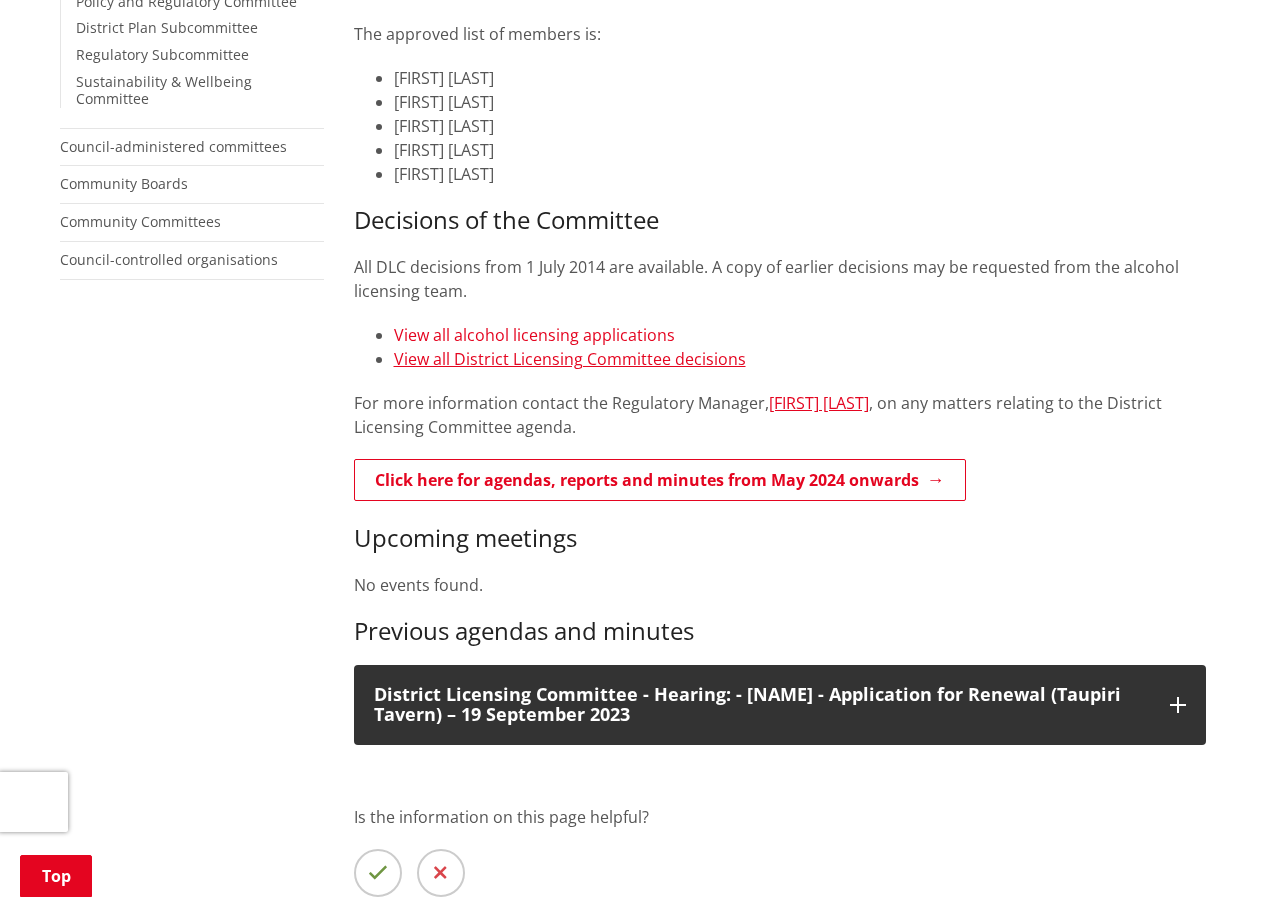 click on "View all alcohol licensing applications" at bounding box center [534, 335] 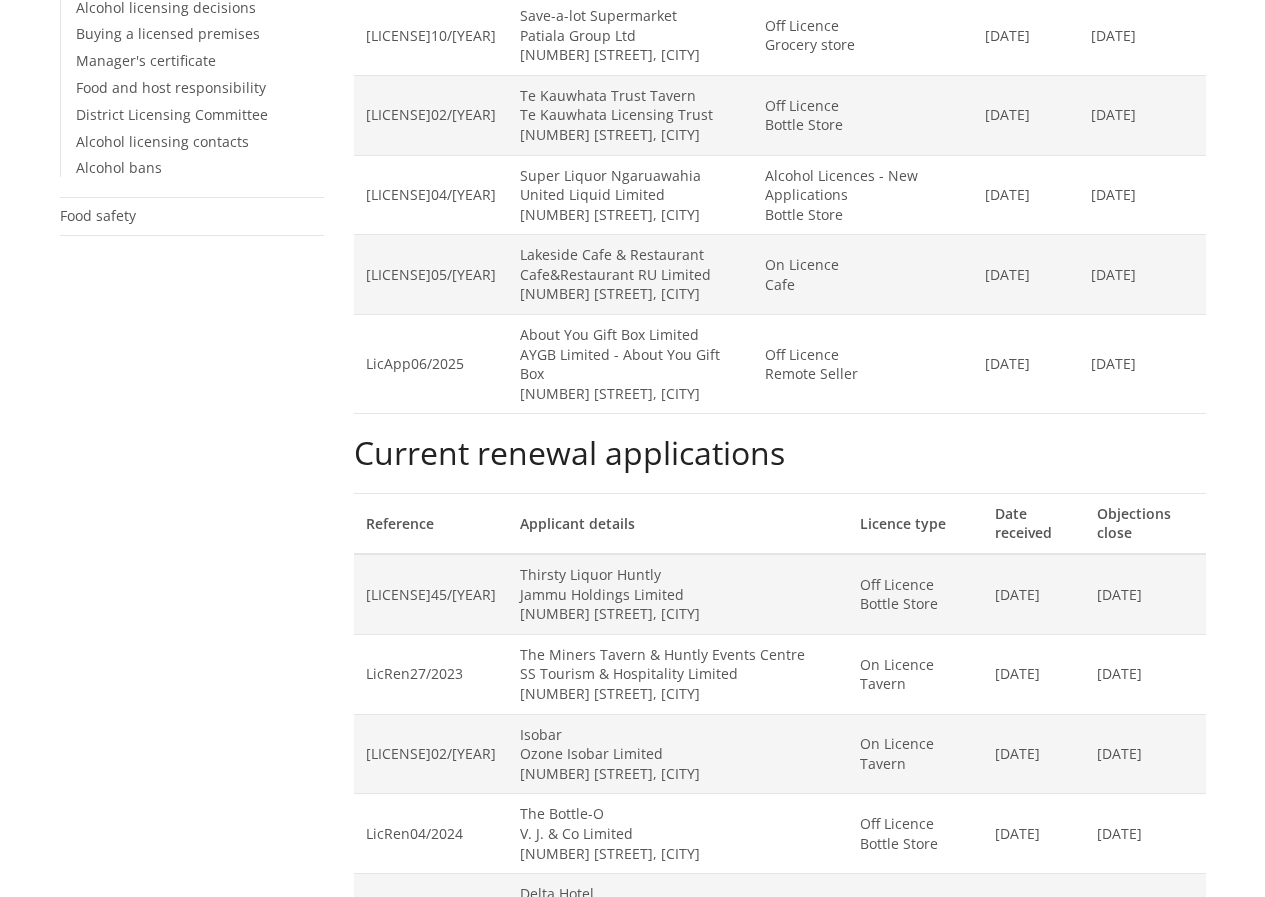 scroll, scrollTop: 0, scrollLeft: 0, axis: both 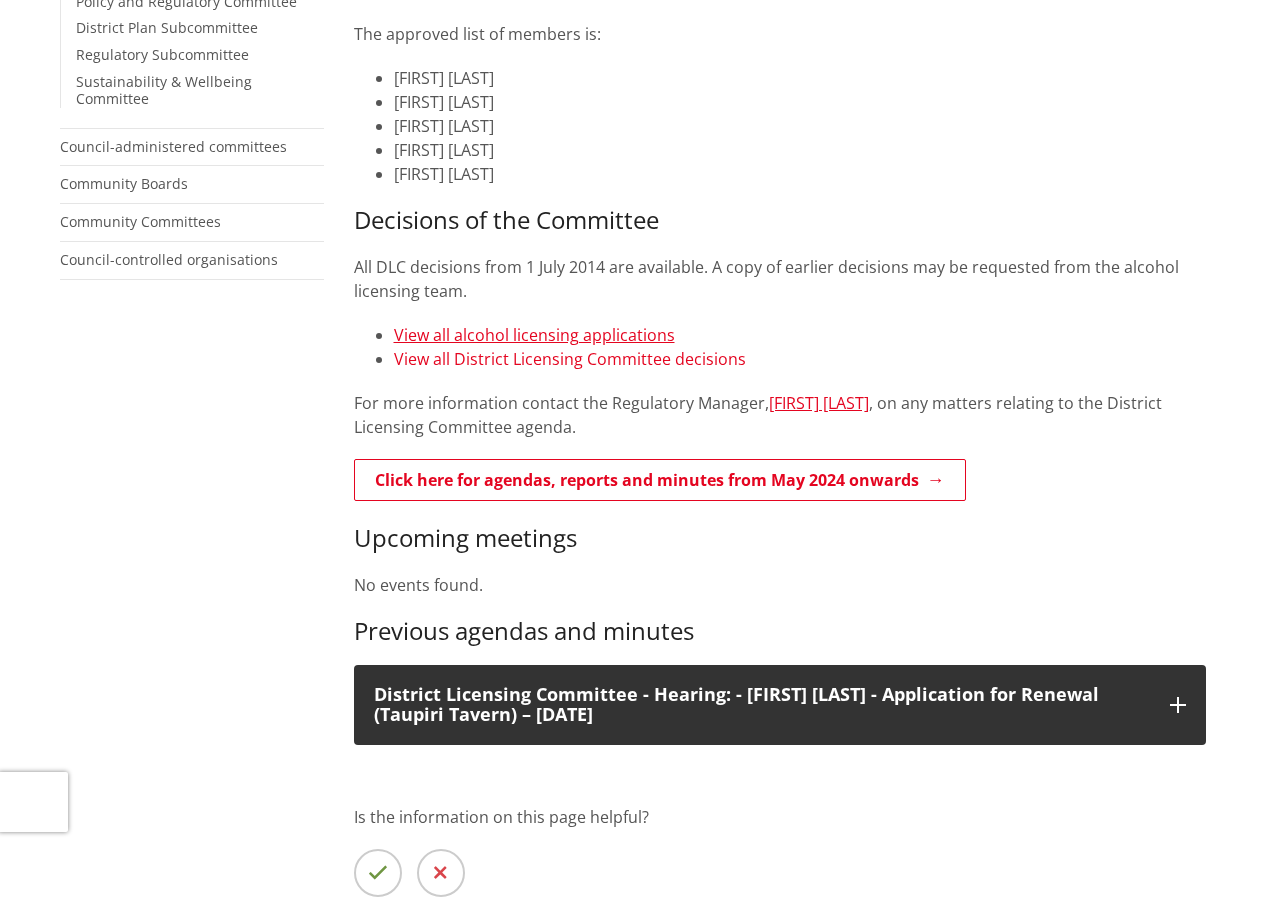 click on "View all District Licensing Committee decisions" at bounding box center [570, 359] 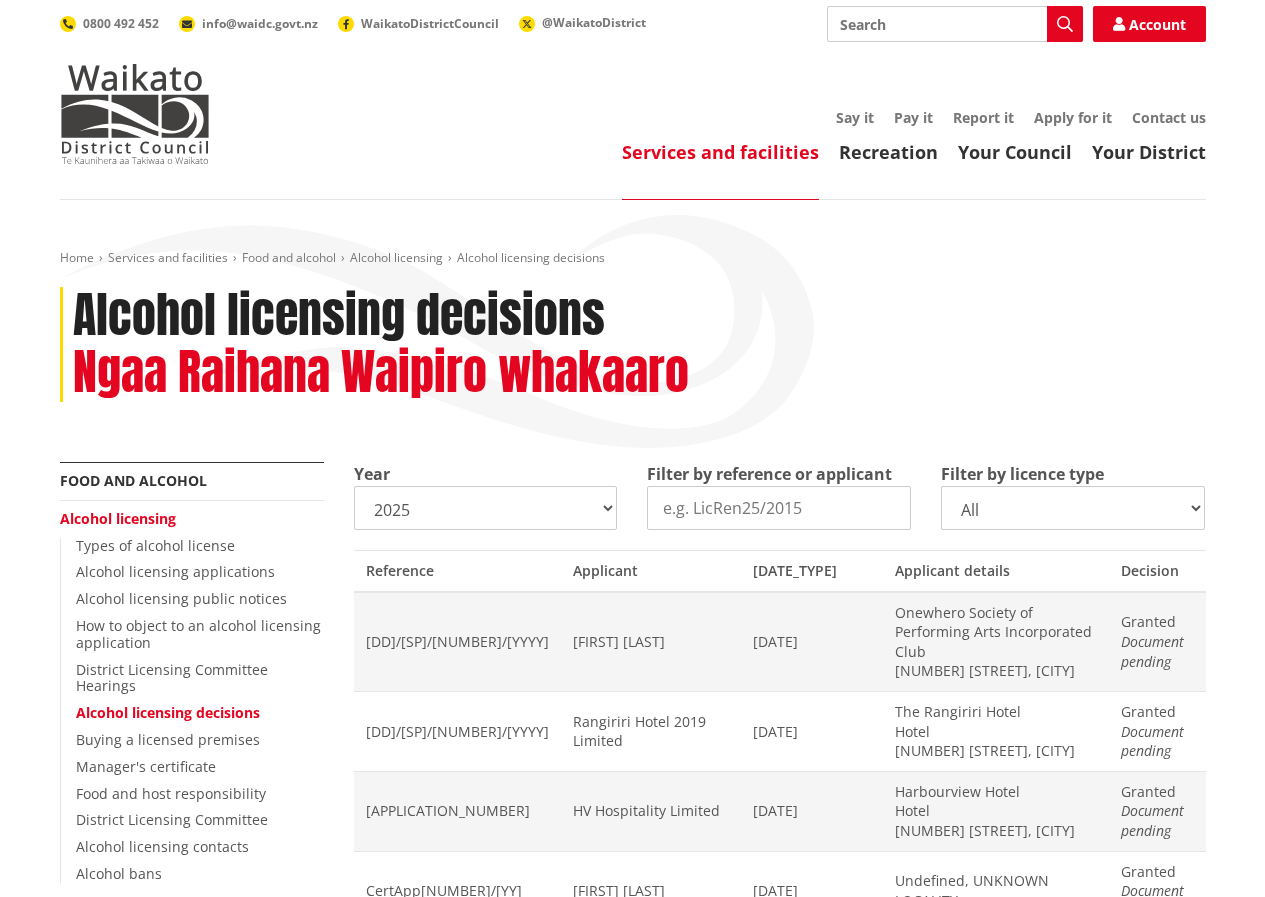 scroll, scrollTop: 0, scrollLeft: 0, axis: both 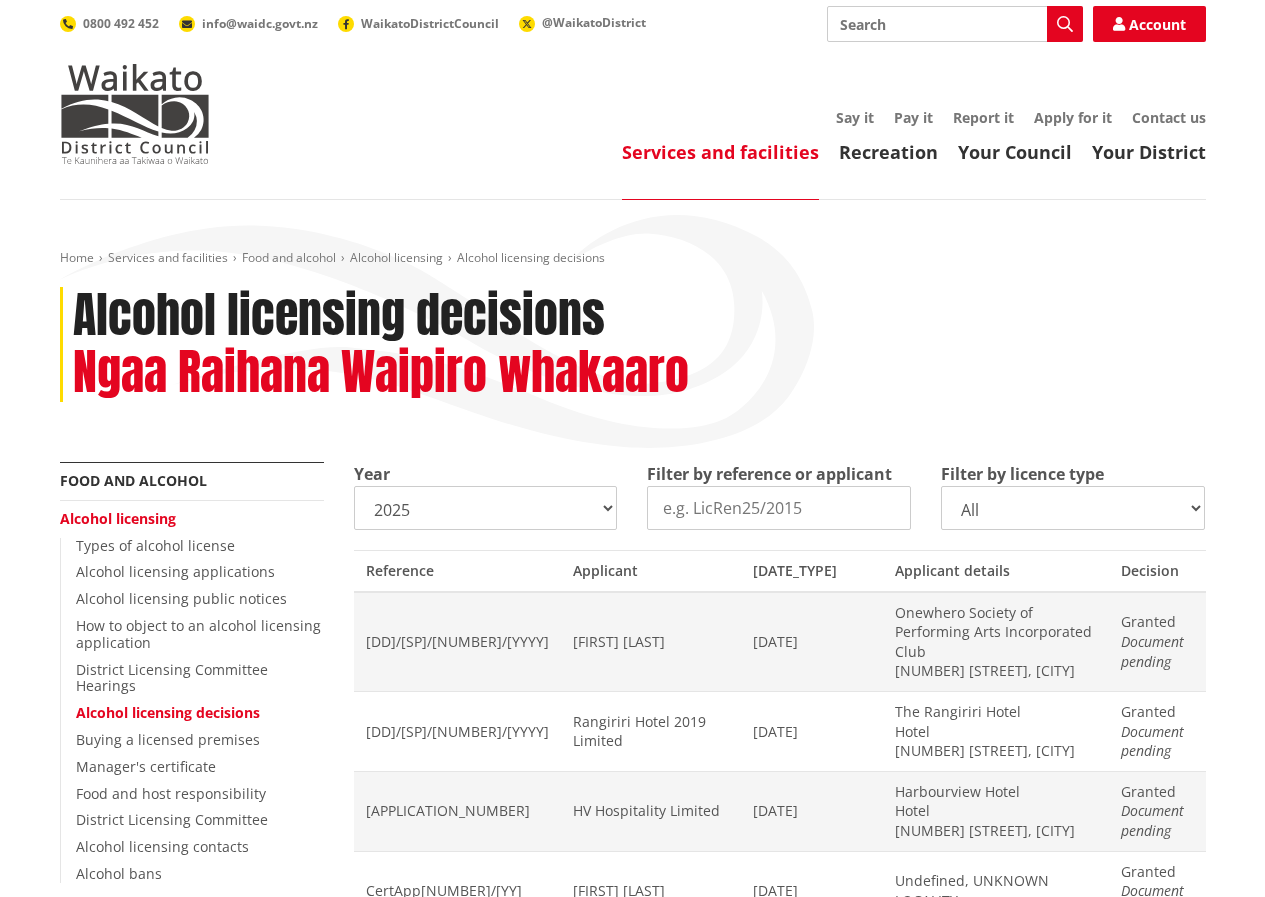 click on "2025 2024 2023 2022 2021 2020 2019 2018 2017 2016 2015 2014" at bounding box center [486, 508] 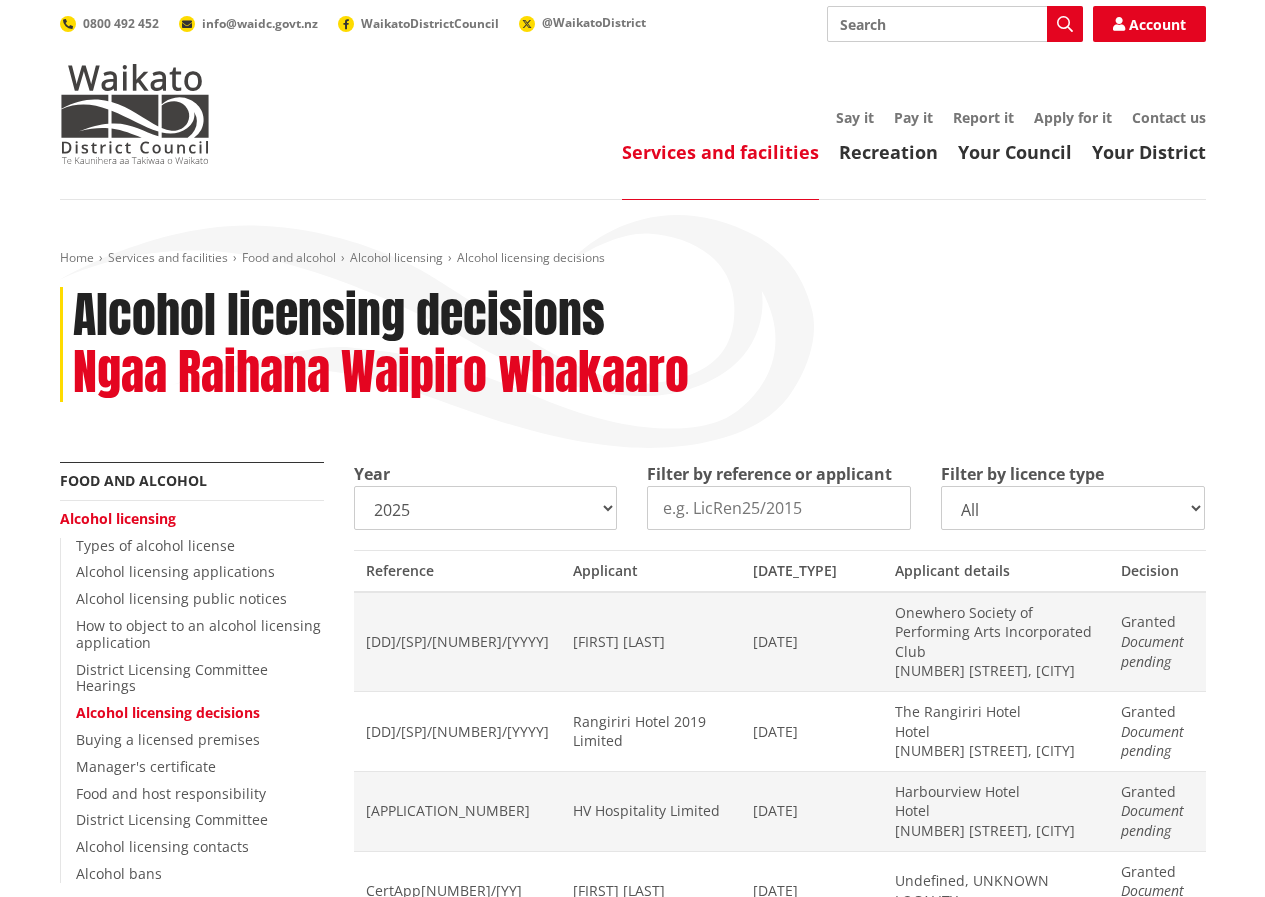 select on "2022" 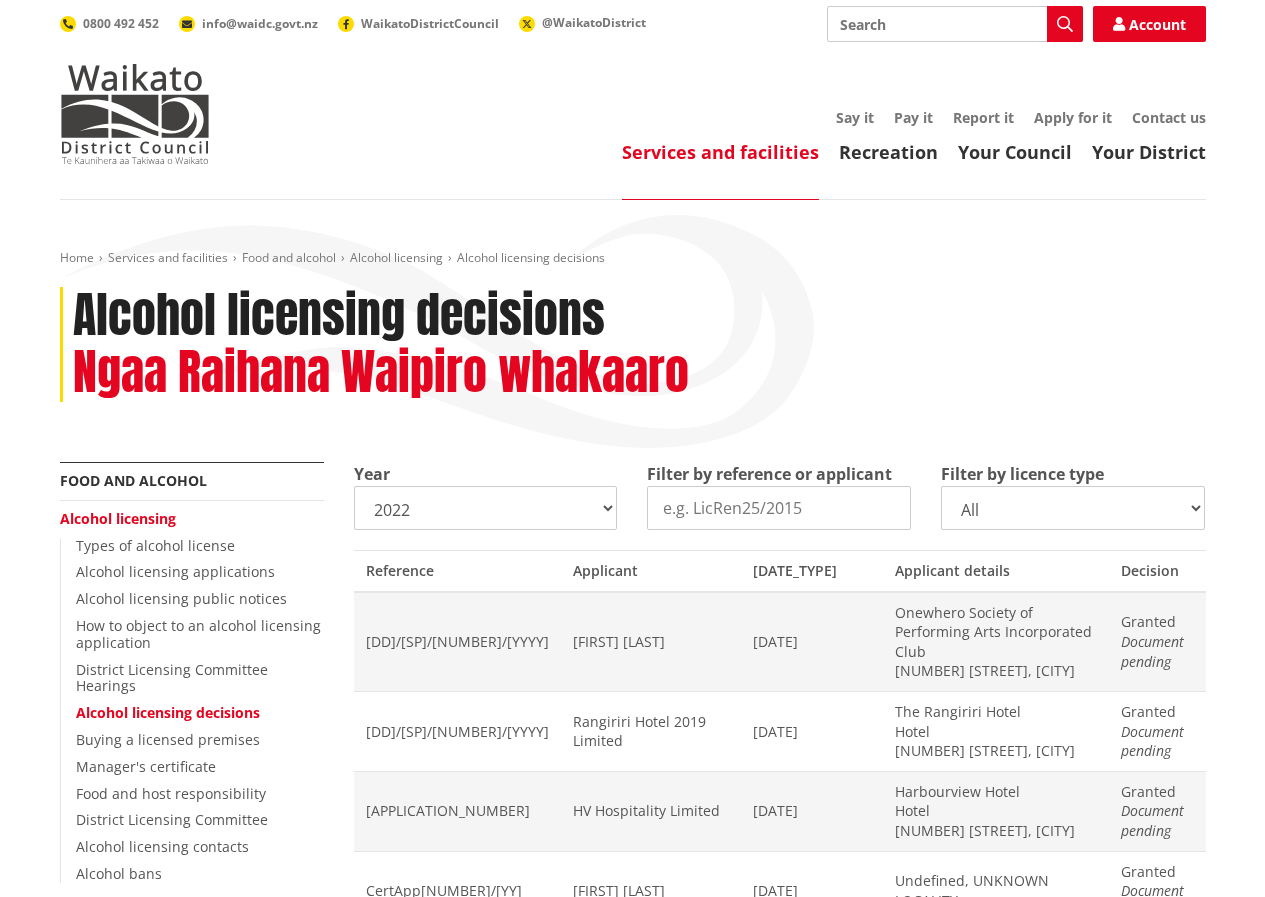 click on "[YEAR]" at bounding box center (486, 508) 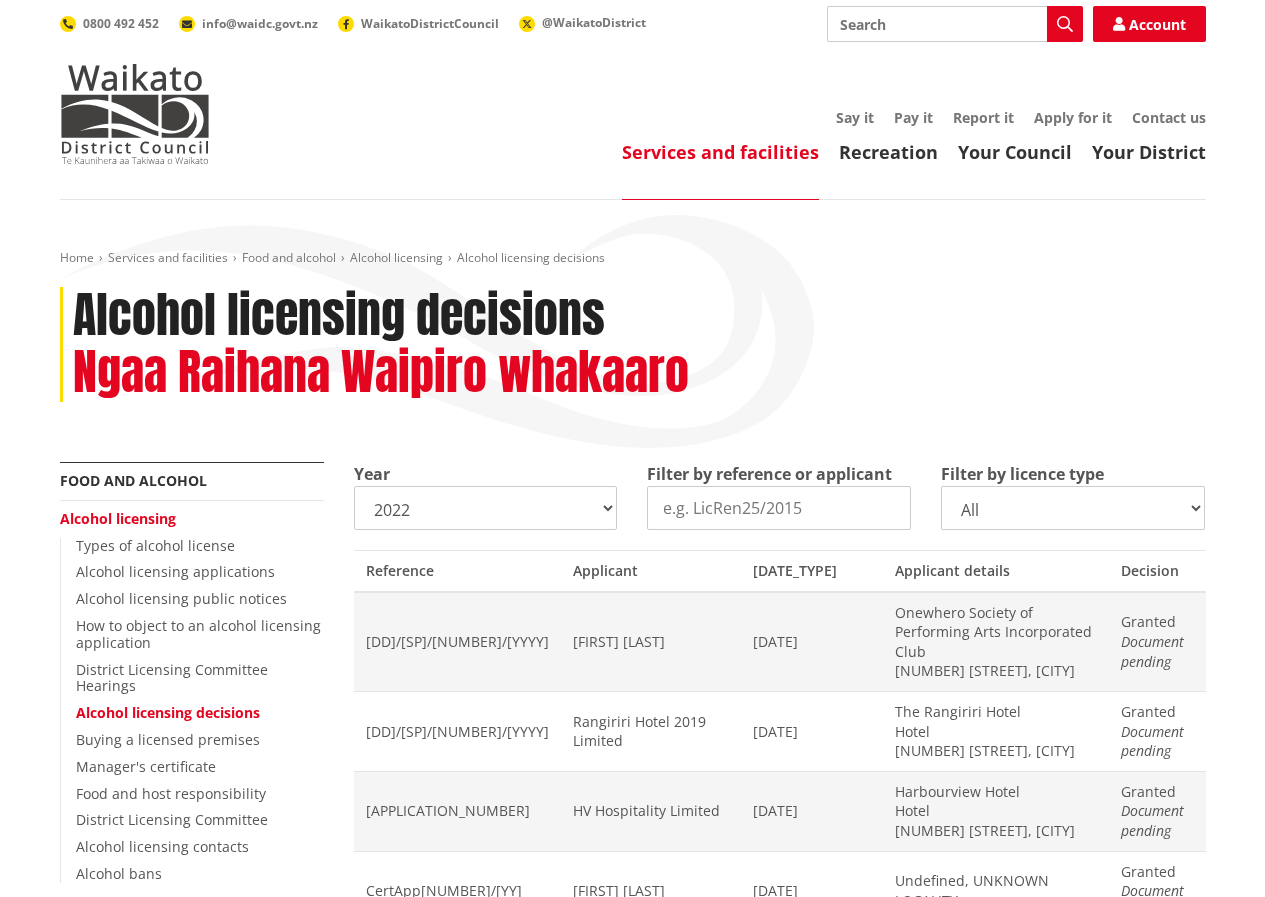 type on "Matangi Hillcrest Sports Club" 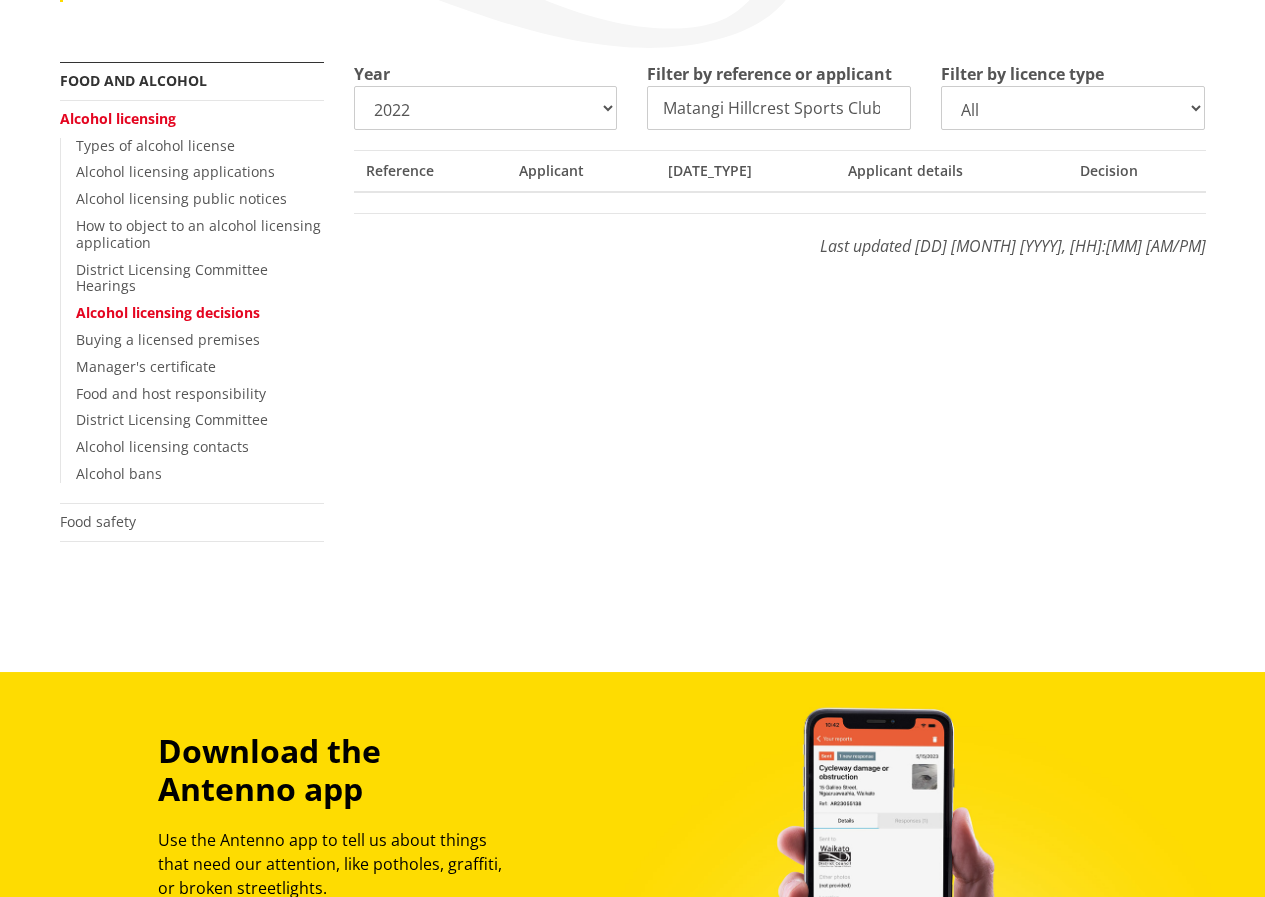 scroll, scrollTop: 0, scrollLeft: 0, axis: both 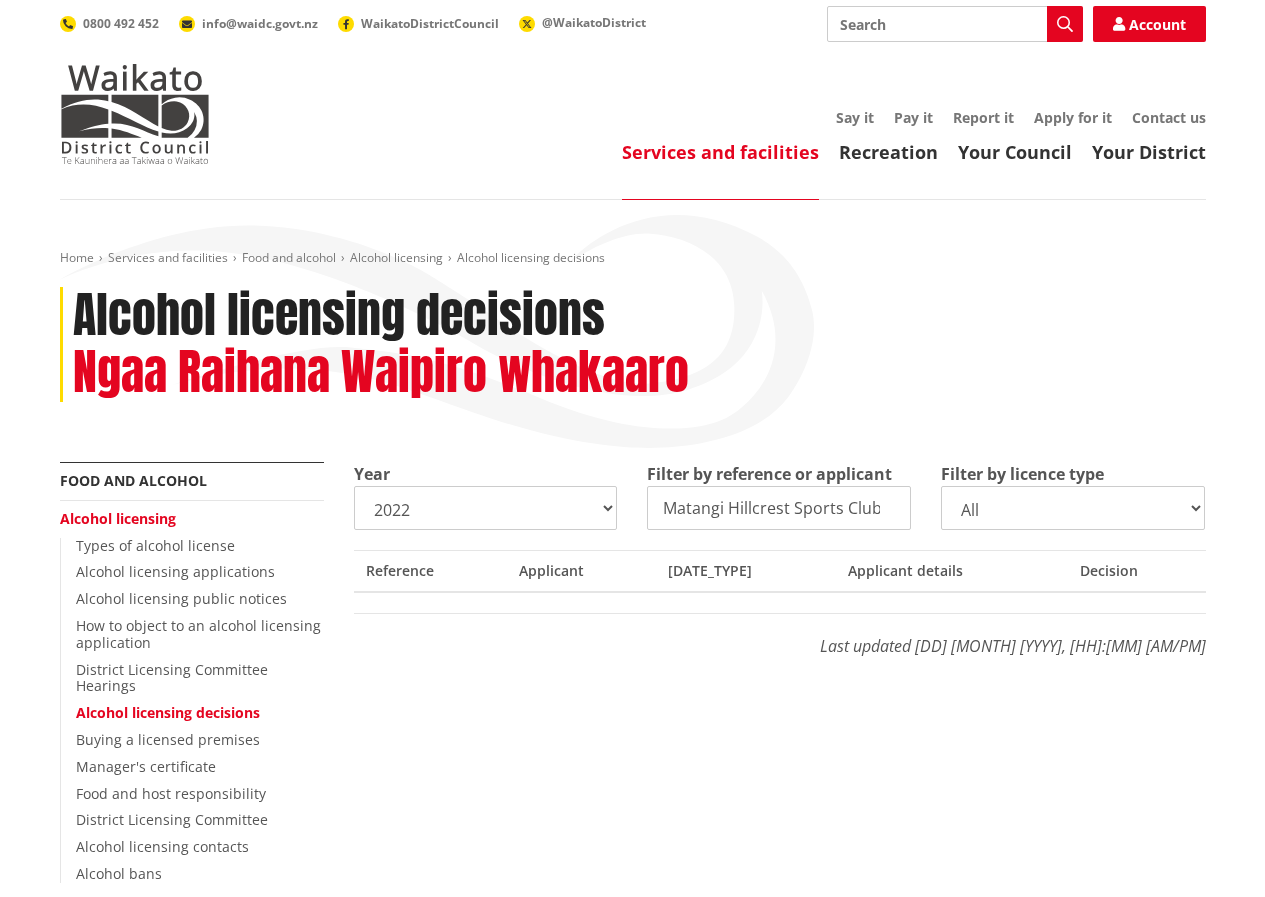 click on "[YEAR]" at bounding box center [486, 508] 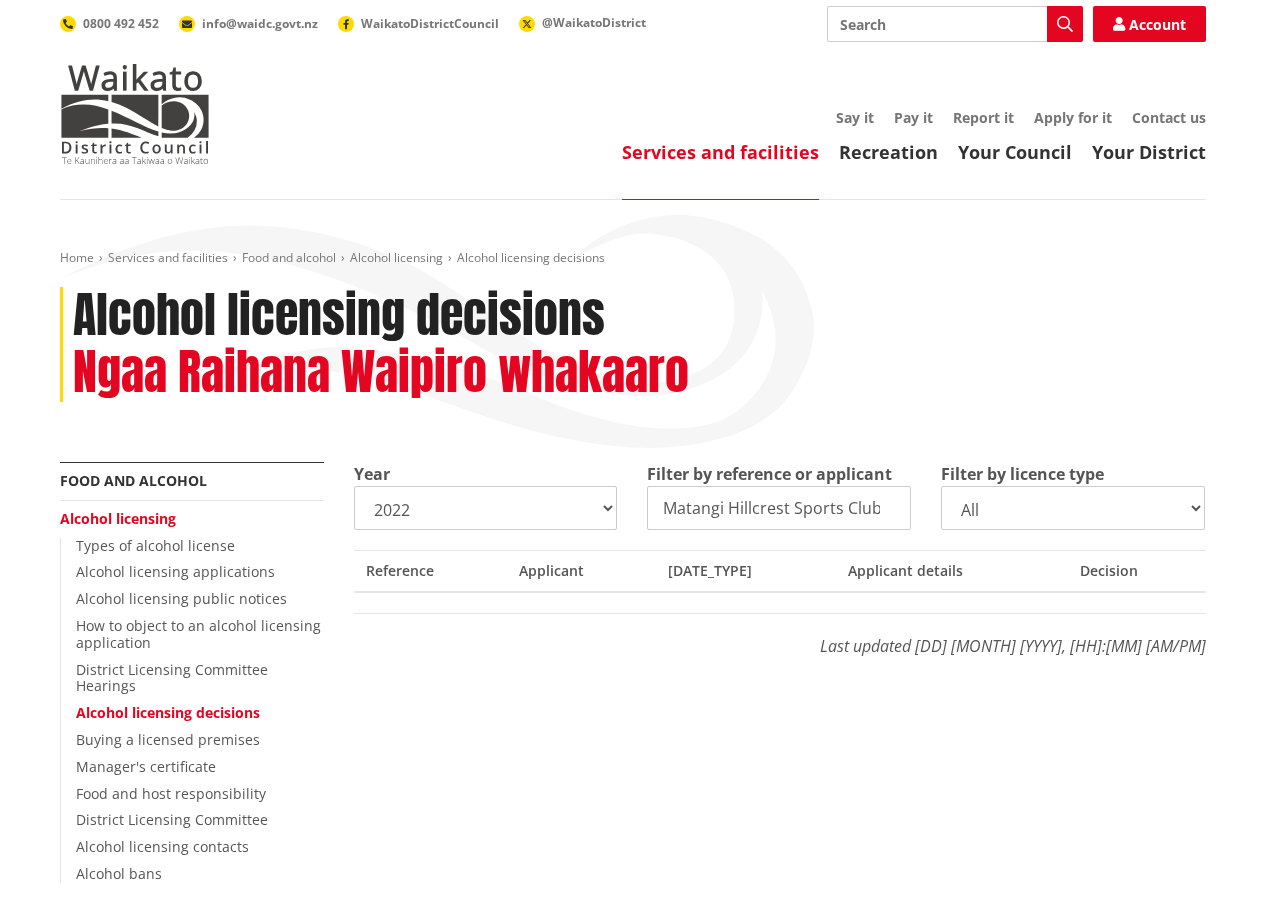 select on "2023" 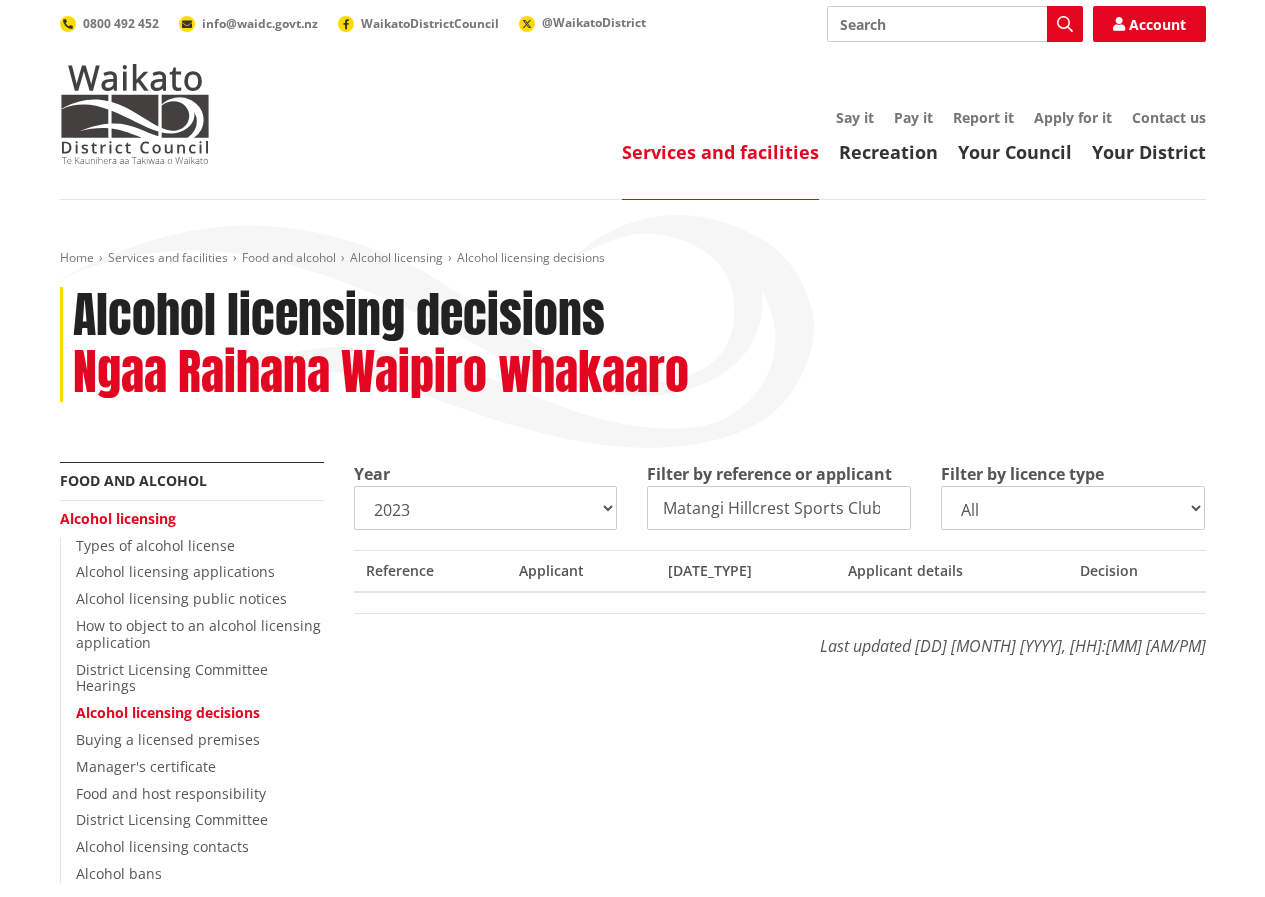 click on "[YEAR]" at bounding box center (486, 508) 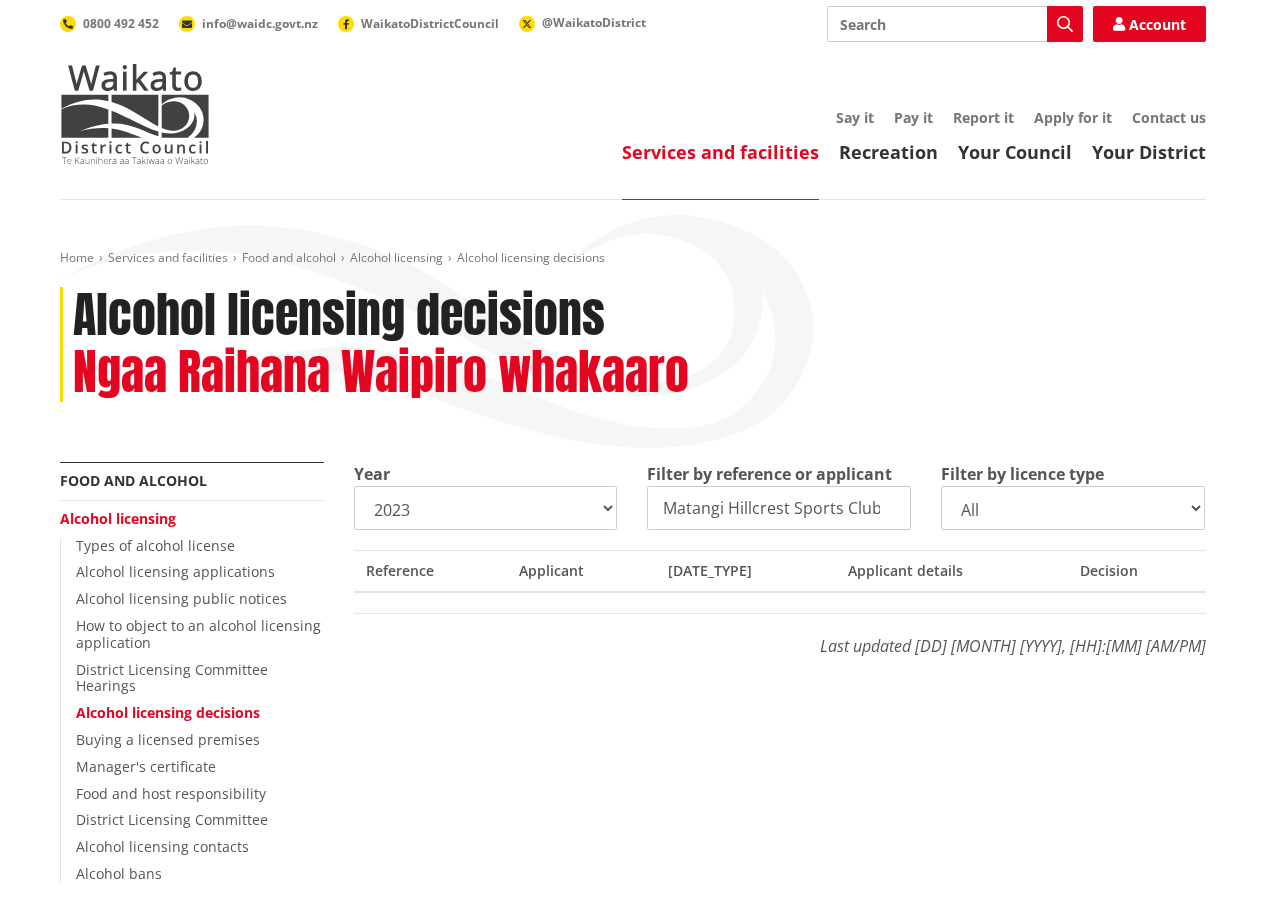click on "[YEAR]" at bounding box center [486, 508] 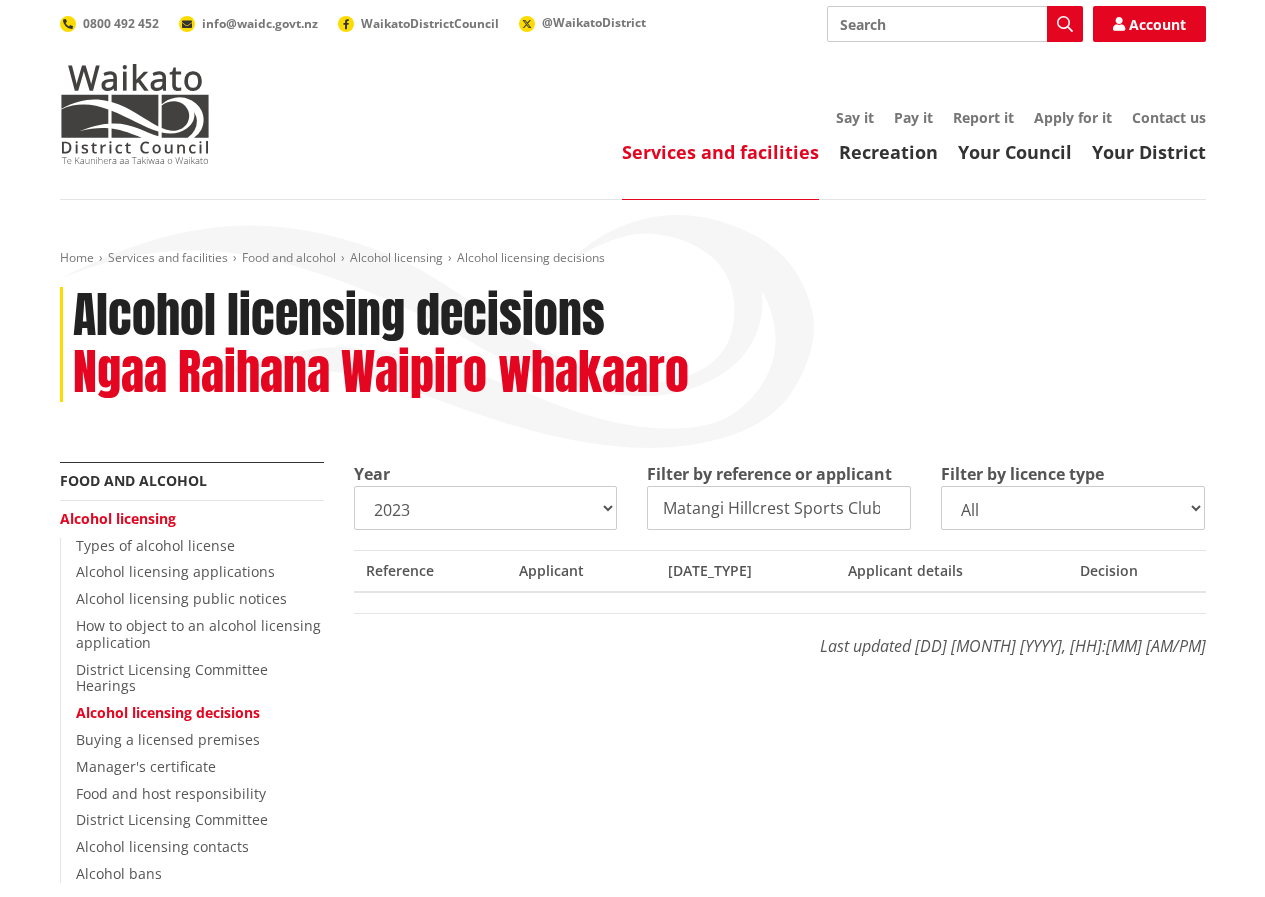 click on "Matangi Hillcrest Sports Club" at bounding box center (779, 508) 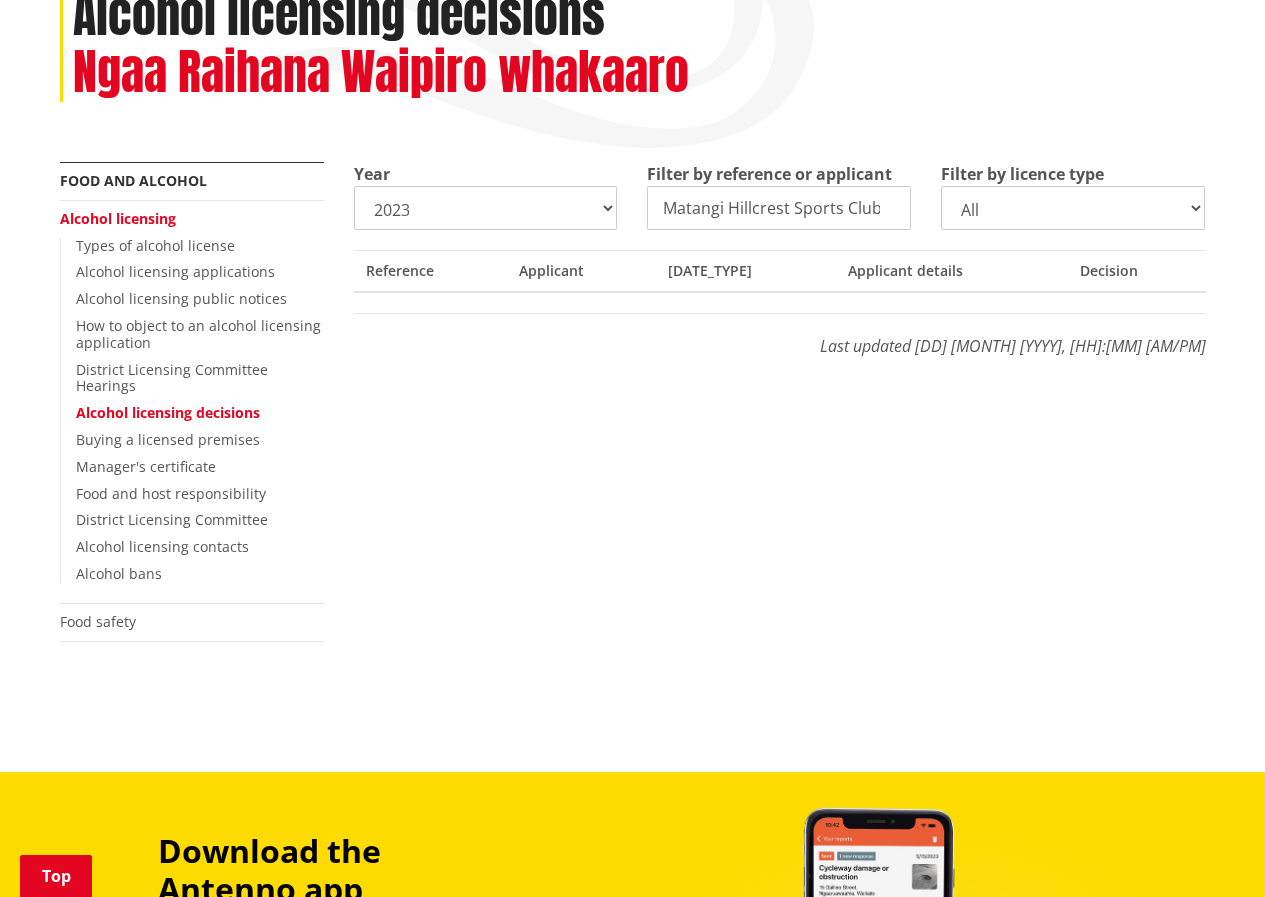 scroll, scrollTop: 0, scrollLeft: 0, axis: both 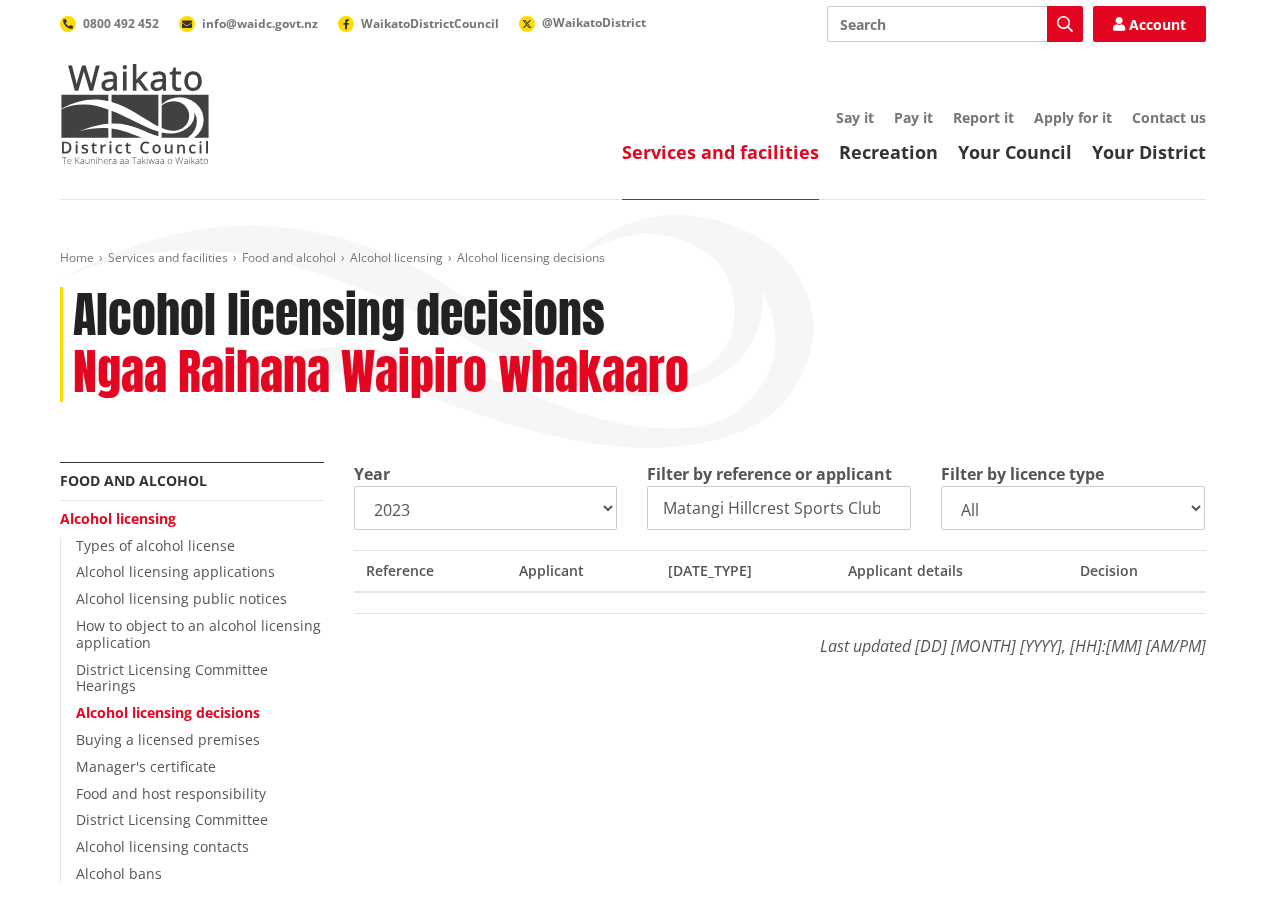 click on "All On licence - New On licence - Renewals On licence - Variations Off licence - New Off licence - Renewals Off licence - Variations Club licence - New Club licence - Renewals Club licence - Variations Manager certificate - New Manager certificate - Renewals Special licences Temporary authorities" at bounding box center (1073, 508) 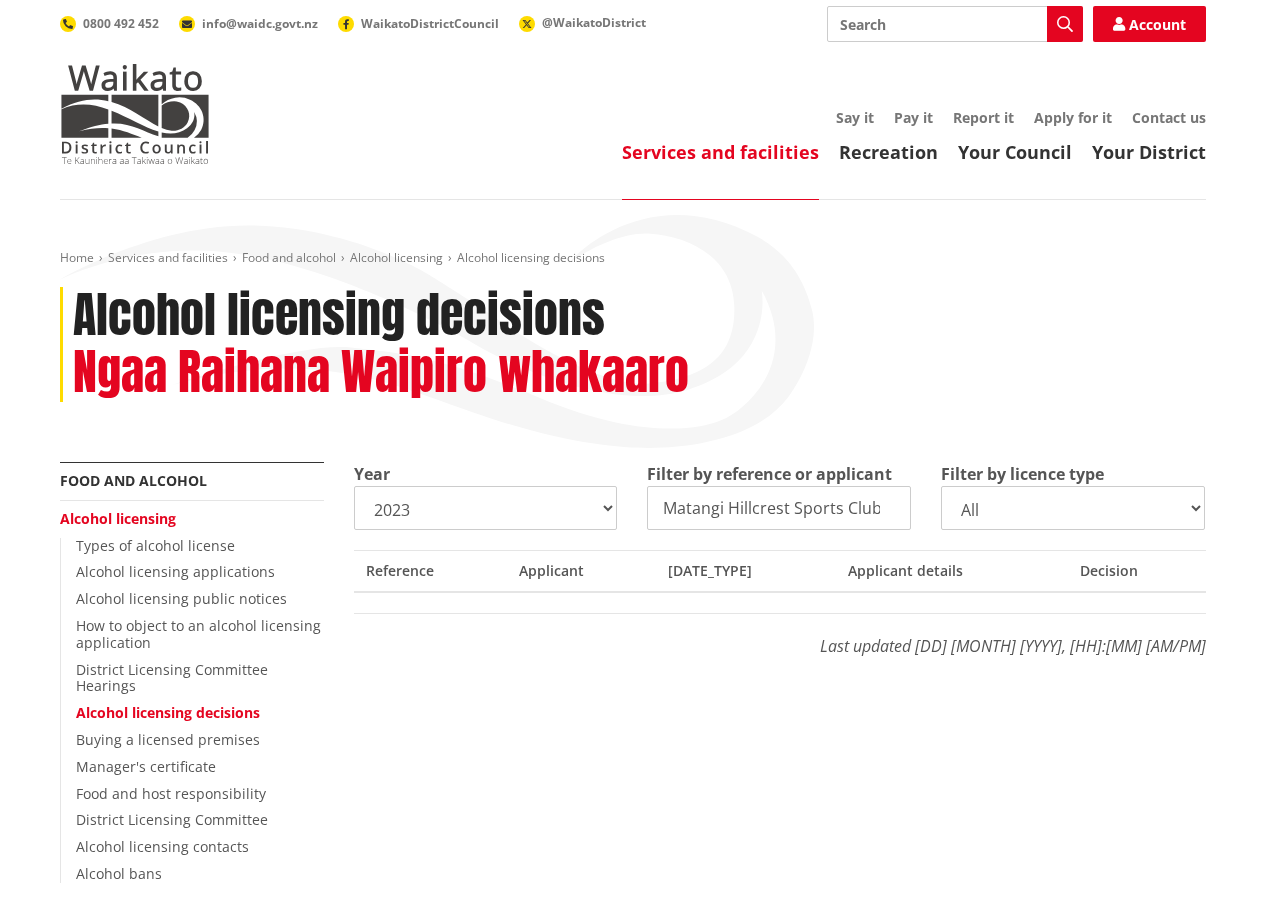 select 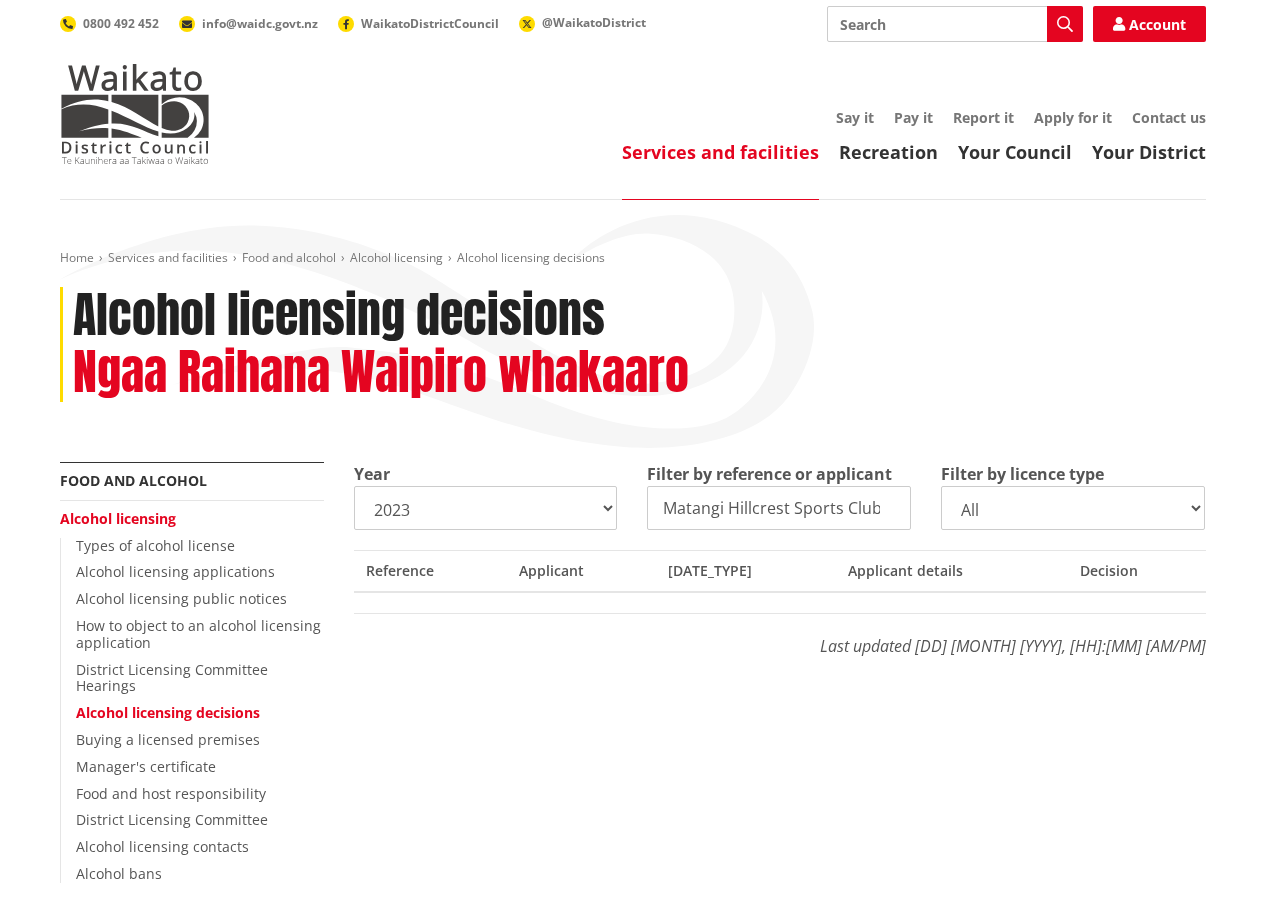 click on "More from this section
Food and alcohol
Alcohol licensing
Types of alcohol license
Alcohol licensing applications
Alcohol licensing public notices
How to object to an alcohol licensing application
District Licensing Committee Hearings
Alcohol licensing decisions
Buying a licensed premises
Manager's certificate
Food and host responsibility
District Licensing Committee
Alcohol licensing contacts
Alcohol bans
Food safety
Year
2025
2024
2023
2022
2021
2020
2019
2018
2017
2016
2015
2014
Filter by reference or applicant
Matangi Hillcrest Sports Club
Filter by licence type
All On licence - New On licence - Renewals On licence - Variations Off licence - New" at bounding box center [633, 727] 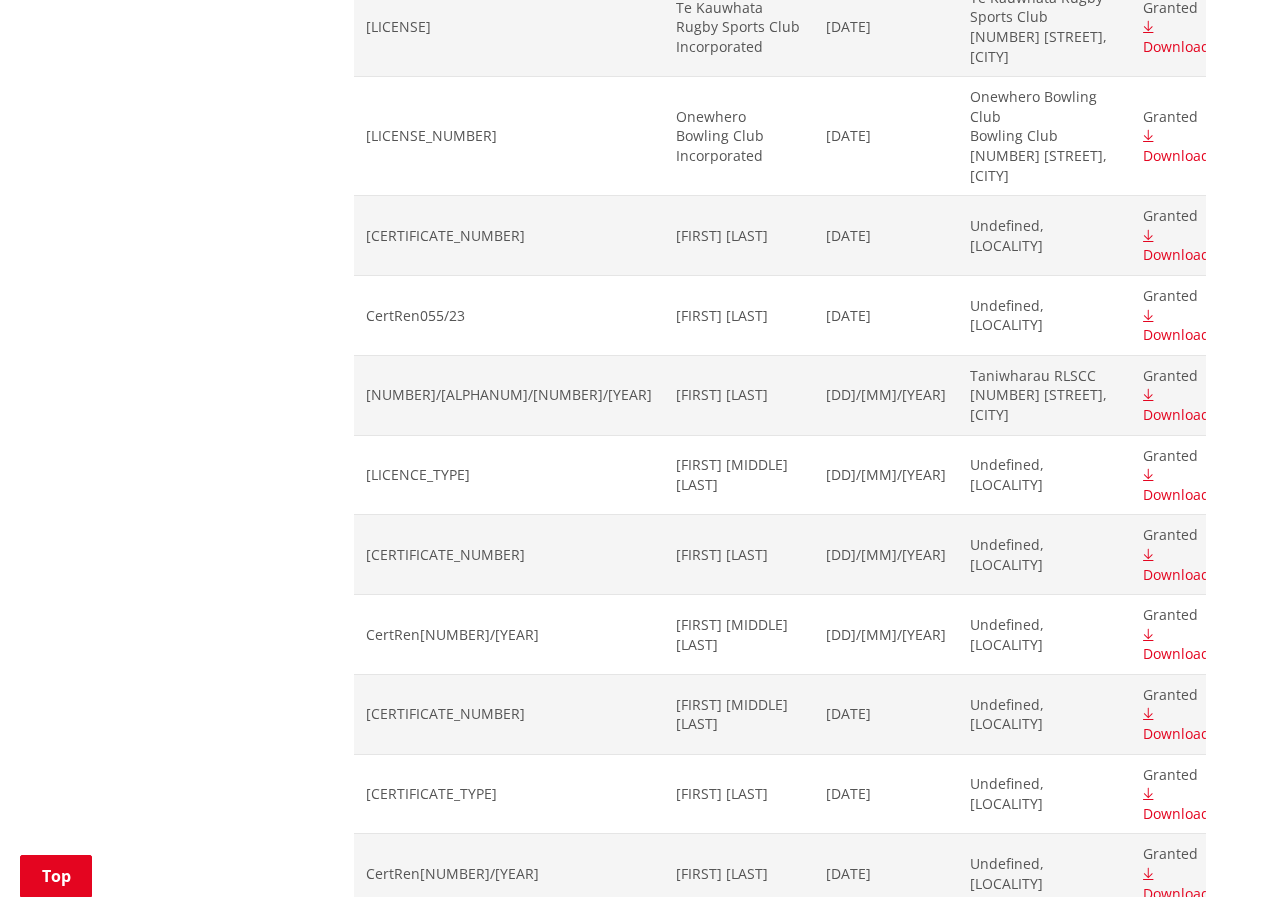 scroll, scrollTop: 13900, scrollLeft: 0, axis: vertical 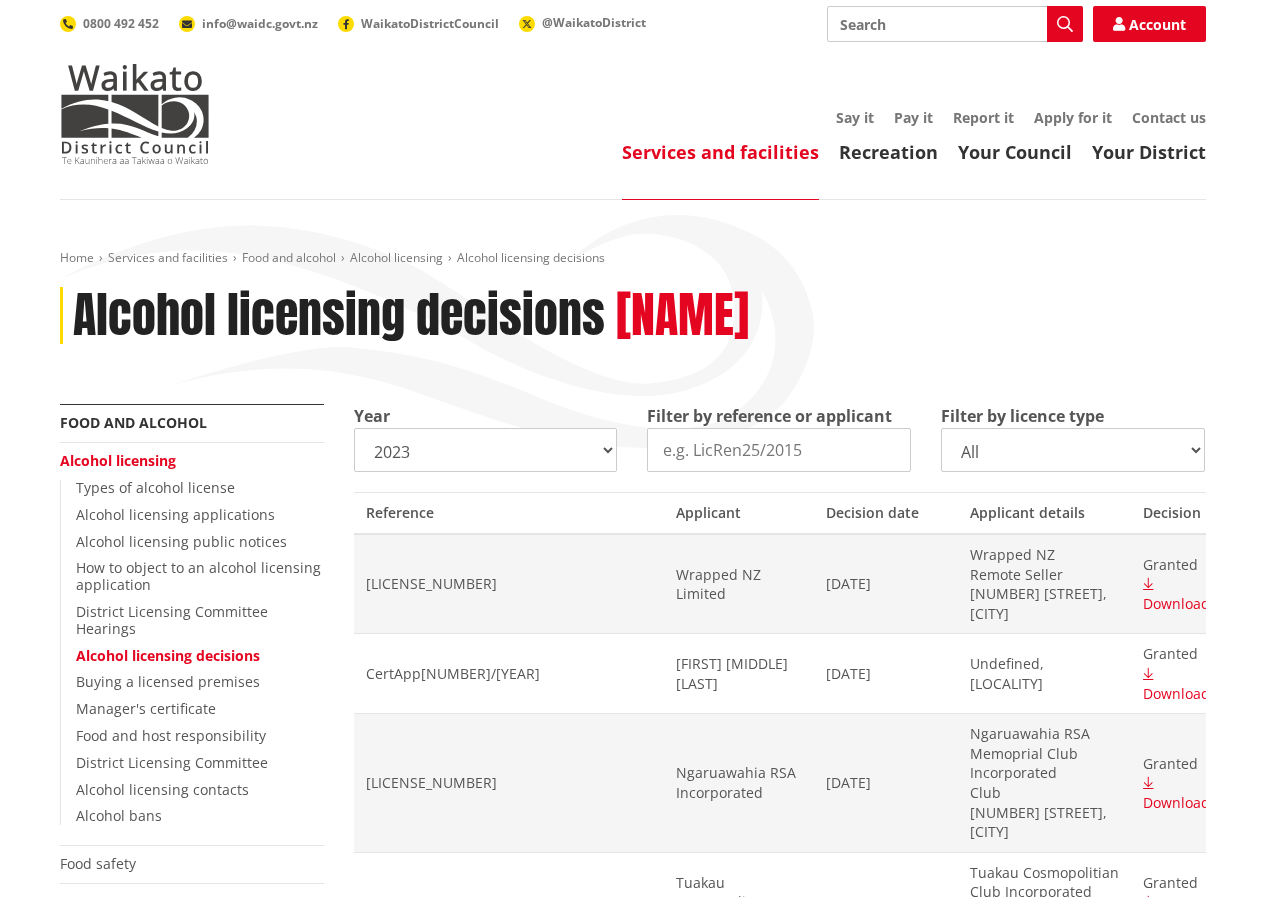 click on "[YEAR]" at bounding box center (486, 450) 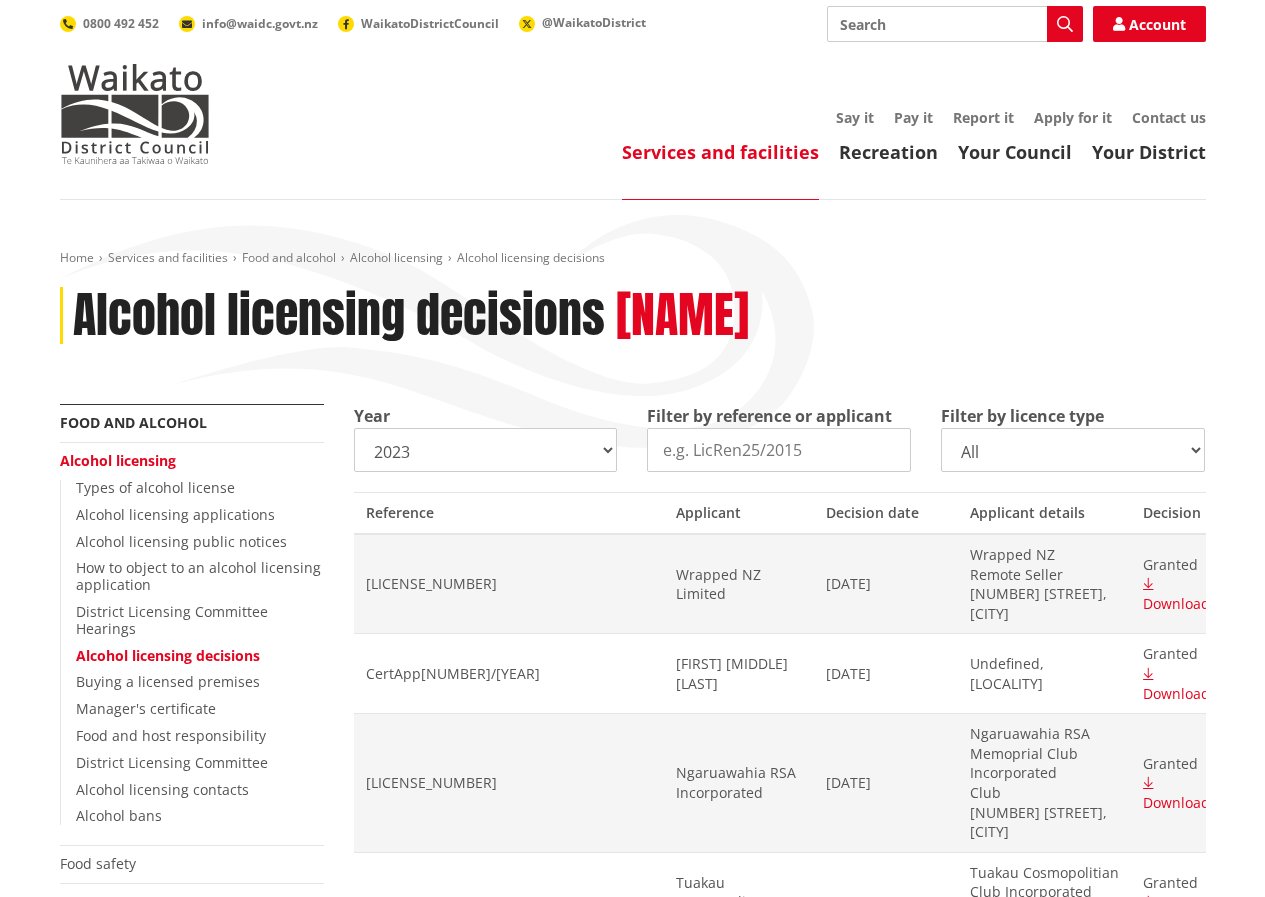 select on "2024" 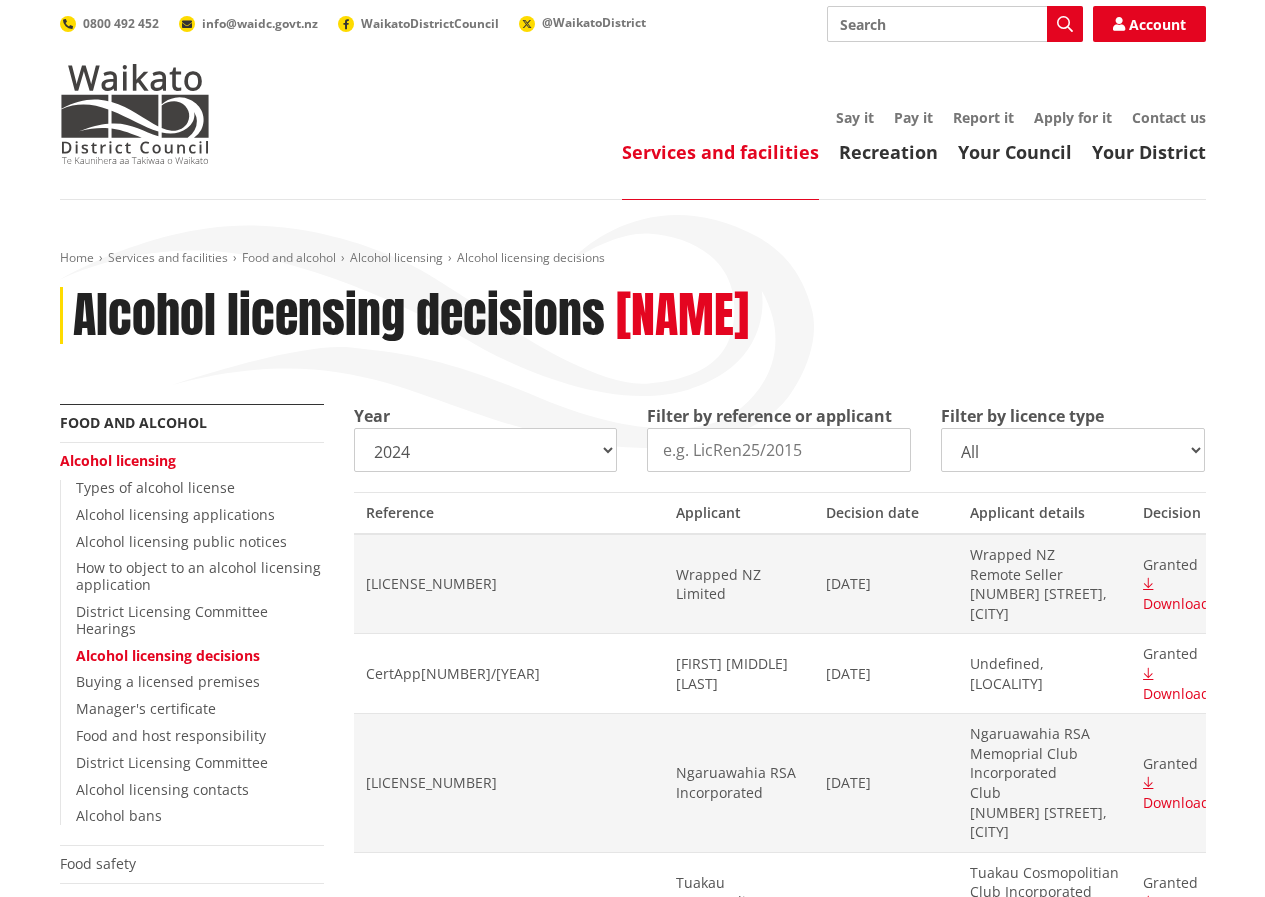 click on "[YEAR]" at bounding box center [486, 450] 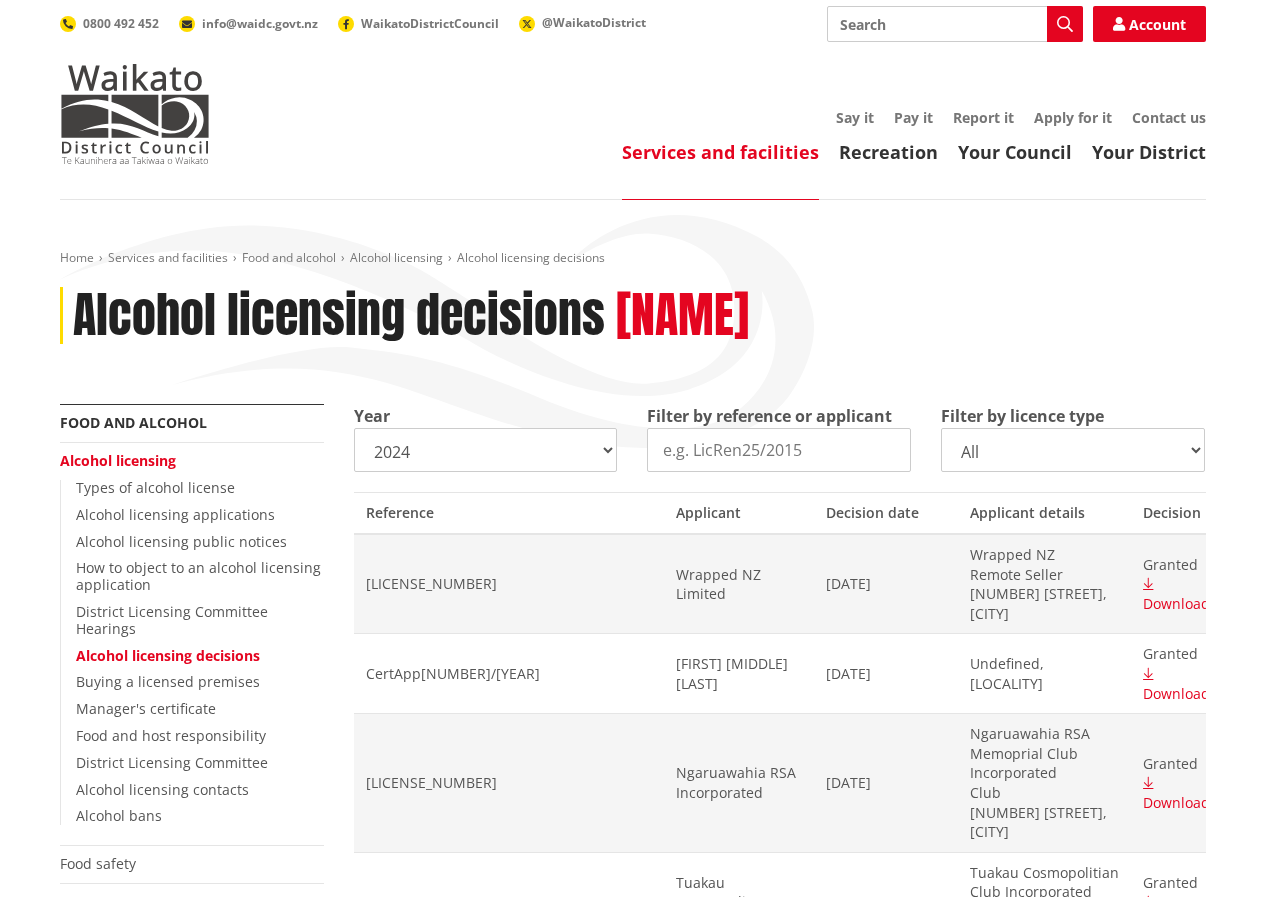 click on "All On licence - New On licence - Renewals On licence - Variations Off licence - New Off licence - Renewals Off licence - Variations Club licence - New Club licence - Renewals Club licence - Variations Manager certificate - New Manager certificate - Renewals Special licences Temporary authorities" at bounding box center [1073, 450] 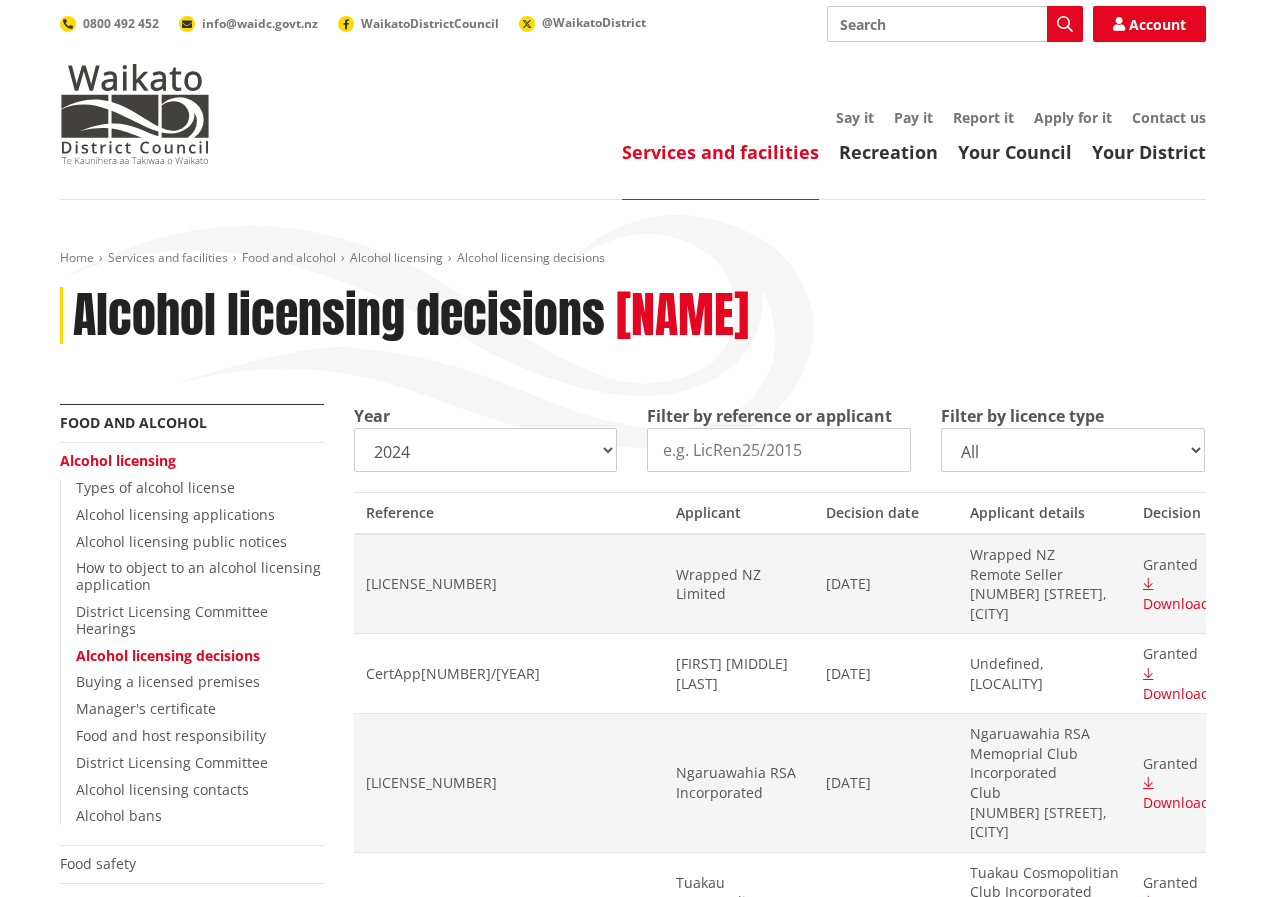 select 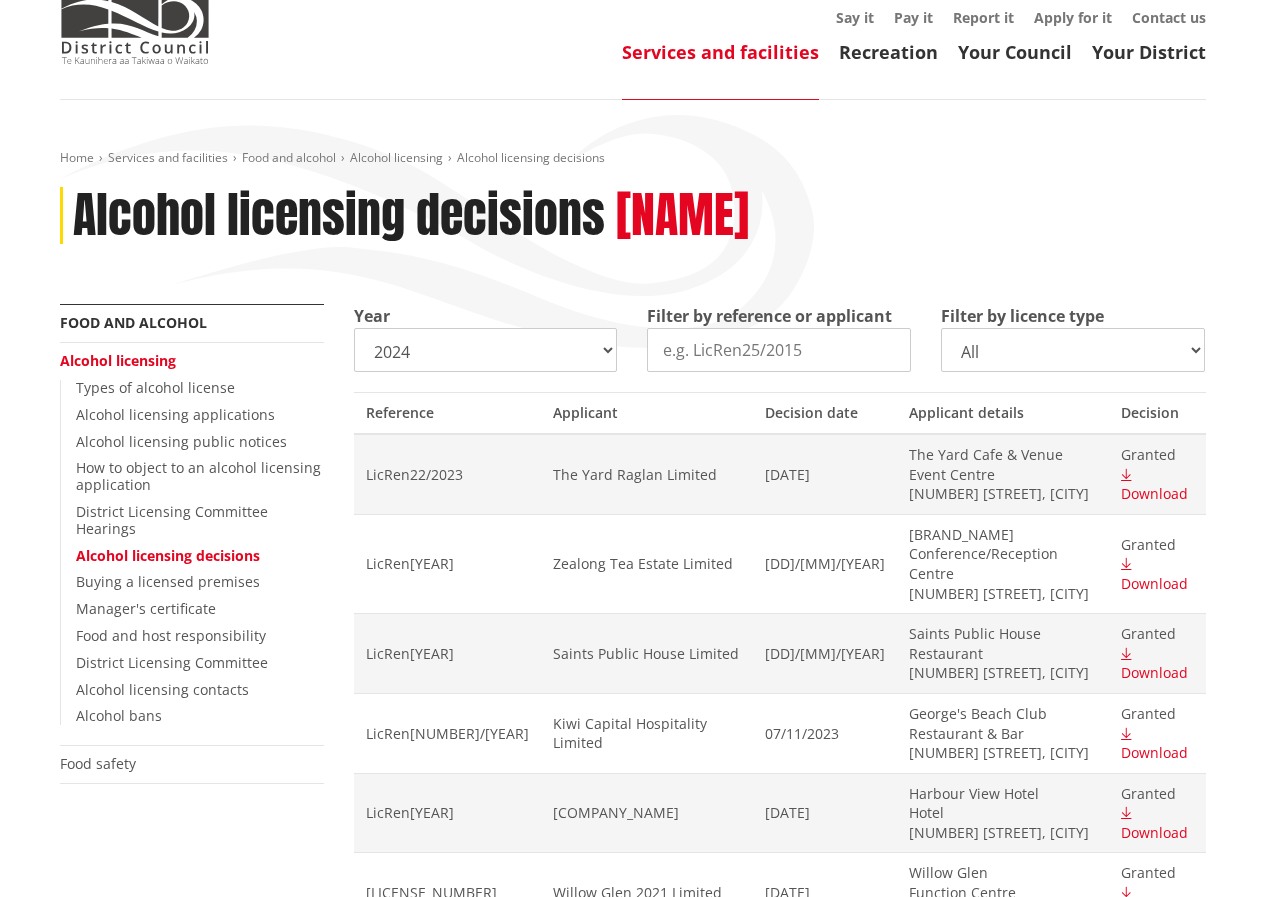 scroll, scrollTop: 0, scrollLeft: 0, axis: both 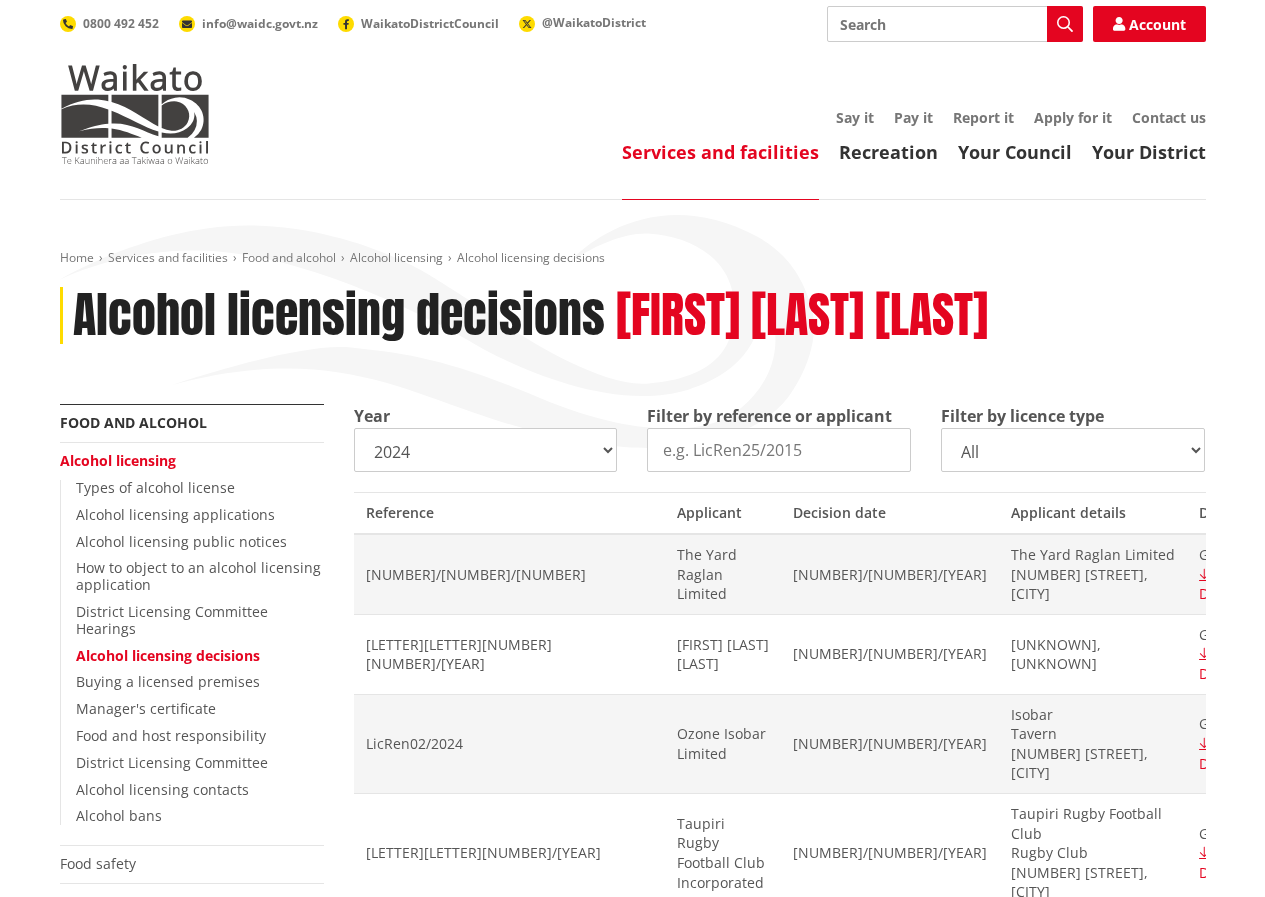 select on "2021" 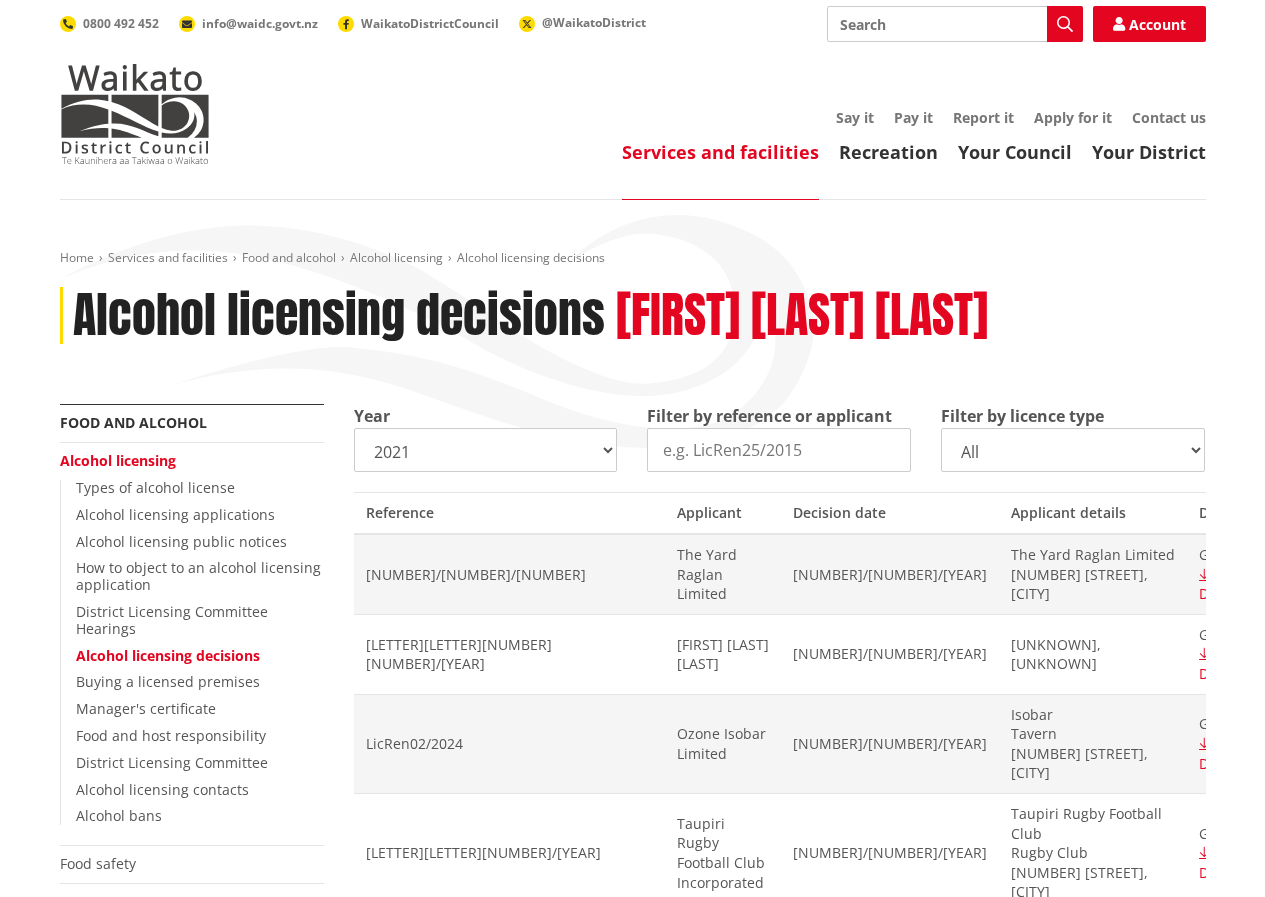 click on "2025
2024
2023
2022
2021
2020
2019
2018
2017
2016
2015
2014" at bounding box center (486, 450) 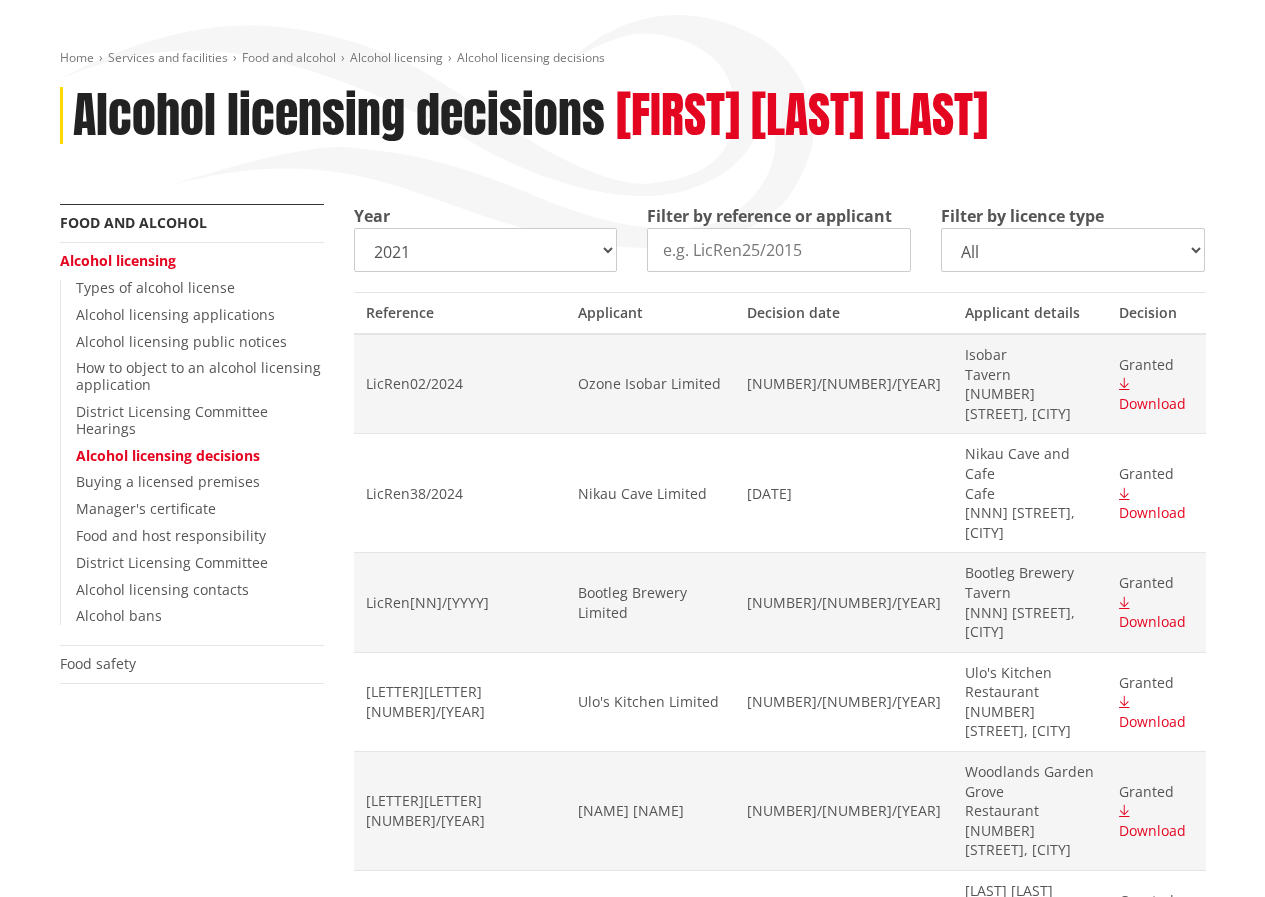 scroll, scrollTop: 0, scrollLeft: 0, axis: both 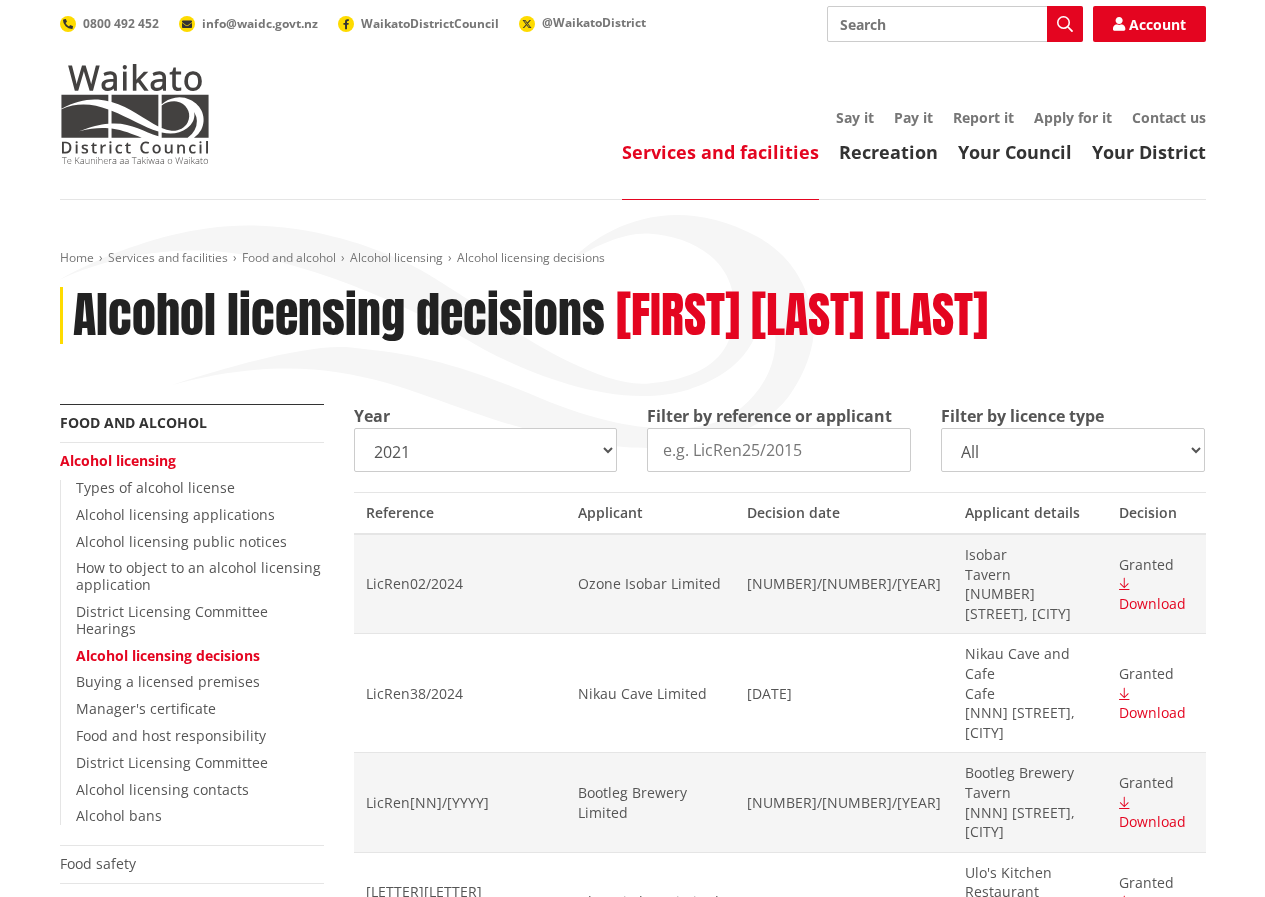 click on "Search" at bounding box center [955, 24] 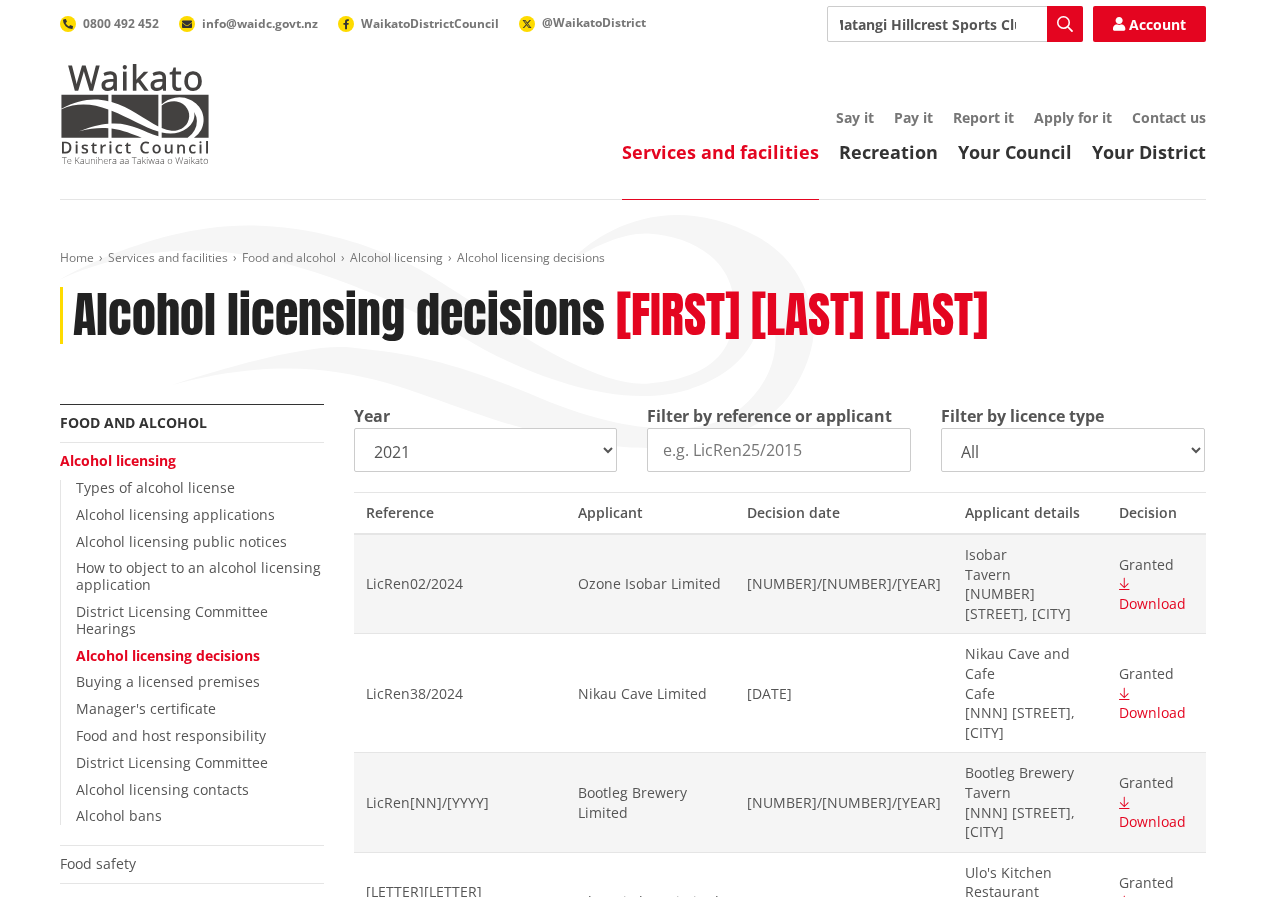 scroll, scrollTop: 0, scrollLeft: 27, axis: horizontal 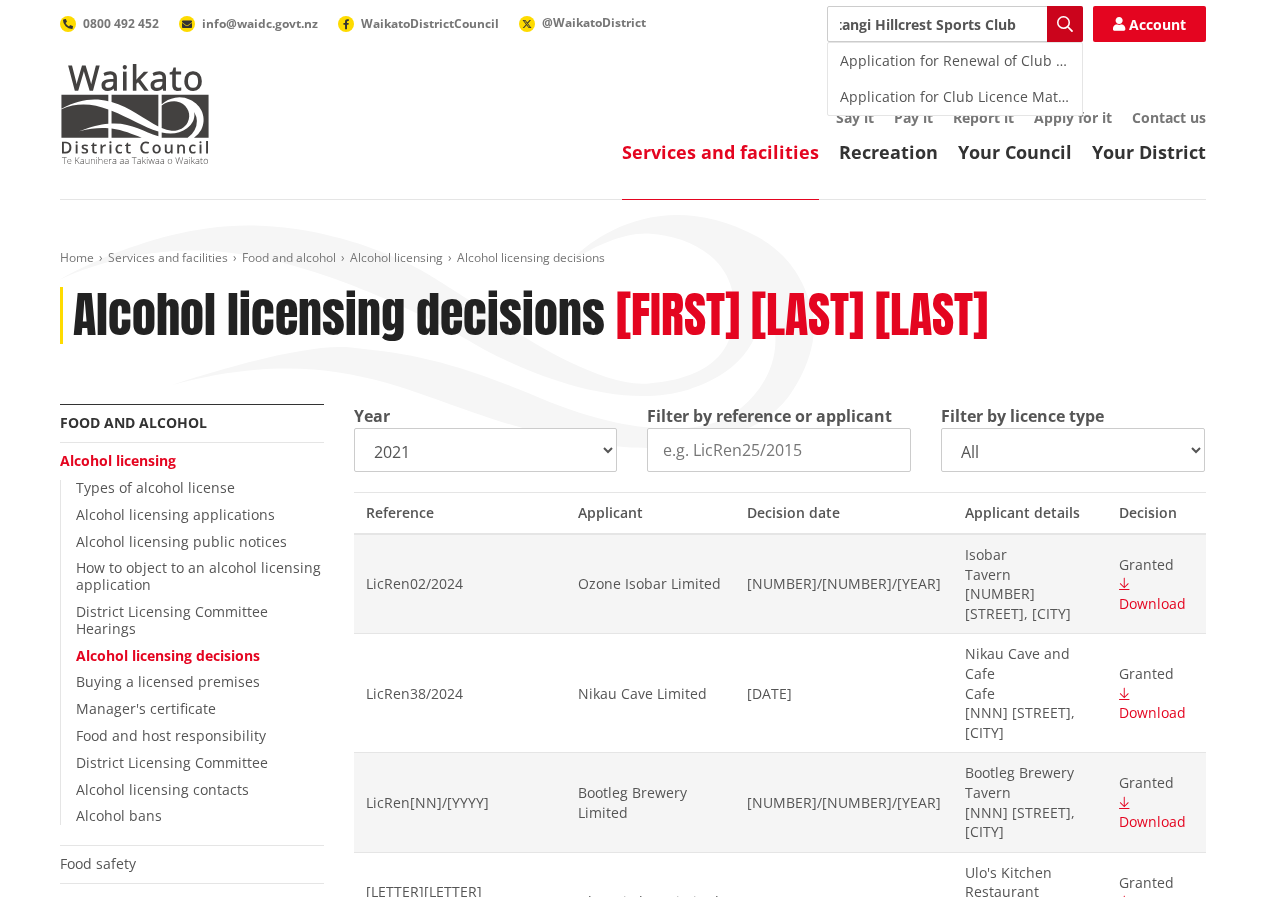 type on "Matangi Hillcrest Sports Club" 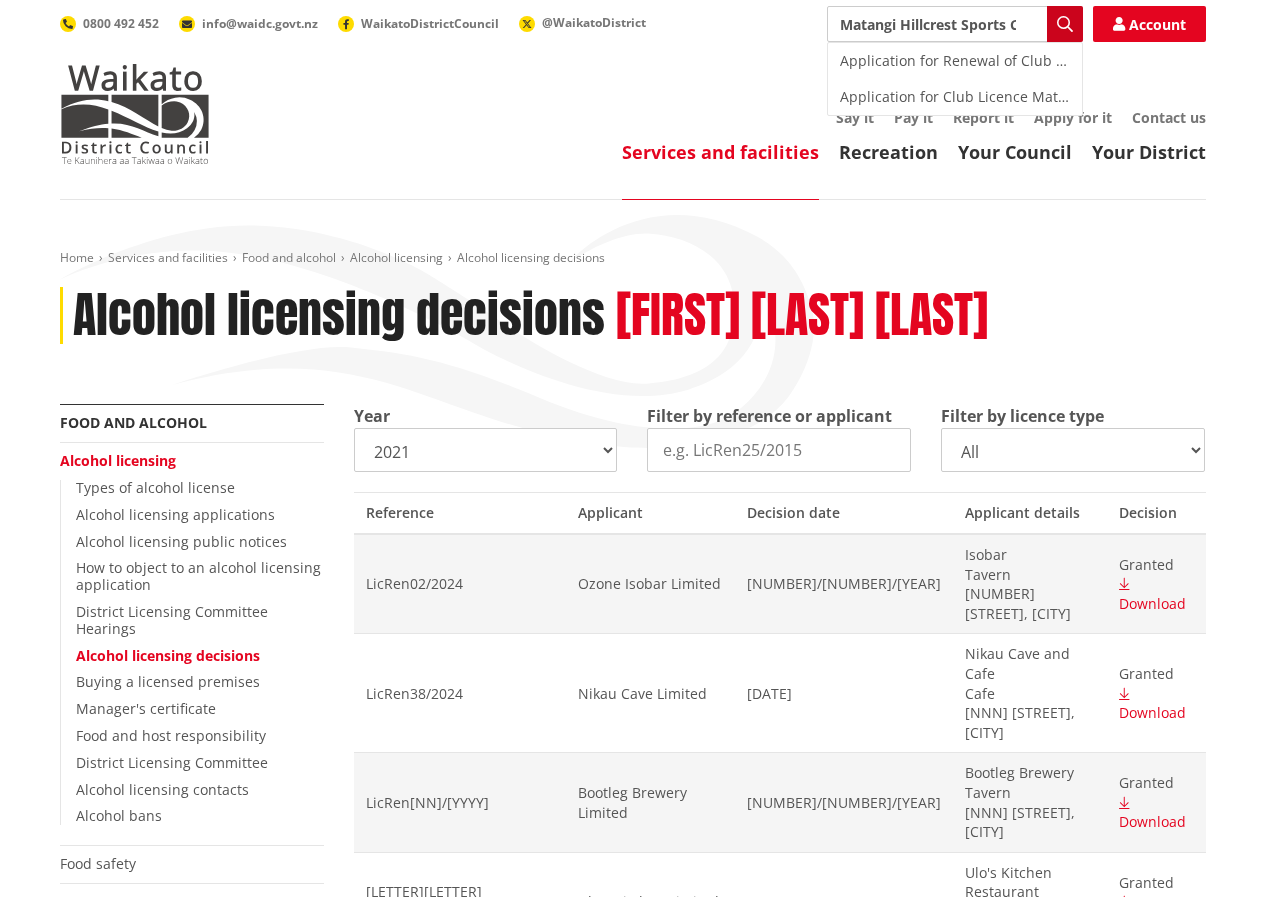 click at bounding box center [1065, 24] 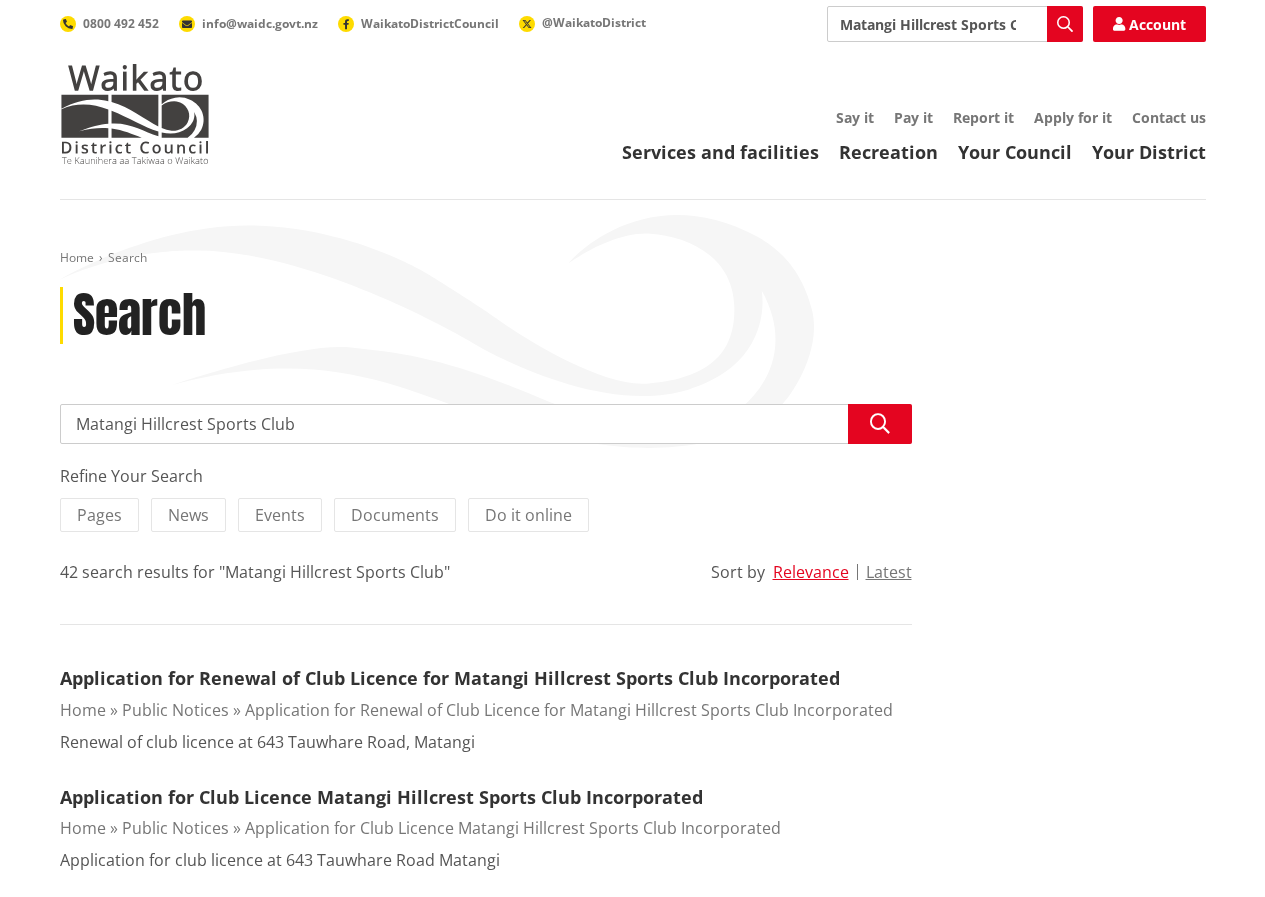 scroll, scrollTop: 300, scrollLeft: 0, axis: vertical 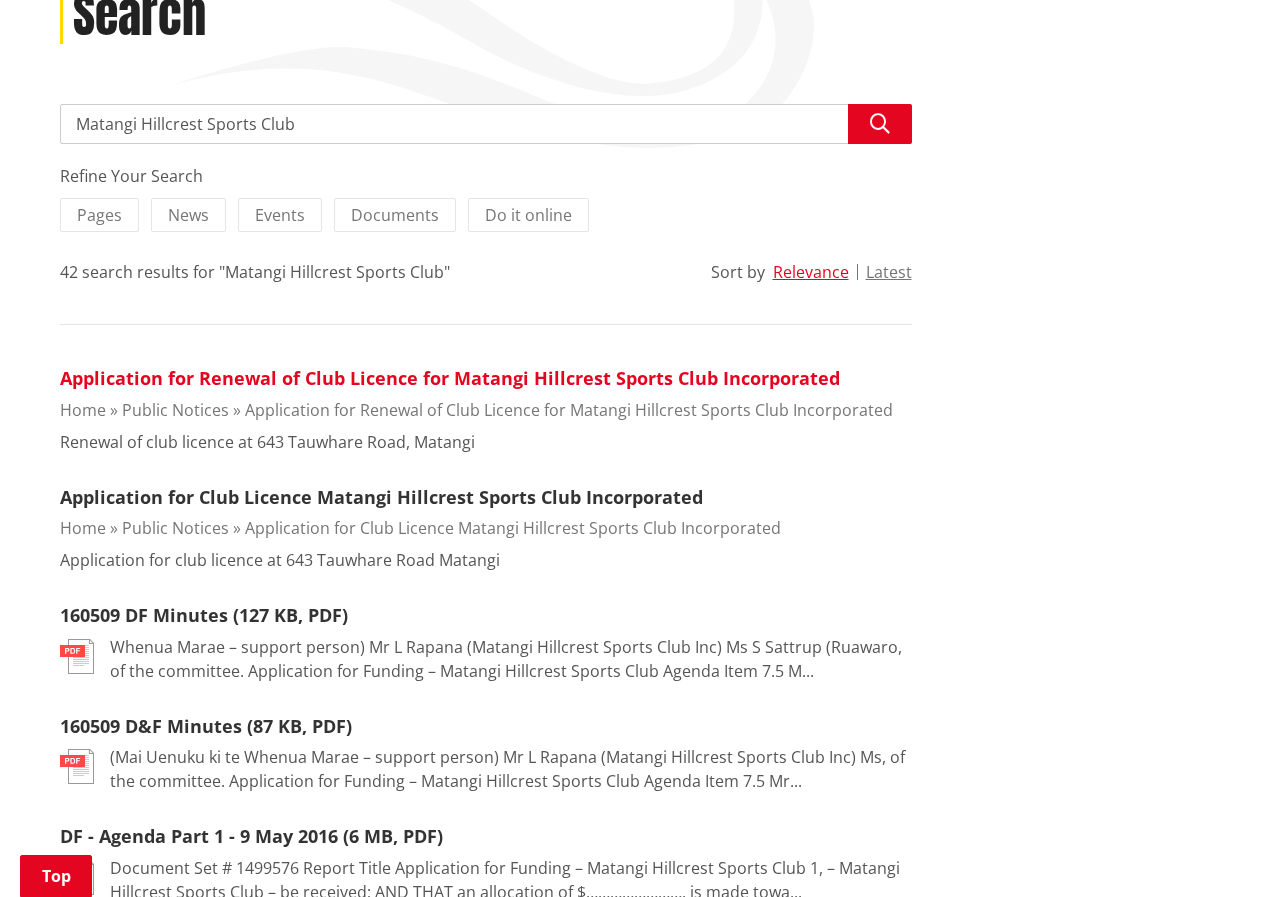 click on "Application for Renewal of Club Licence for Matangi Hillcrest Sports Club Incorporated" at bounding box center (450, 378) 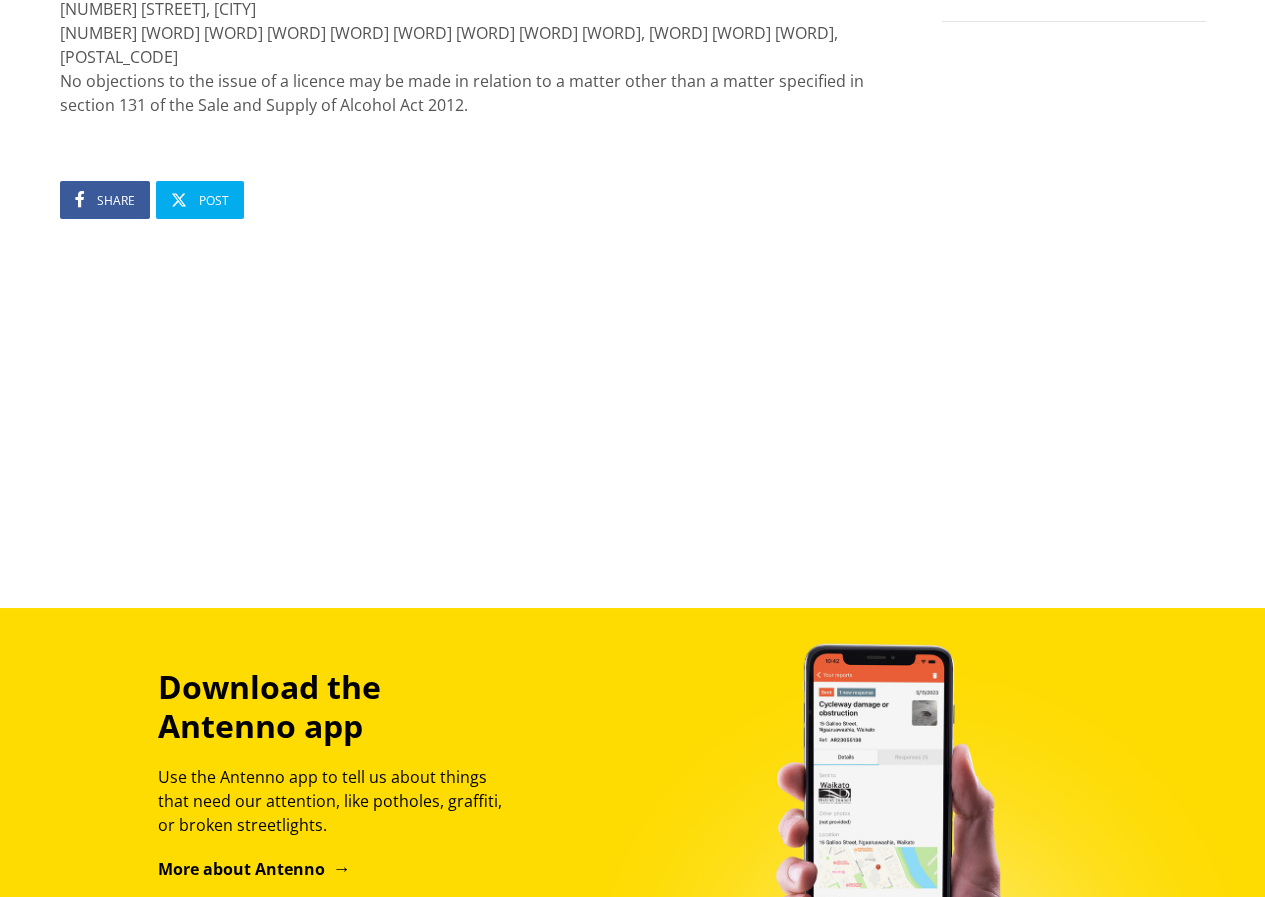scroll, scrollTop: 0, scrollLeft: 0, axis: both 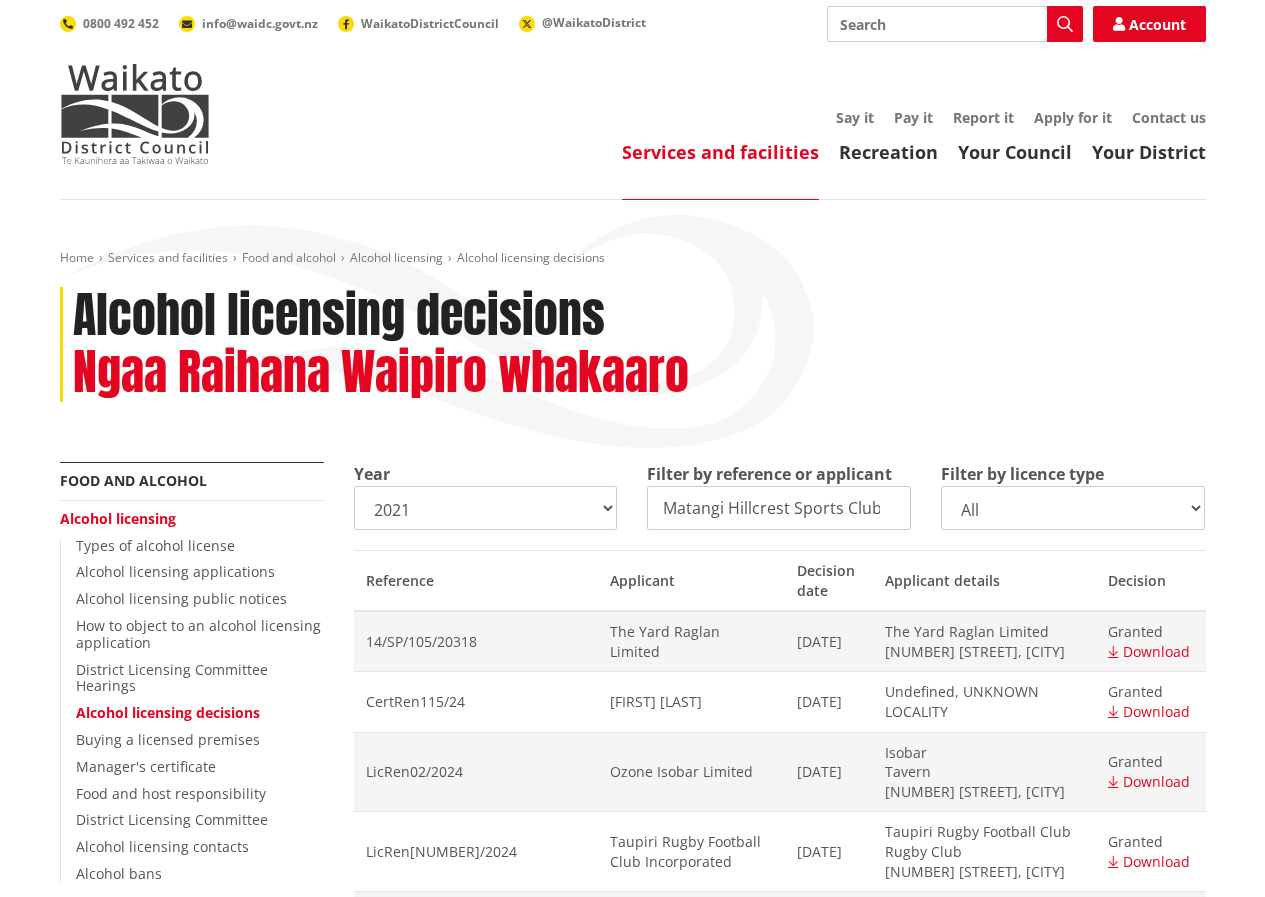 click on "2025
2024
2023
2022
2021
2020
2019
2018
2017
2016
2015
2014" at bounding box center (486, 508) 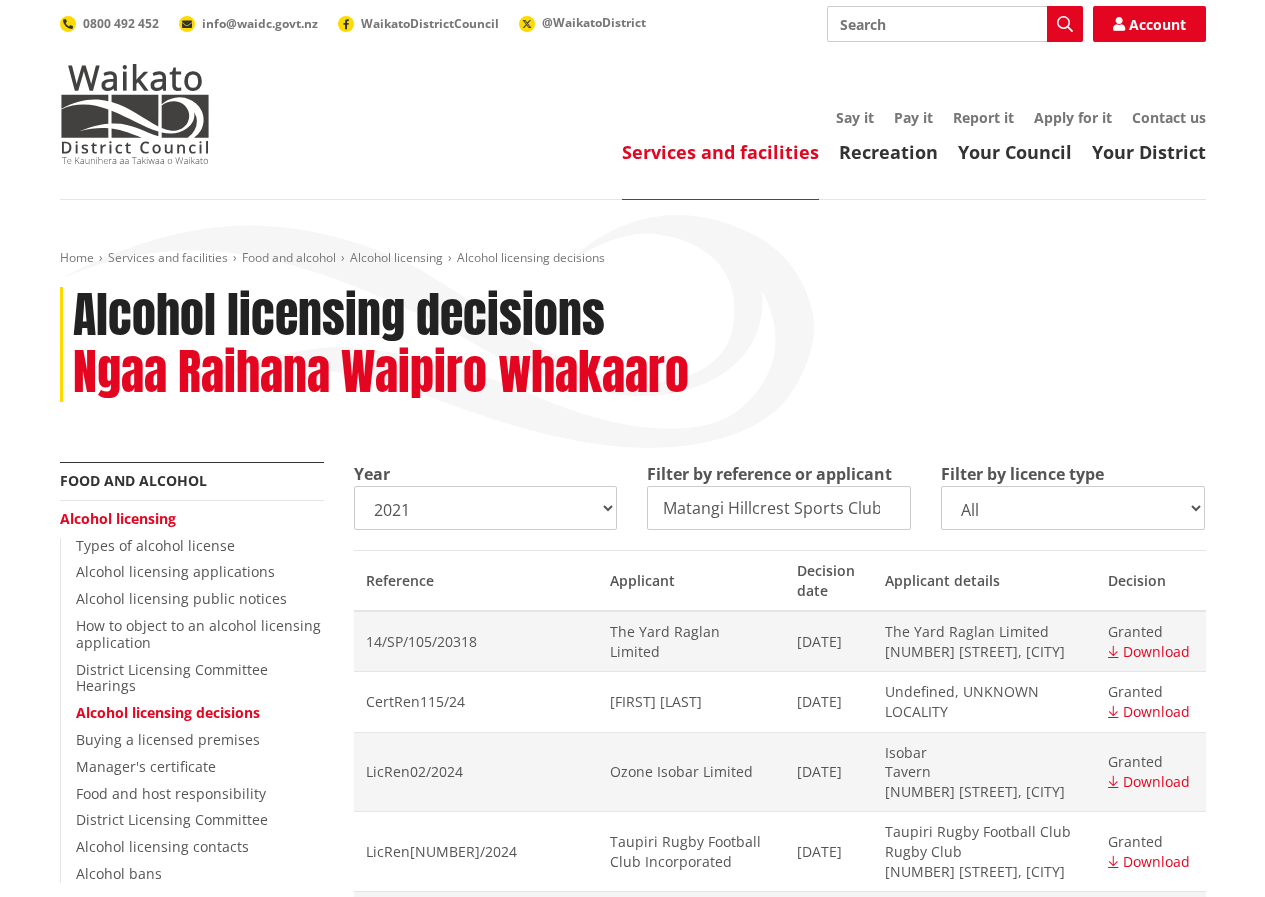 select on "2022" 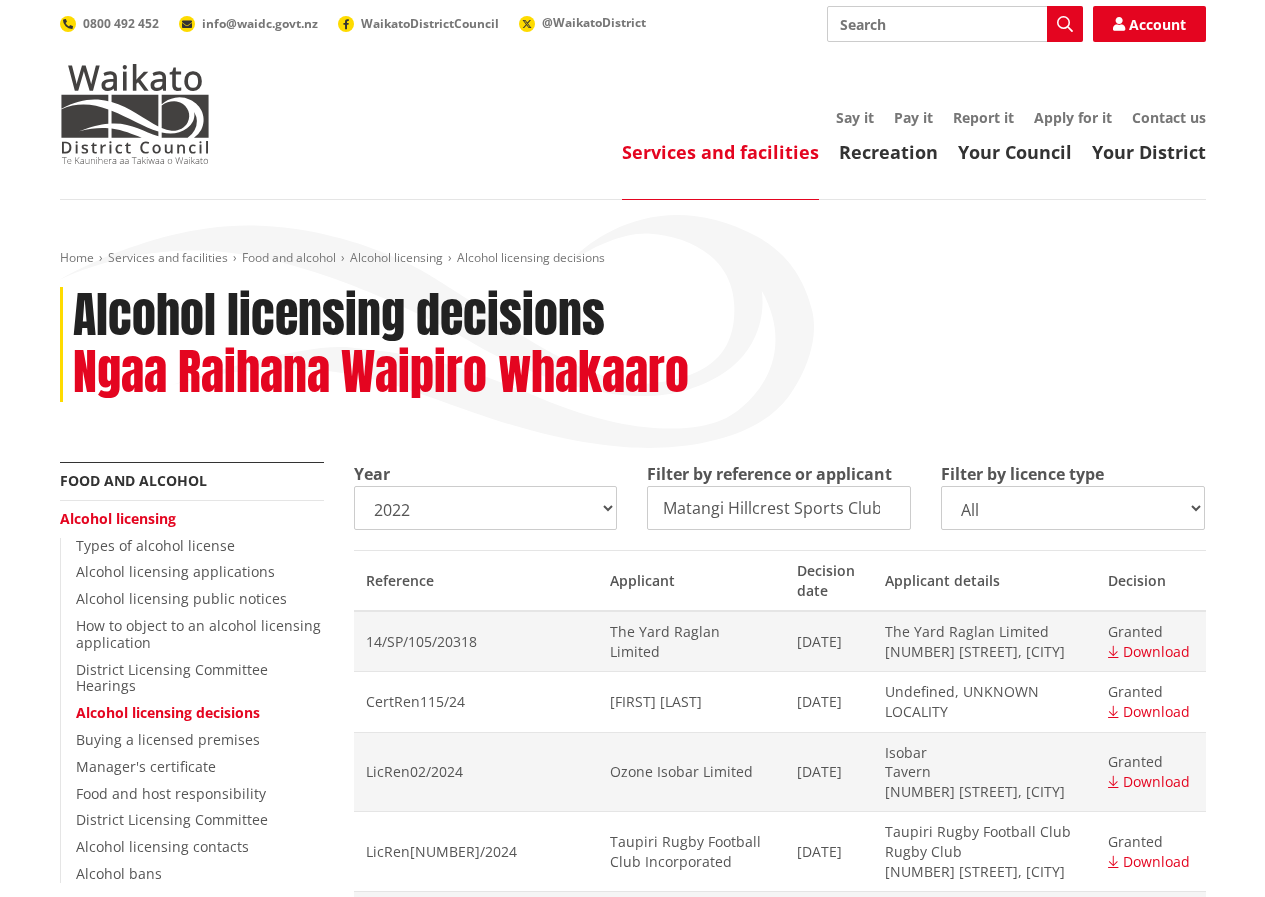 click on "2025
2024
2023
2022
2021
2020
2019
2018
2017
2016
2015
2014" at bounding box center (486, 508) 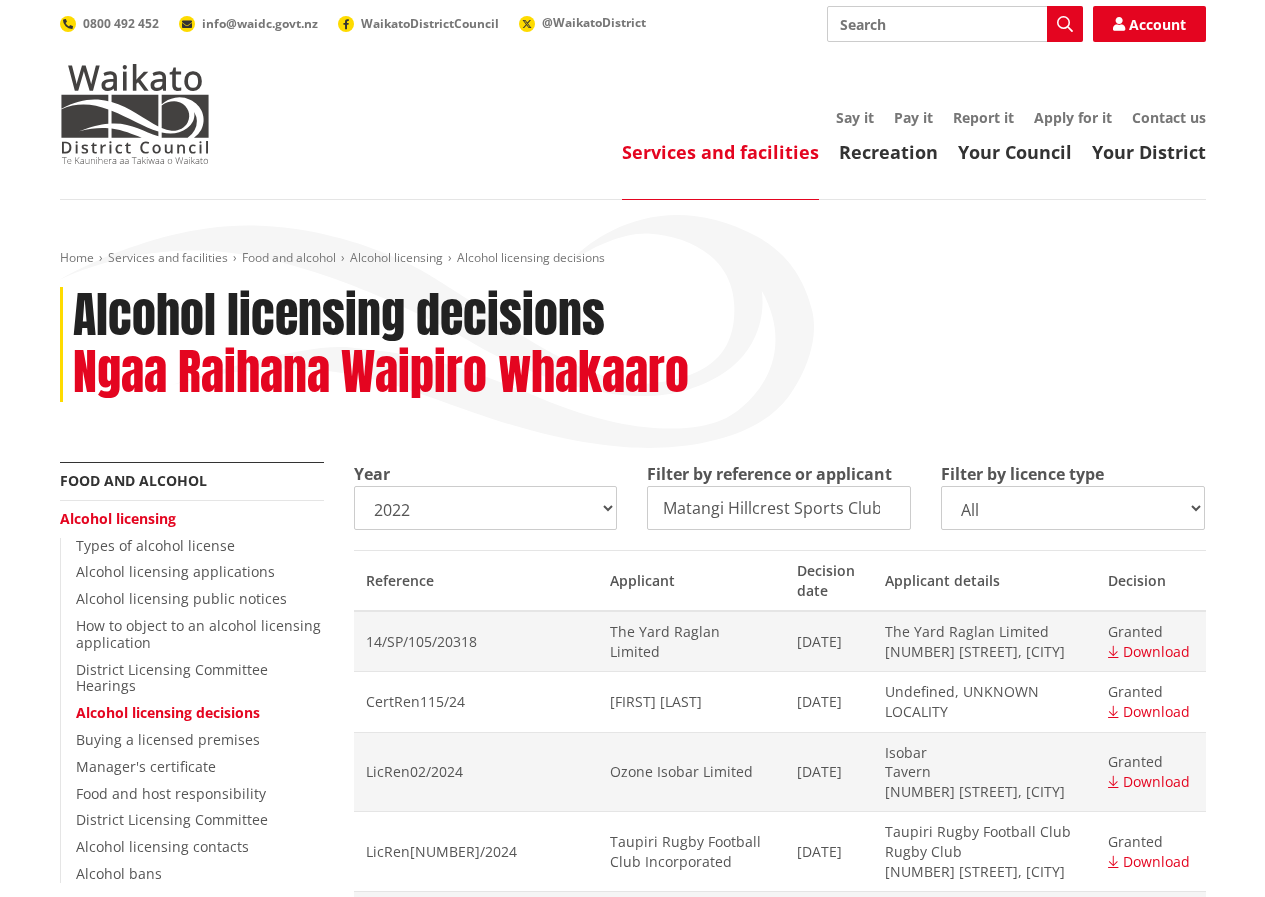 click on "2025
2024
2023
2022
2021
2020
2019
2018
2017
2016
2015
2014" at bounding box center (486, 508) 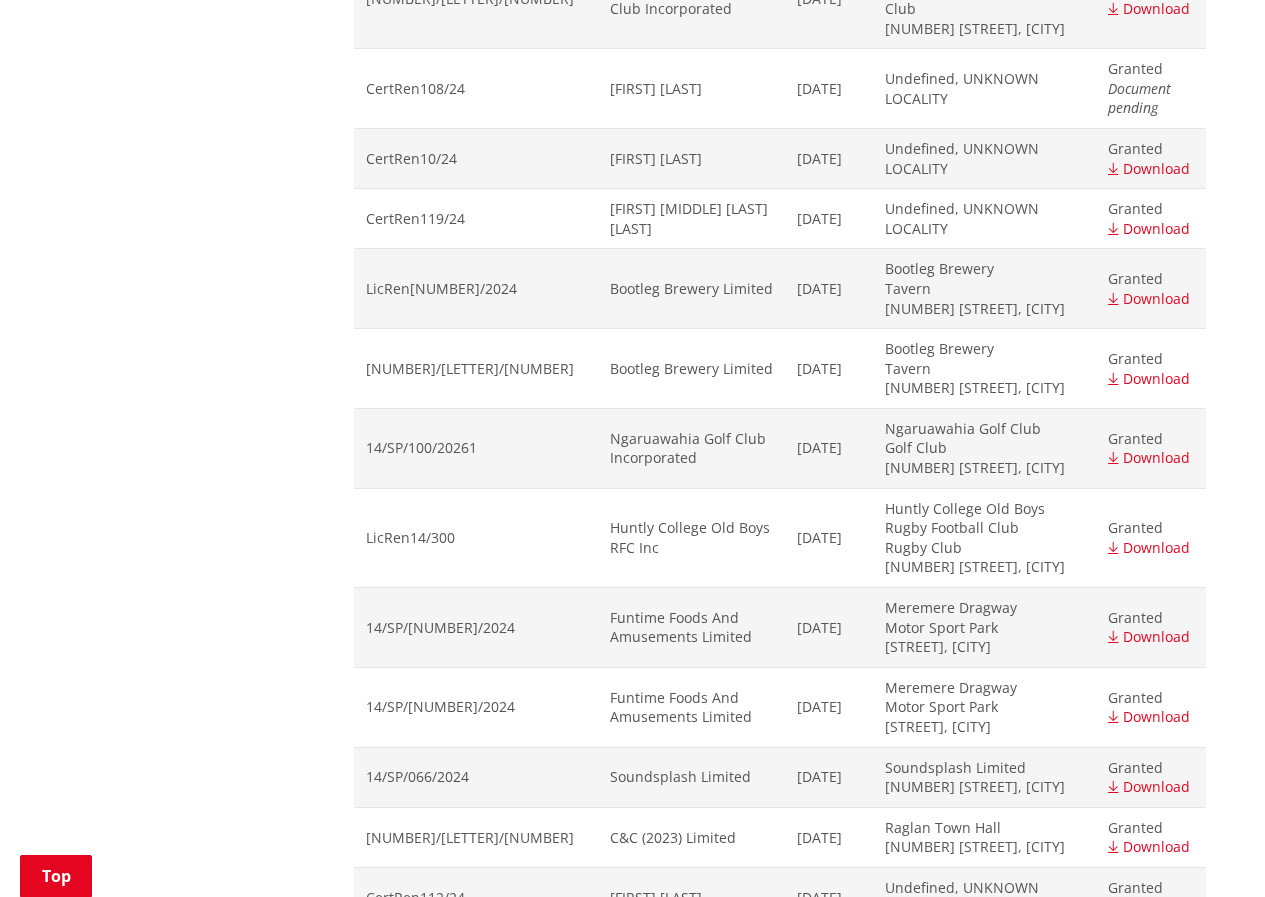 scroll, scrollTop: 2700, scrollLeft: 0, axis: vertical 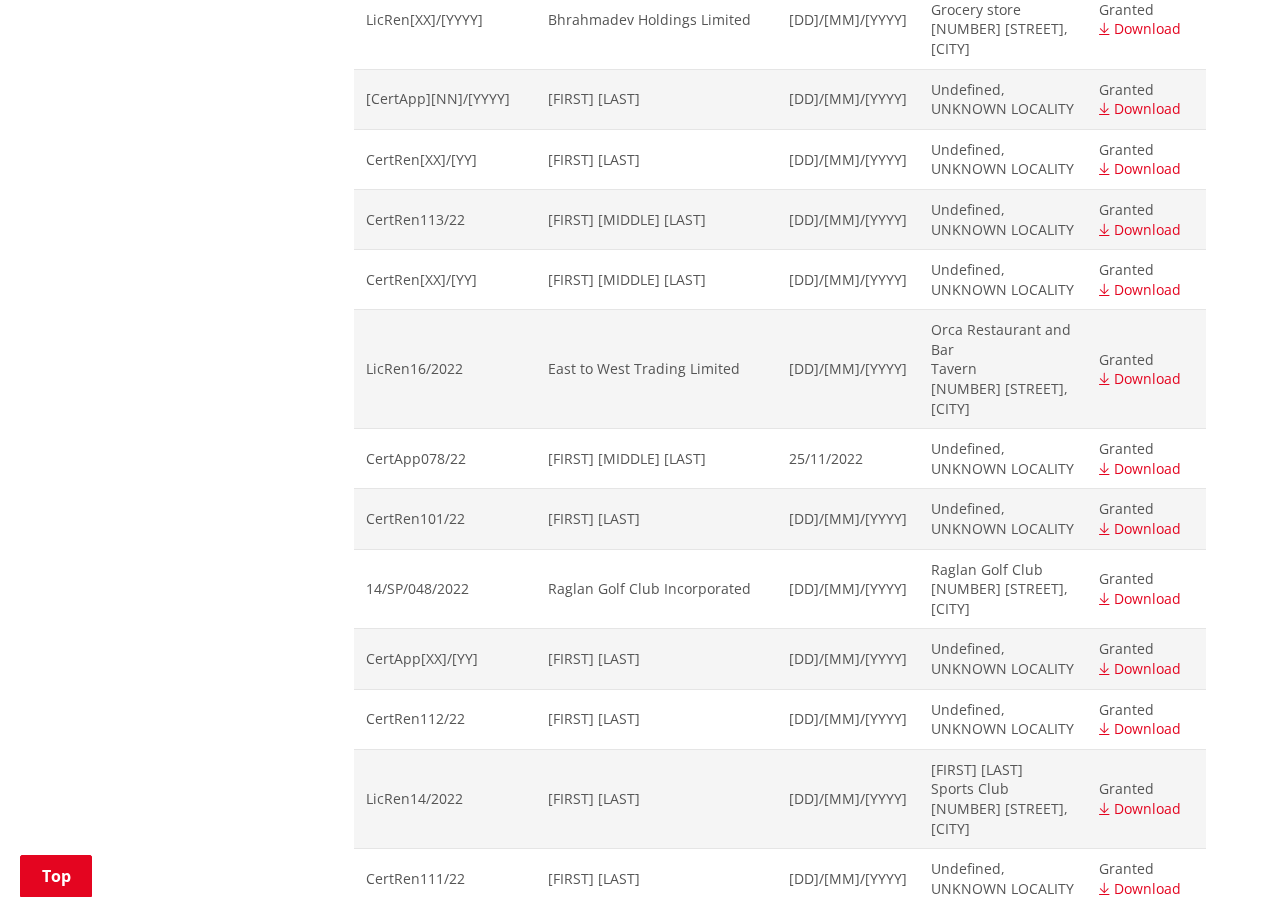 click on "Download" at bounding box center (1147, 808) 